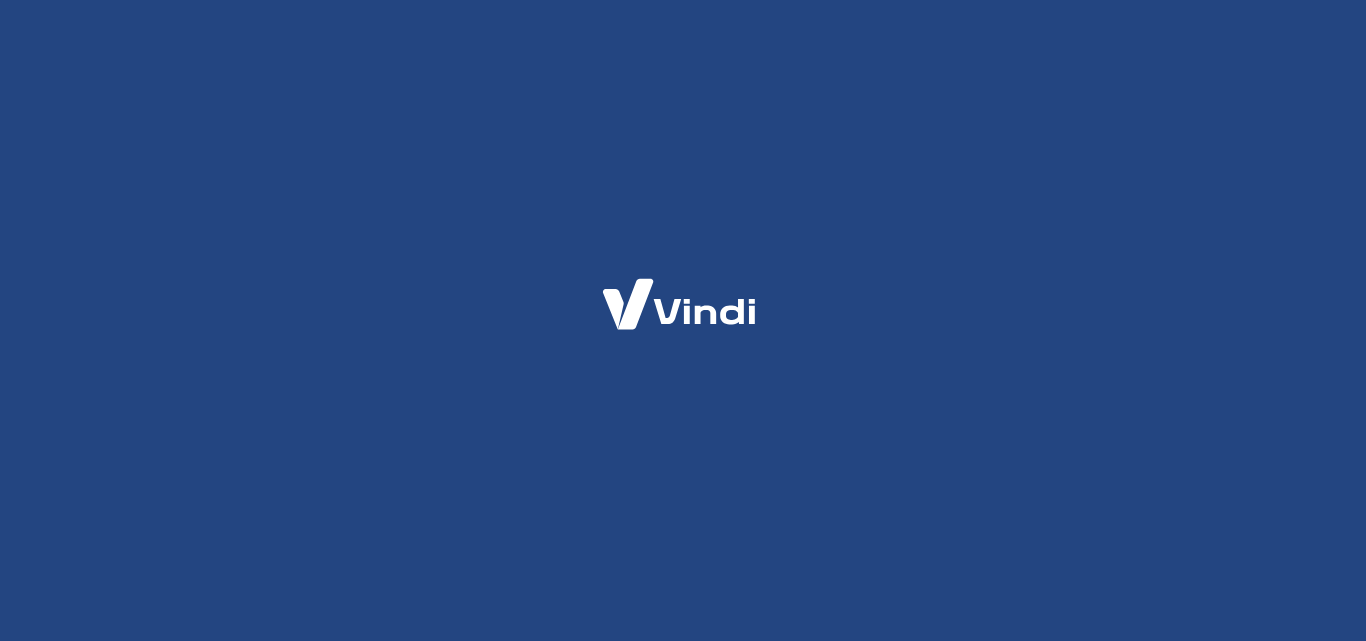 scroll, scrollTop: 0, scrollLeft: 0, axis: both 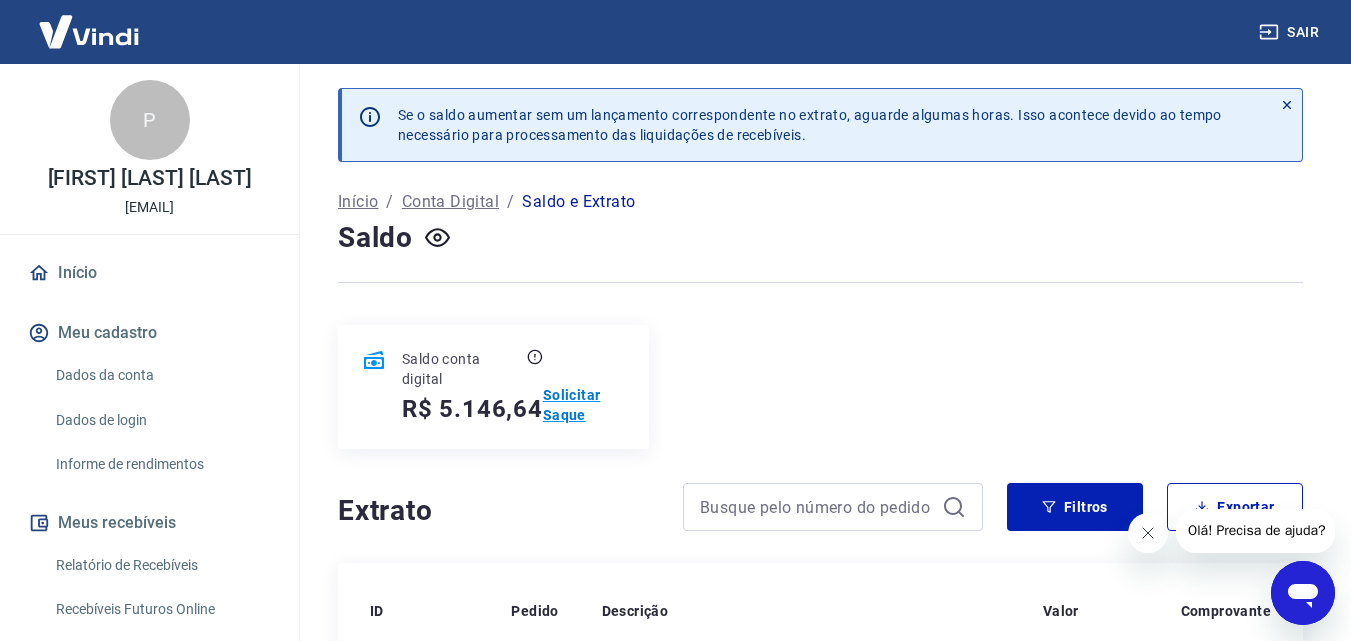 click on "Solicitar Saque" at bounding box center [584, 405] 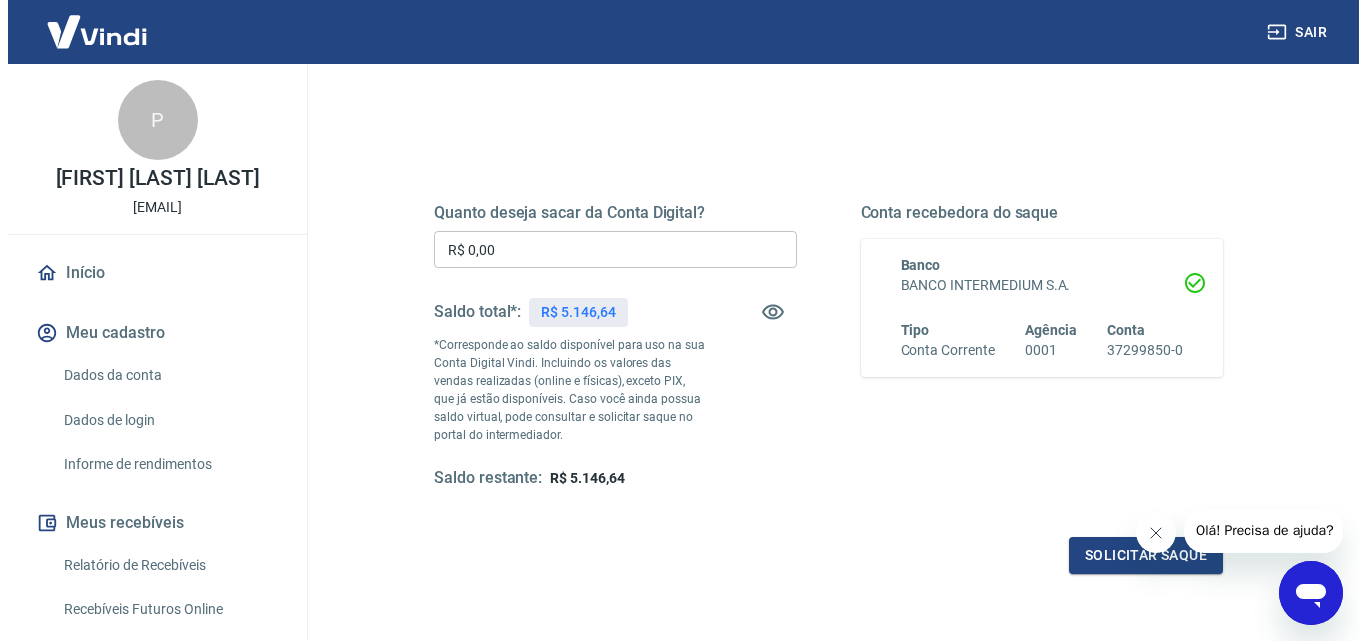 scroll, scrollTop: 200, scrollLeft: 0, axis: vertical 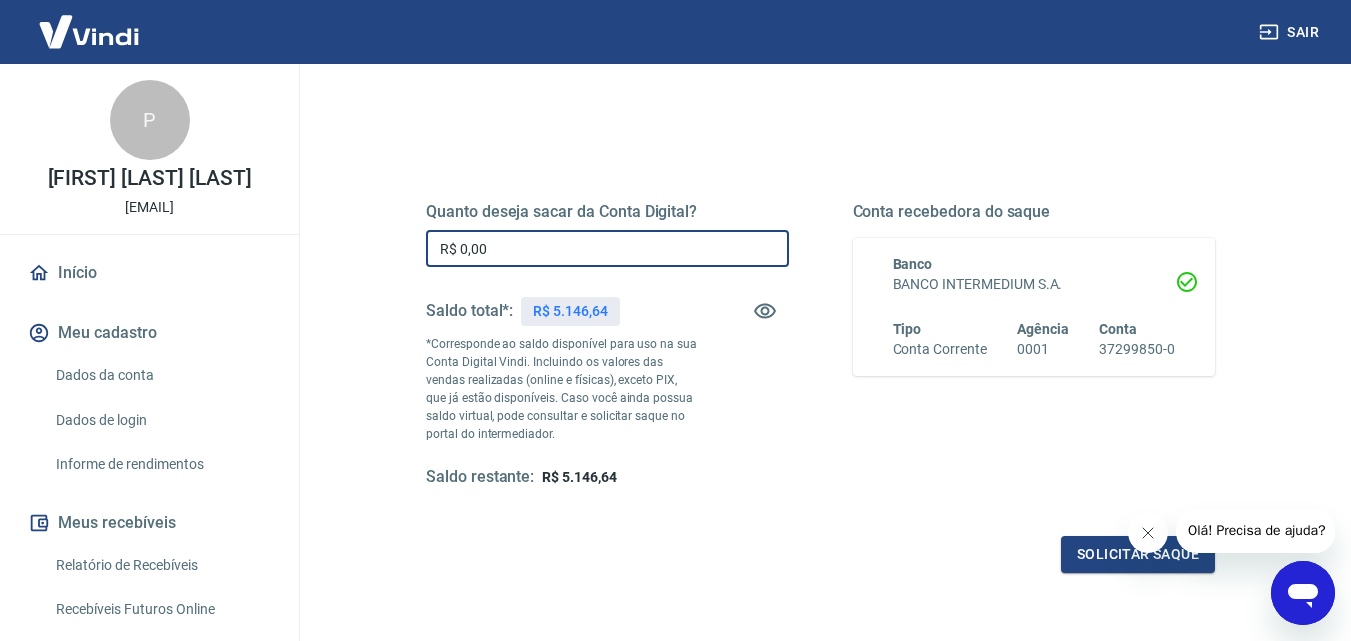 click on "R$ 0,00" at bounding box center [607, 248] 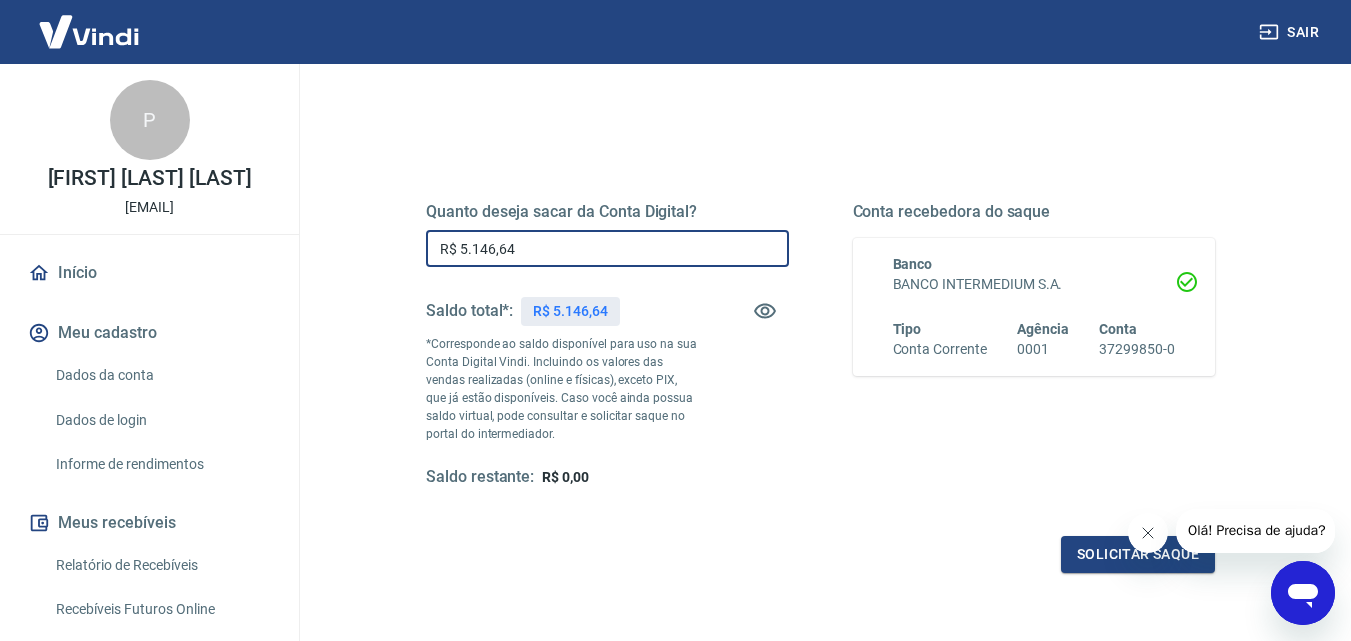 type on "R$ 5.146,64" 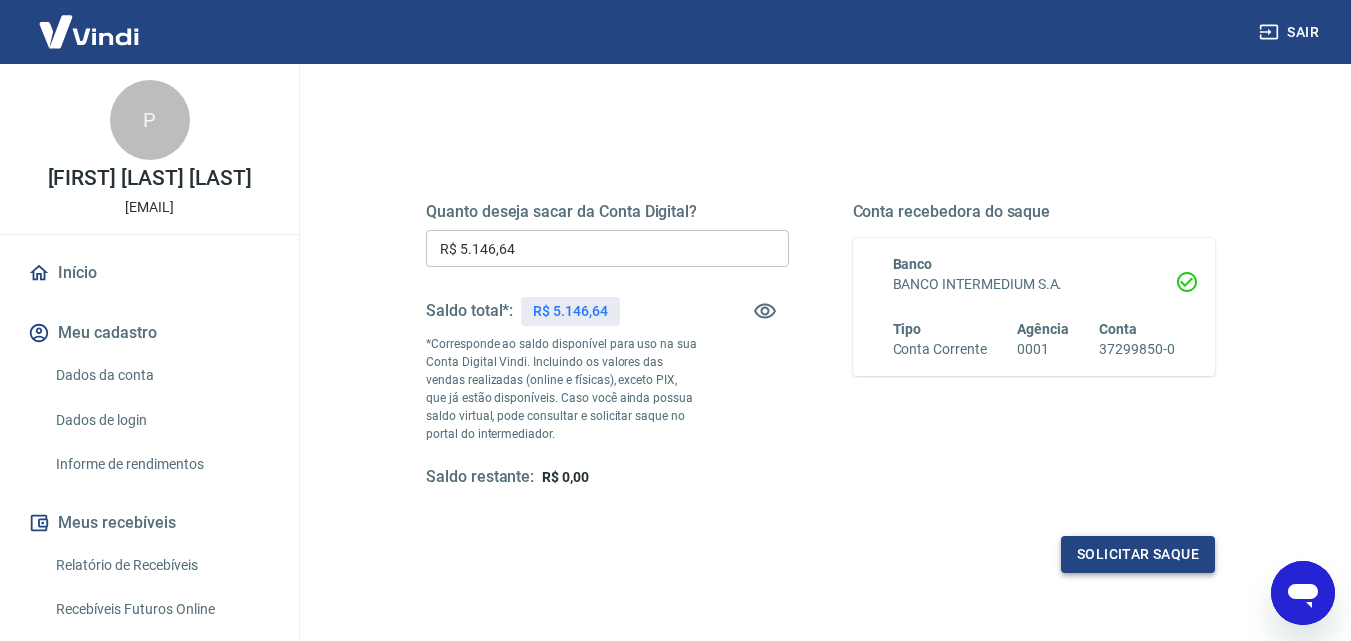 click on "Solicitar saque" at bounding box center (1138, 554) 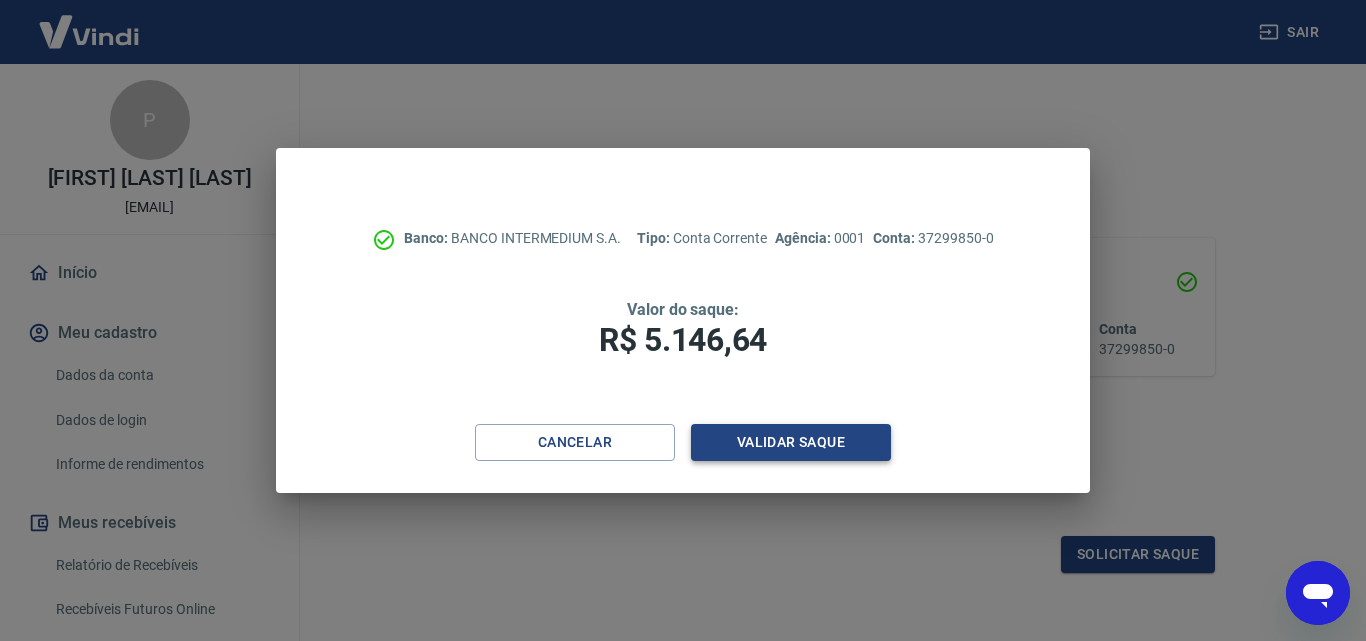 click on "Validar saque" at bounding box center (791, 442) 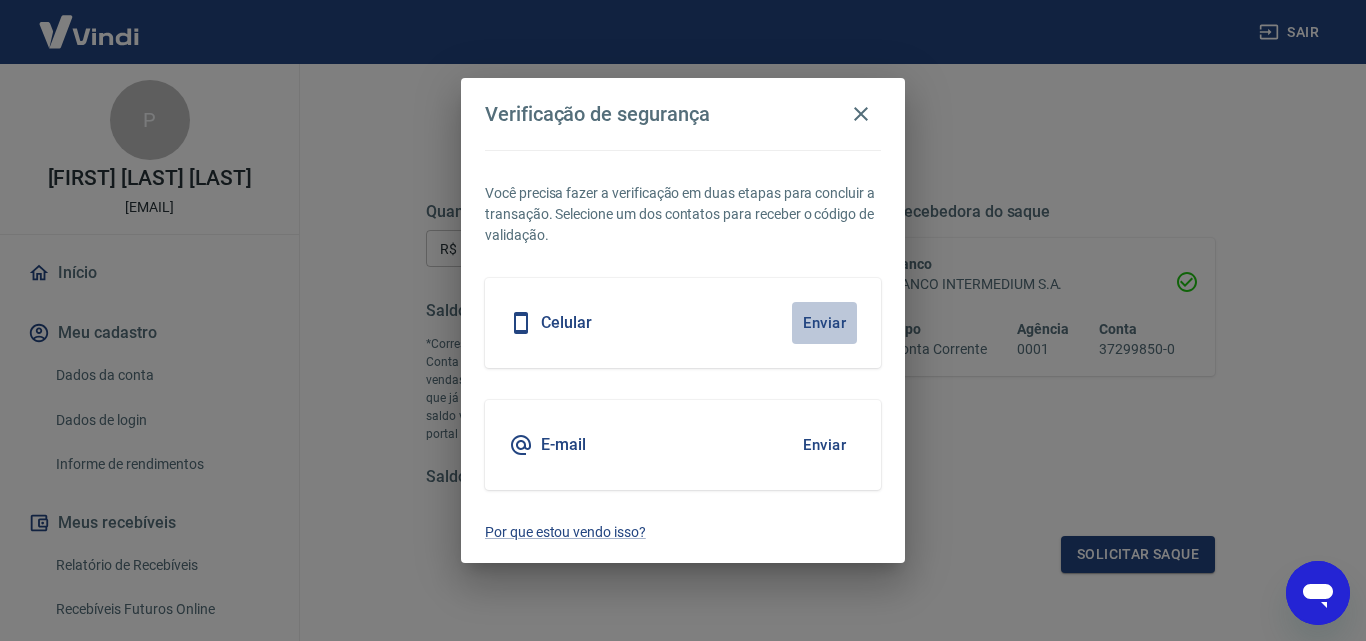 click on "Enviar" at bounding box center (824, 323) 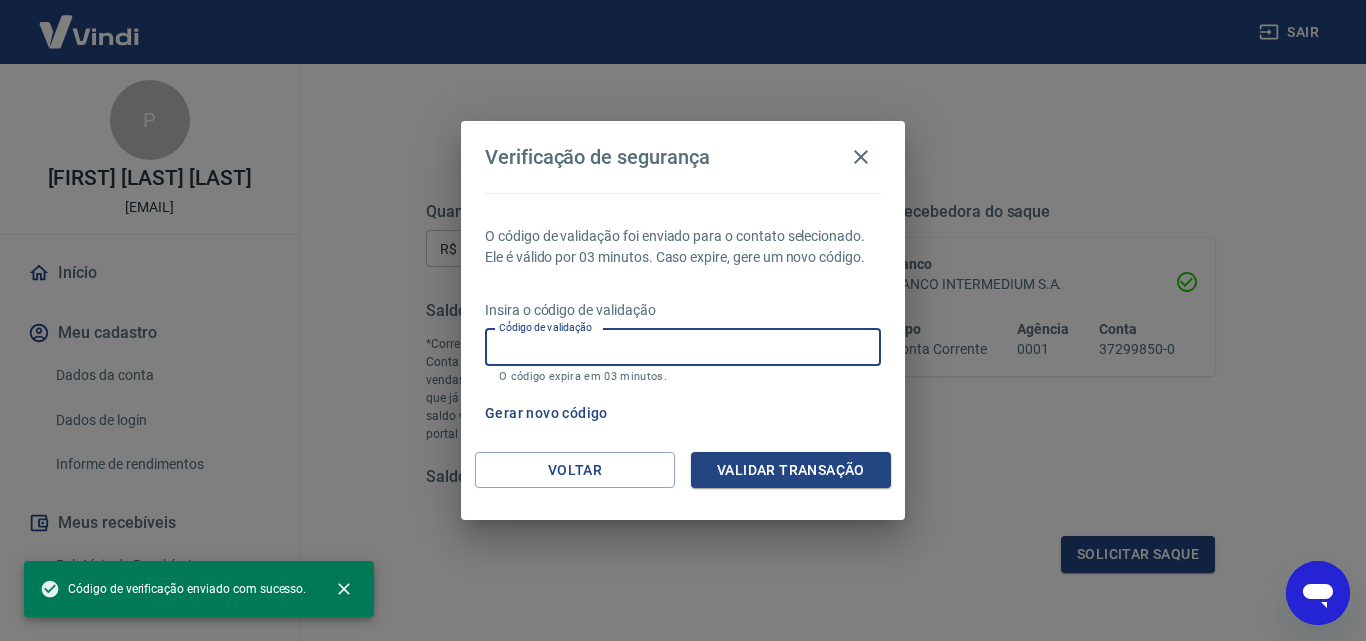 click on "Código de validação" at bounding box center [683, 347] 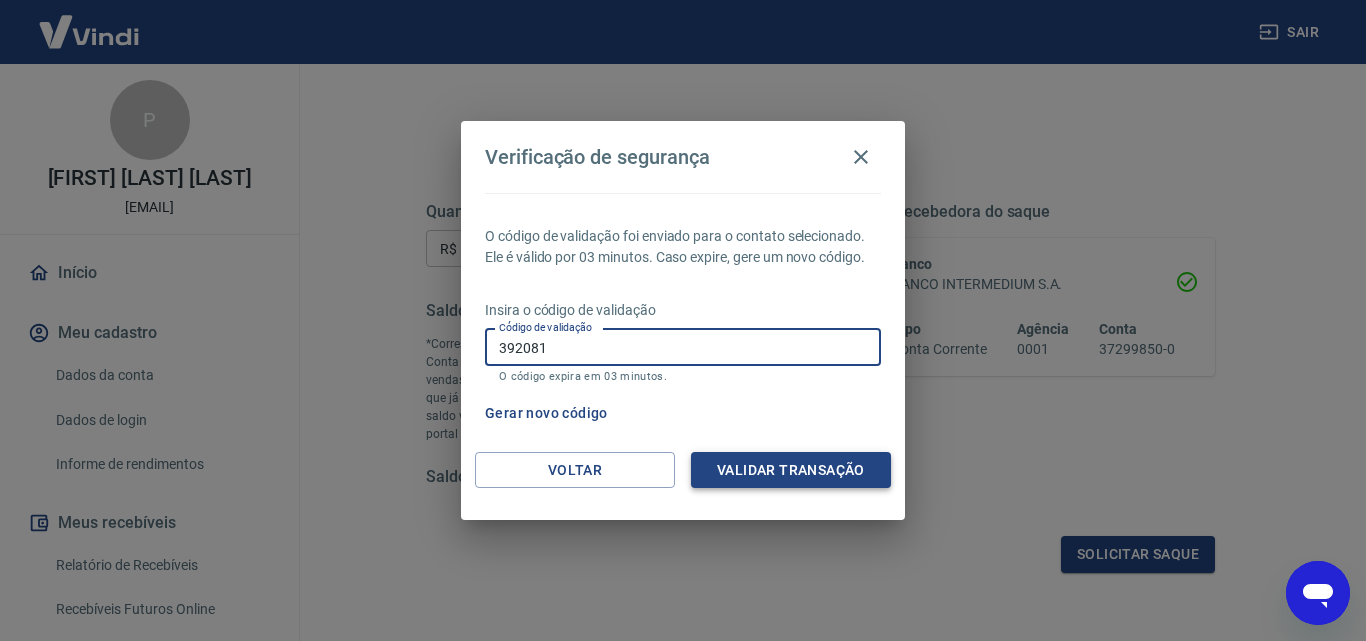 type on "392081" 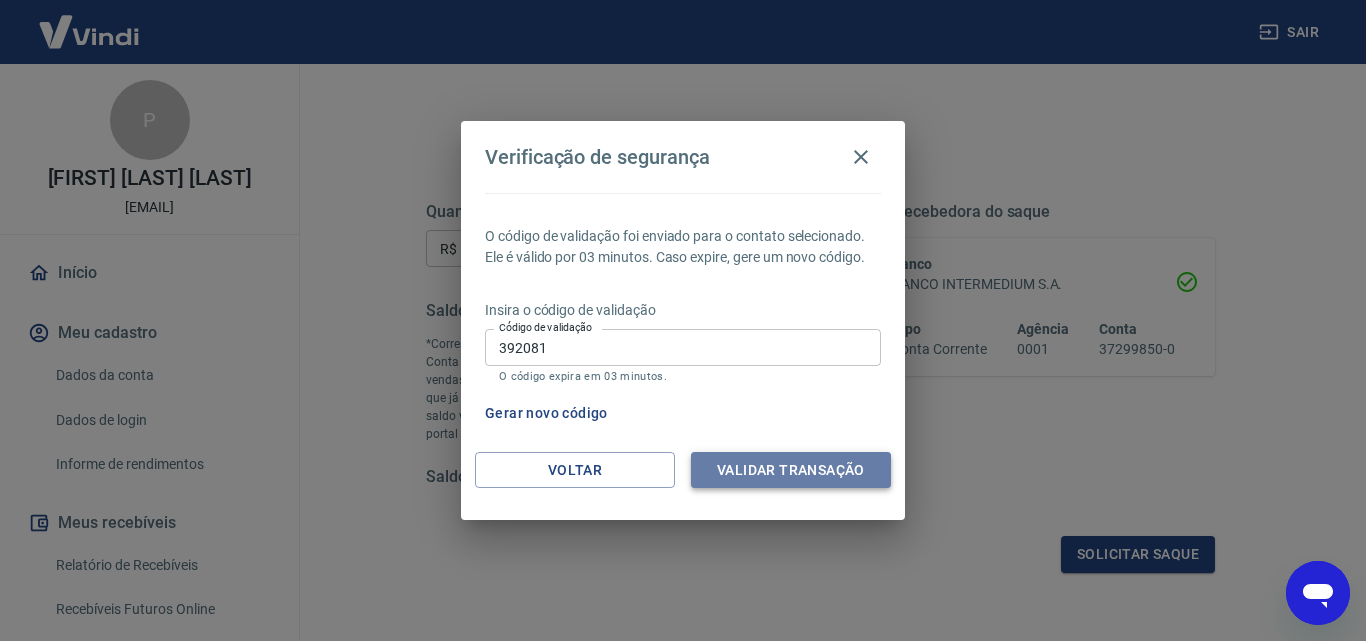 click on "Validar transação" at bounding box center (791, 470) 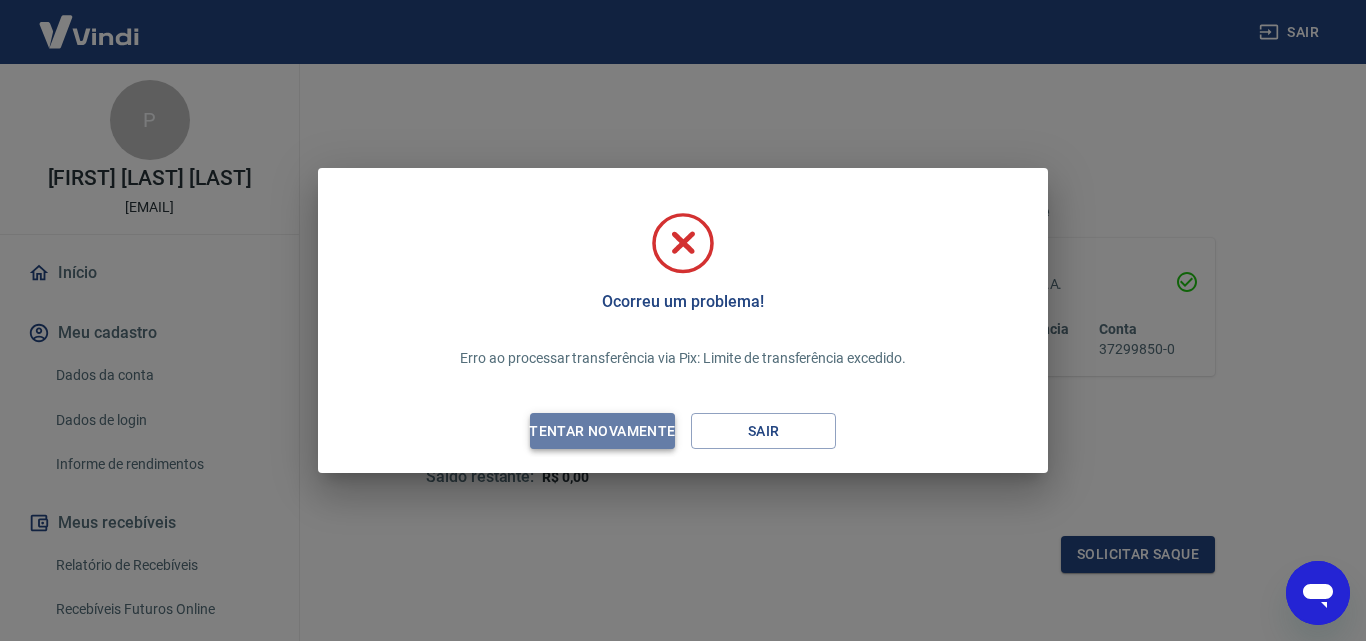 click on "Tentar novamente" at bounding box center [602, 431] 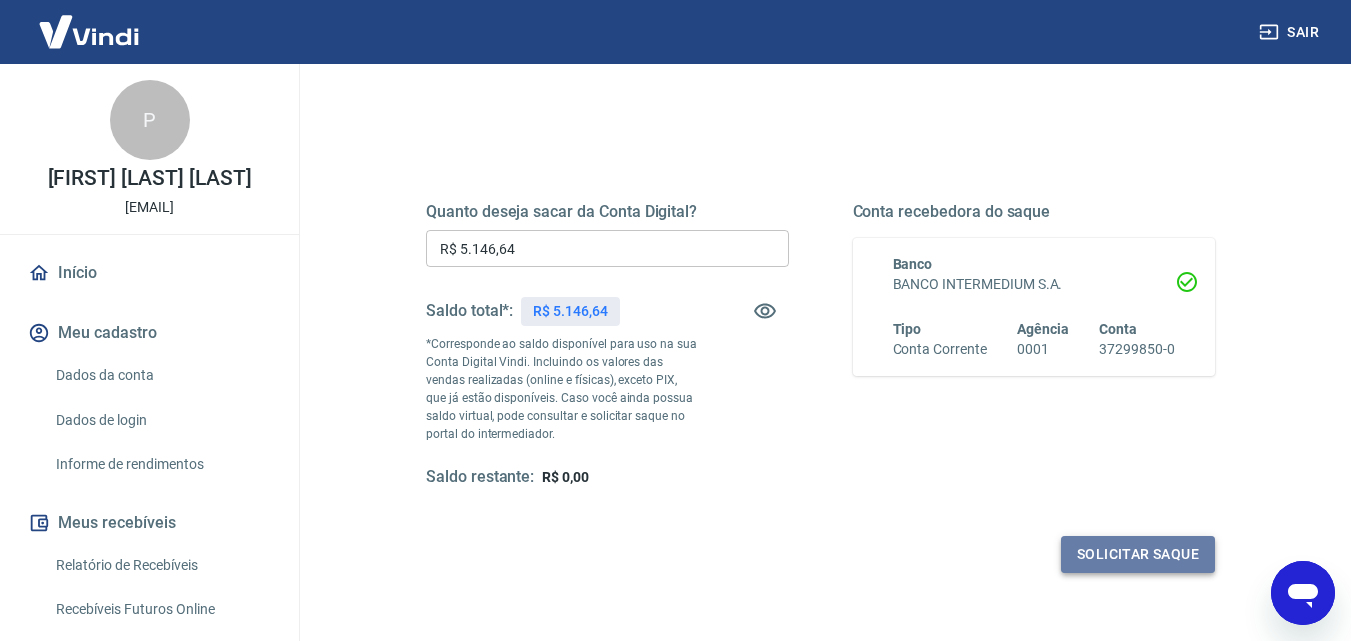 click on "Solicitar saque" at bounding box center [1138, 554] 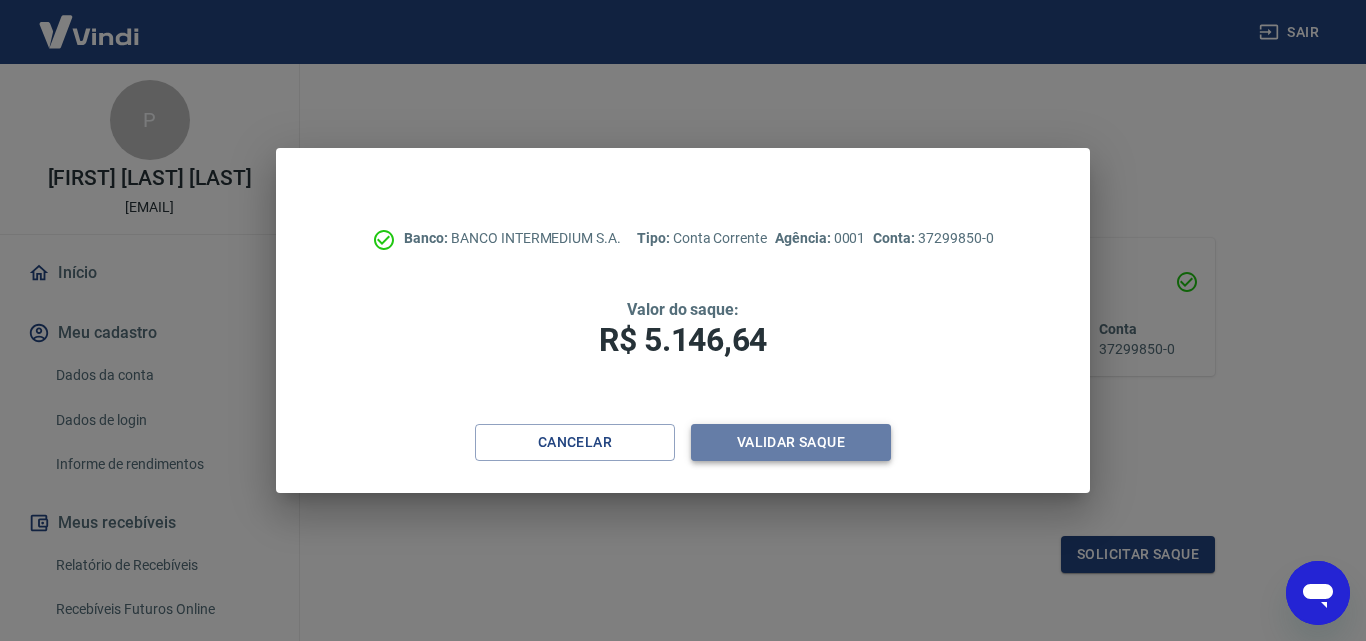 click on "Validar saque" at bounding box center [791, 442] 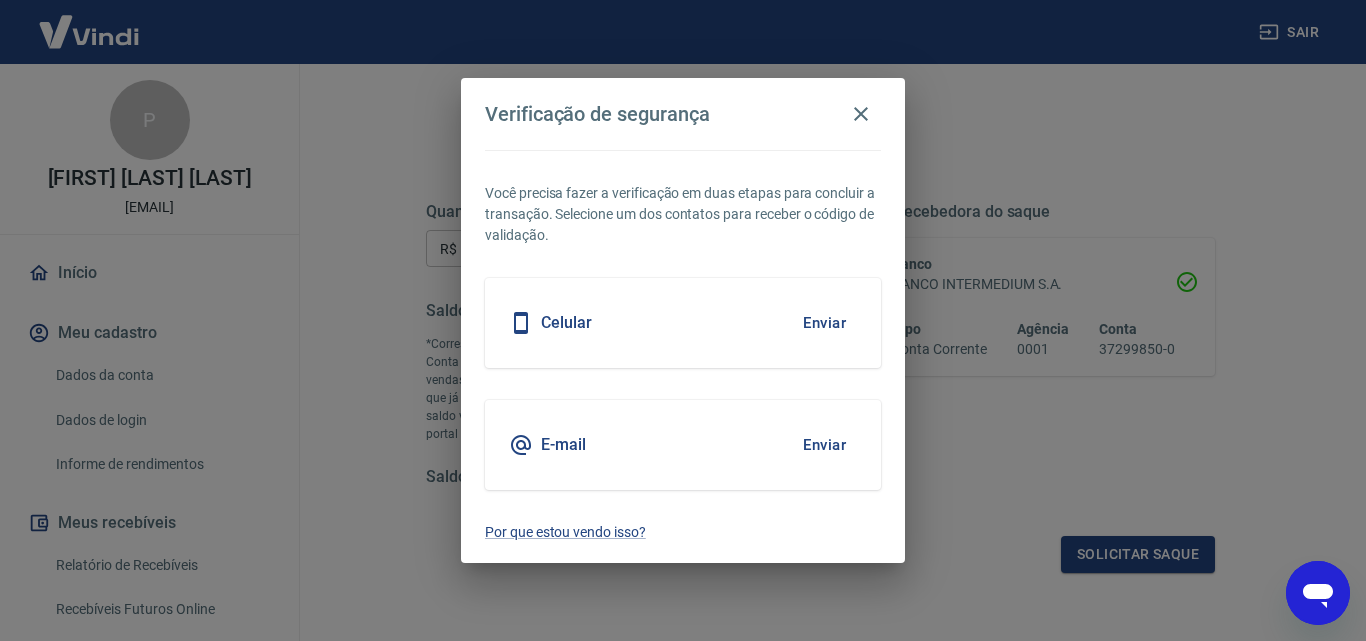 click on "Enviar" at bounding box center (824, 323) 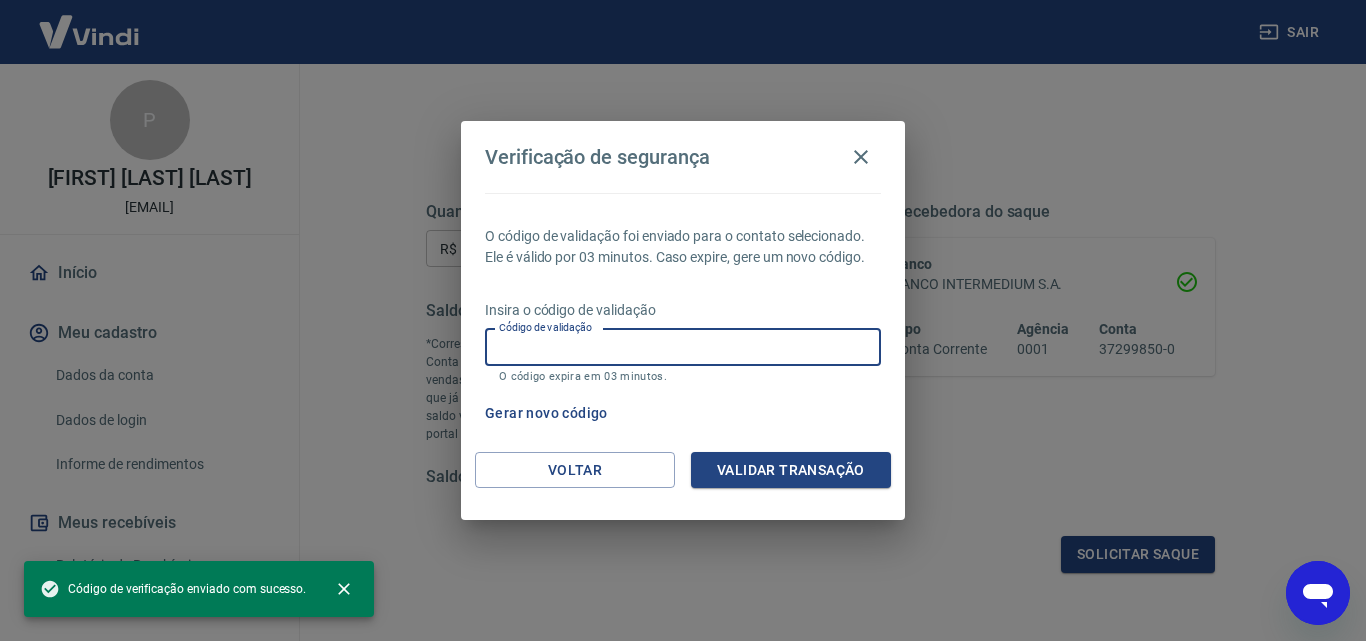 click on "Código de validação" at bounding box center (683, 347) 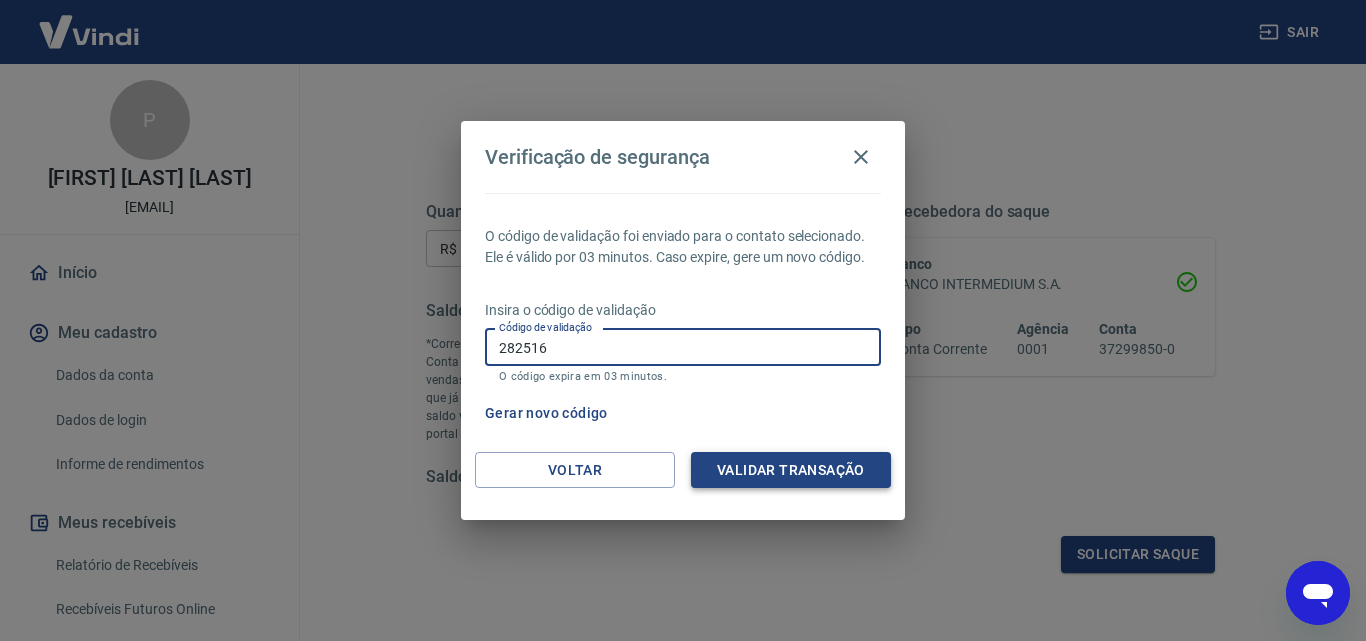 type on "282516" 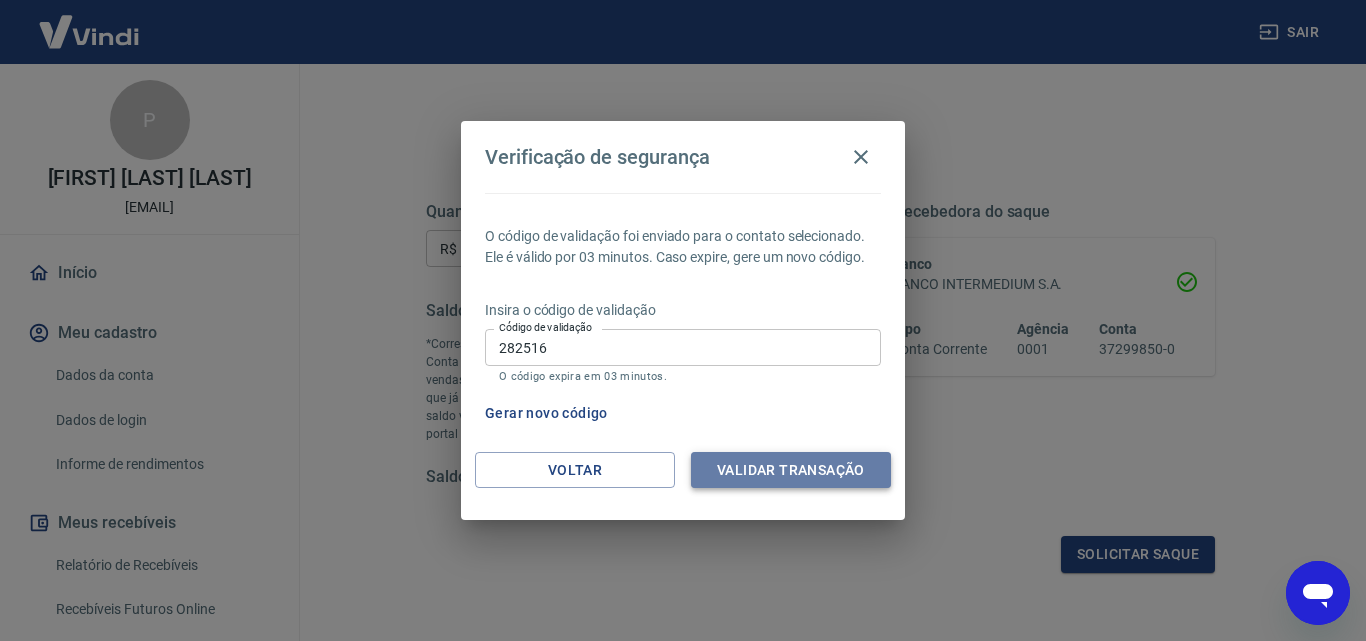 click on "Validar transação" at bounding box center (791, 470) 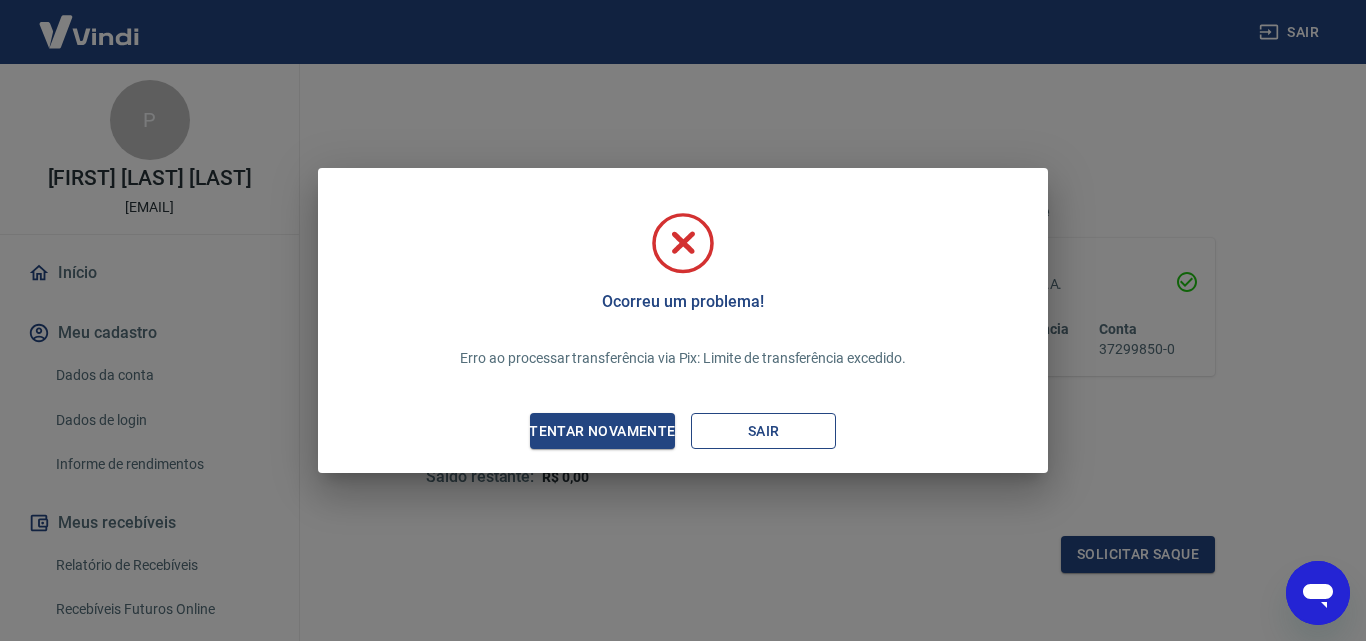 click on "Sair" at bounding box center [763, 431] 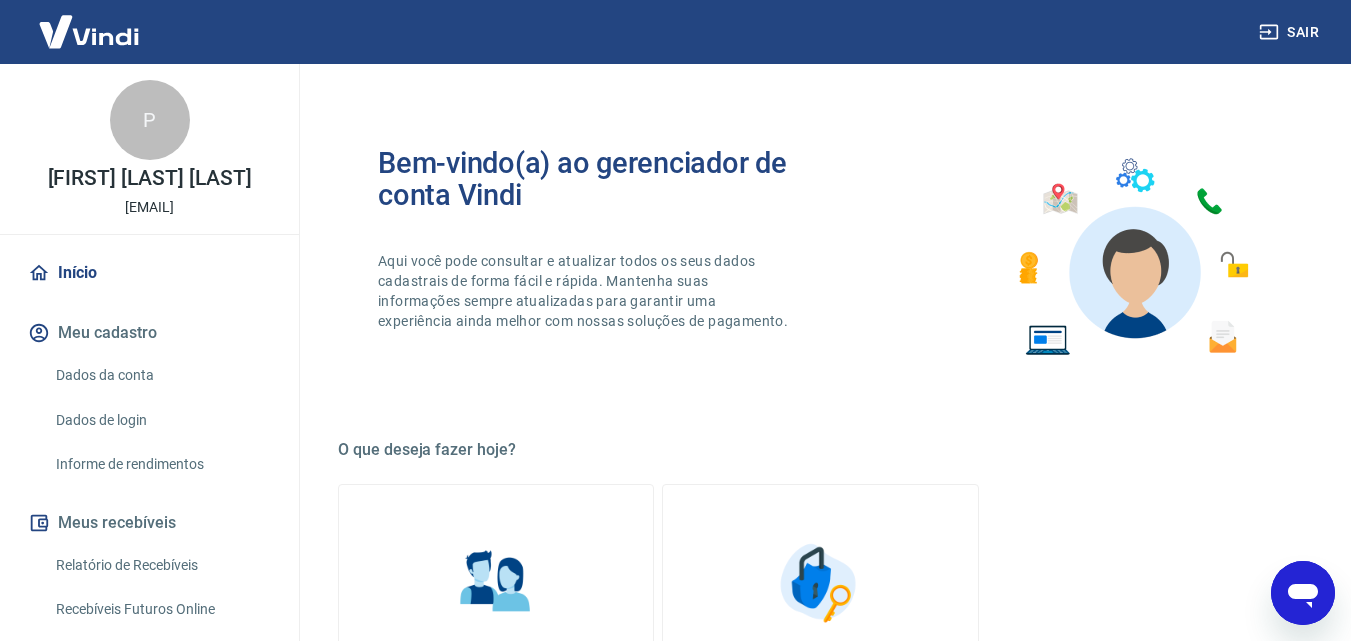 scroll, scrollTop: 0, scrollLeft: 0, axis: both 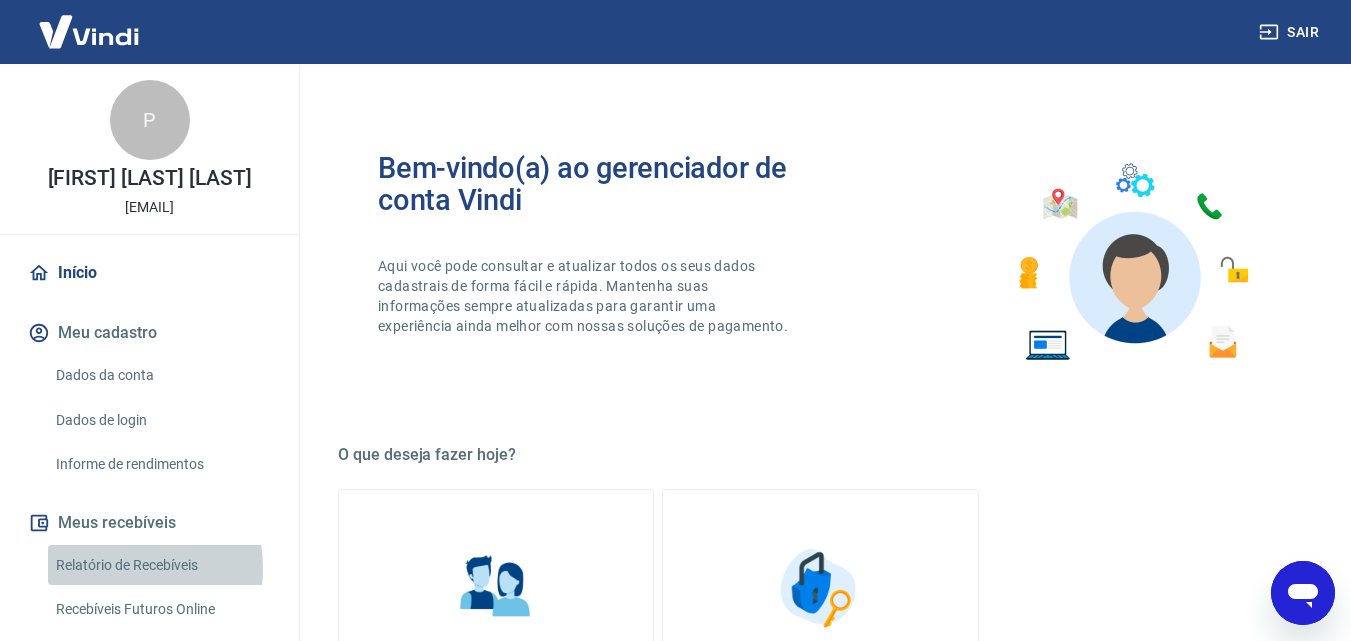 click on "Relatório de Recebíveis" at bounding box center [161, 565] 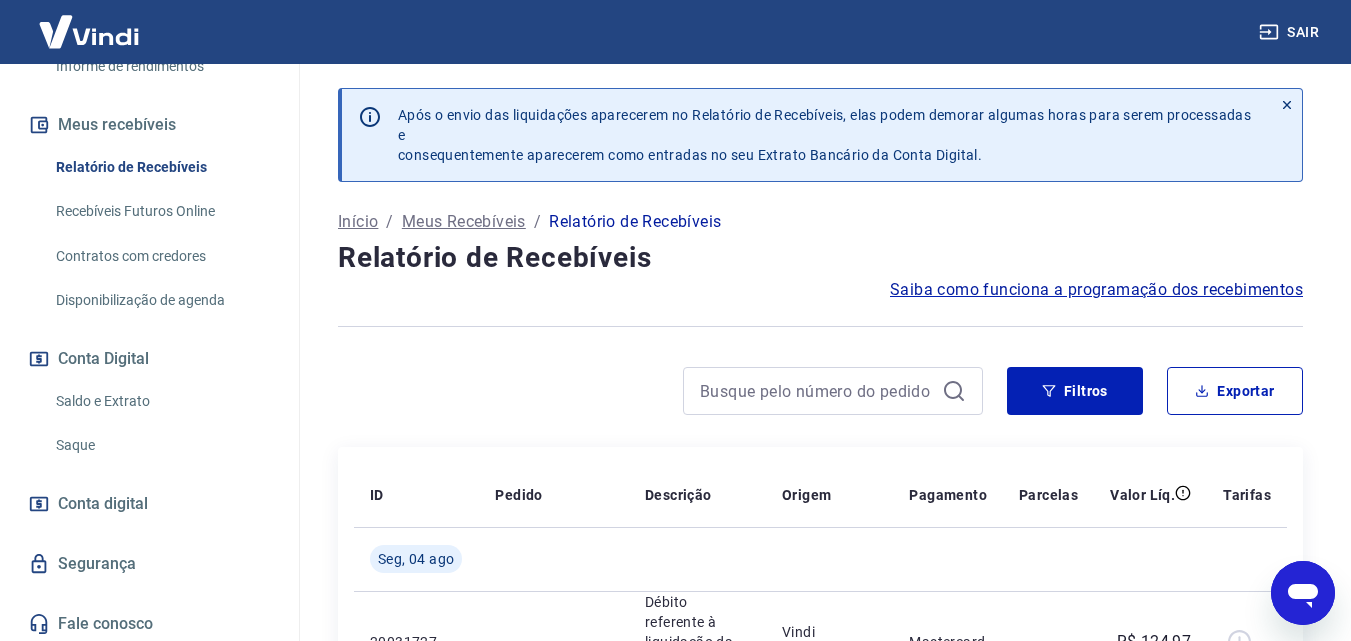 scroll, scrollTop: 400, scrollLeft: 0, axis: vertical 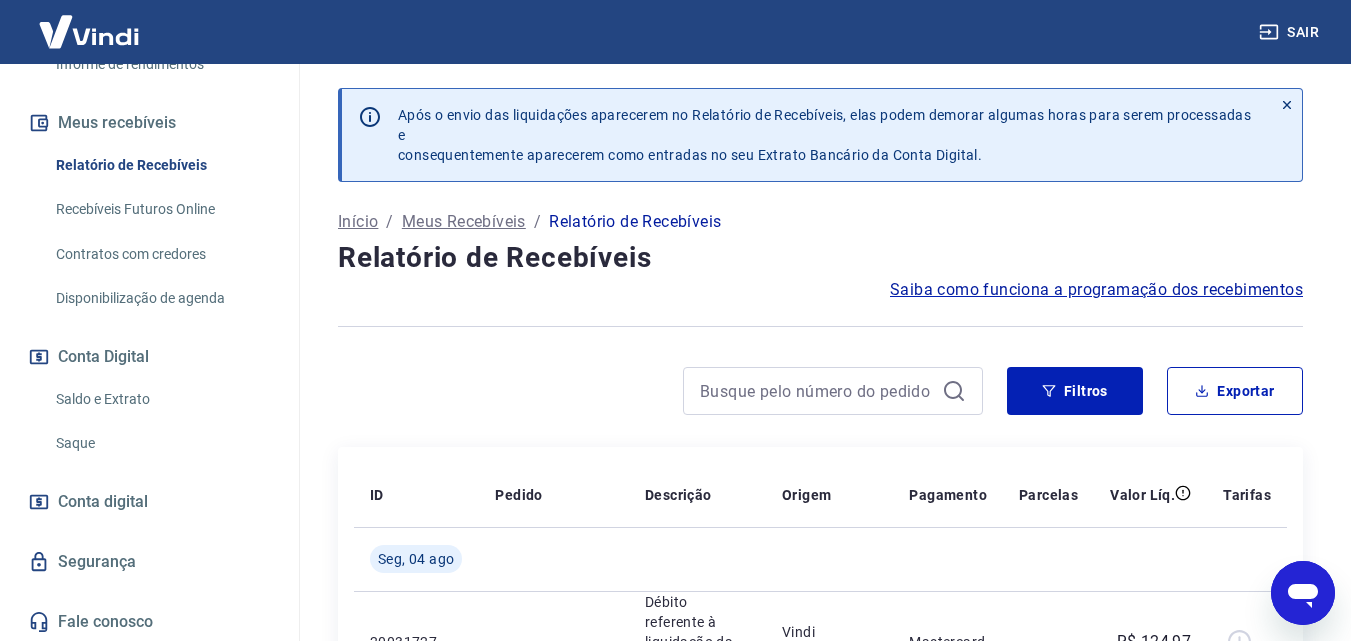click on "Saldo e Extrato Saque" at bounding box center [149, 421] 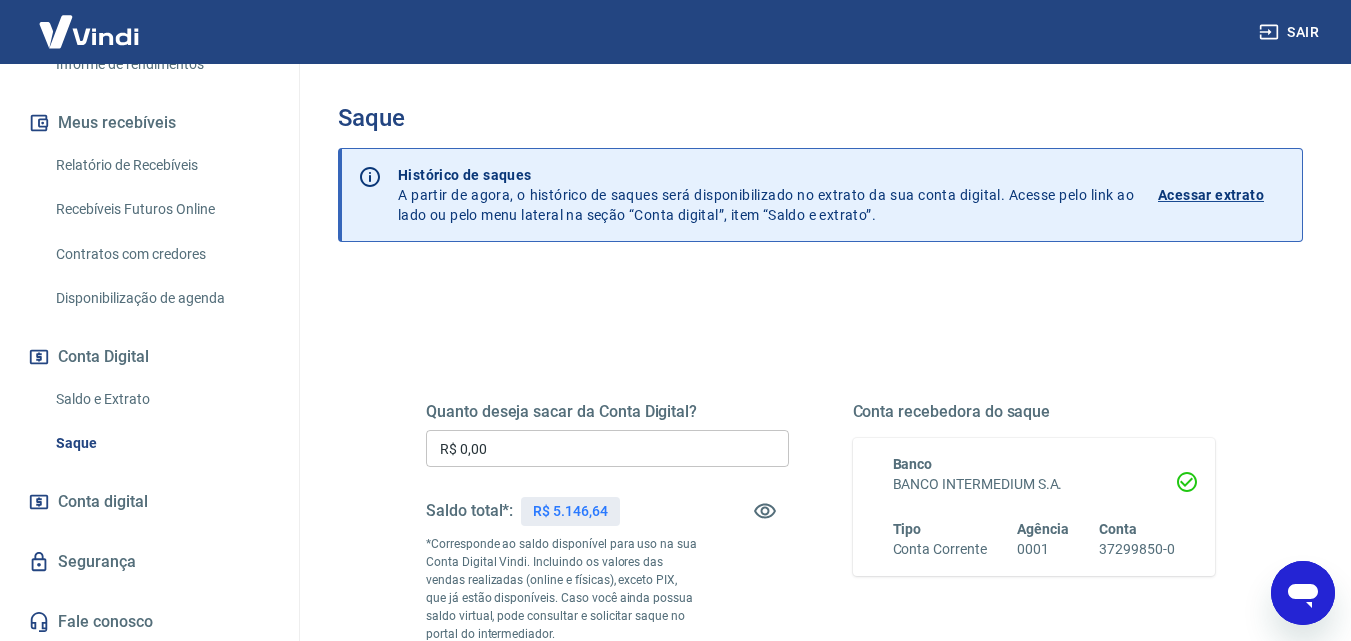 click on "Acessar extrato" at bounding box center [1211, 195] 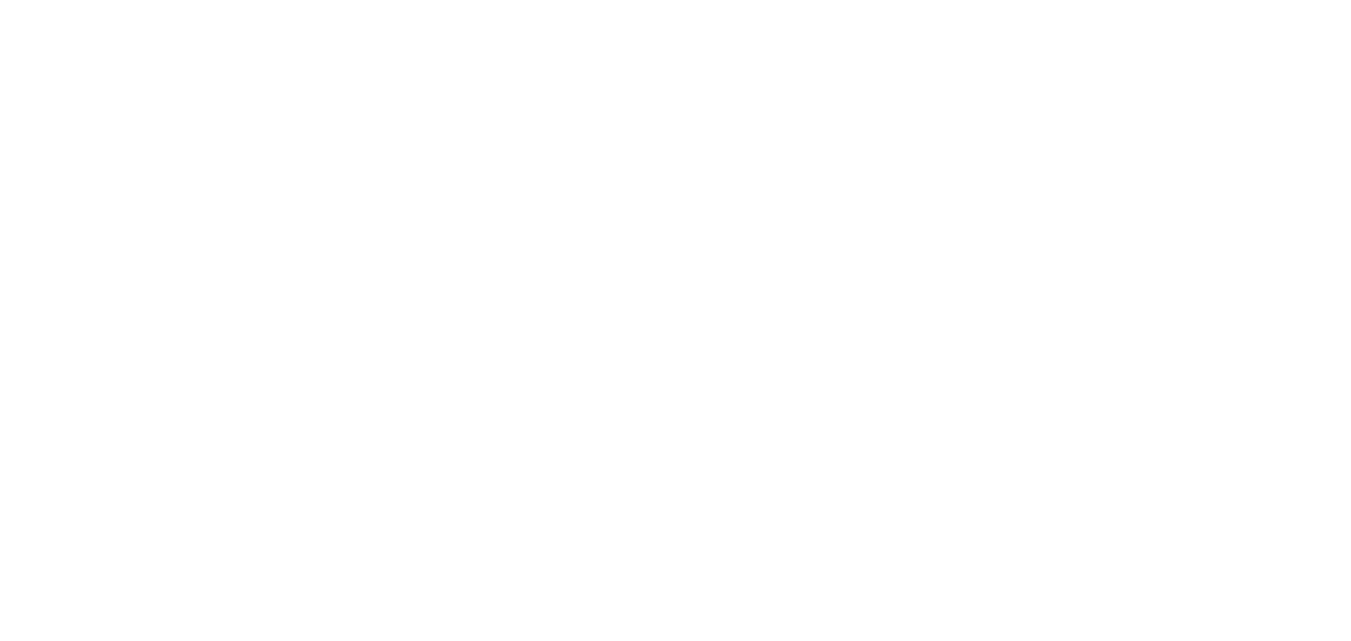 scroll, scrollTop: 0, scrollLeft: 0, axis: both 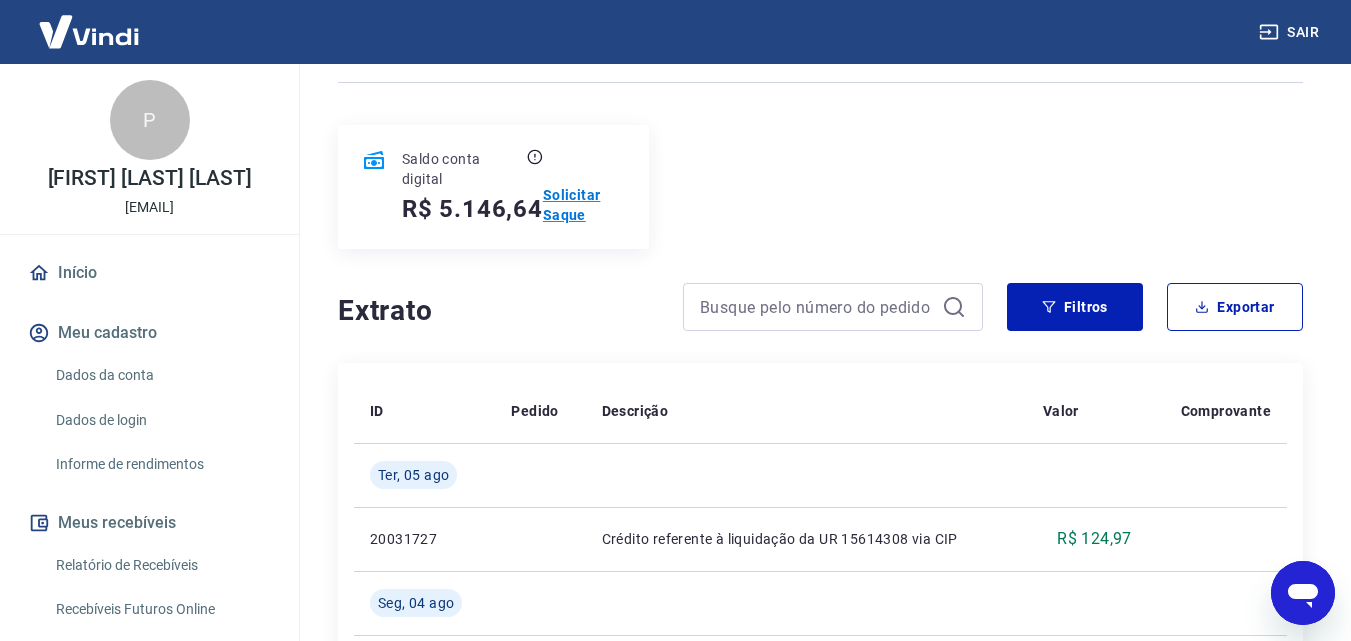 click on "Solicitar Saque" at bounding box center [584, 205] 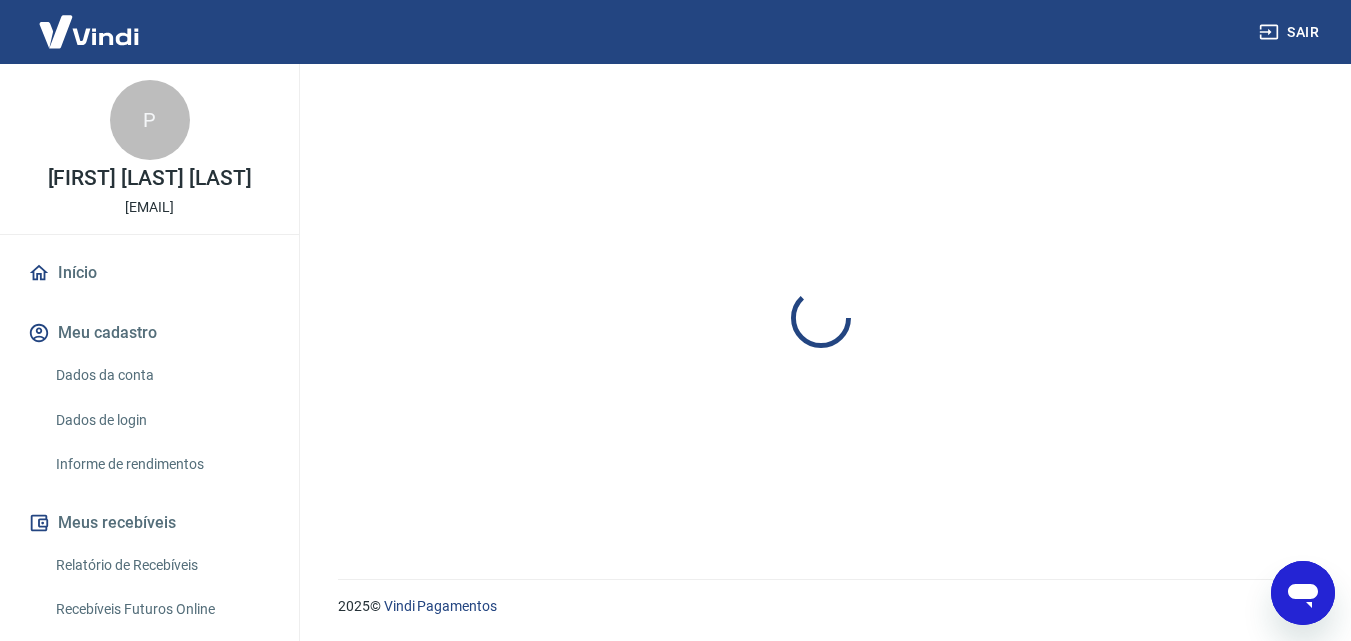 scroll, scrollTop: 0, scrollLeft: 0, axis: both 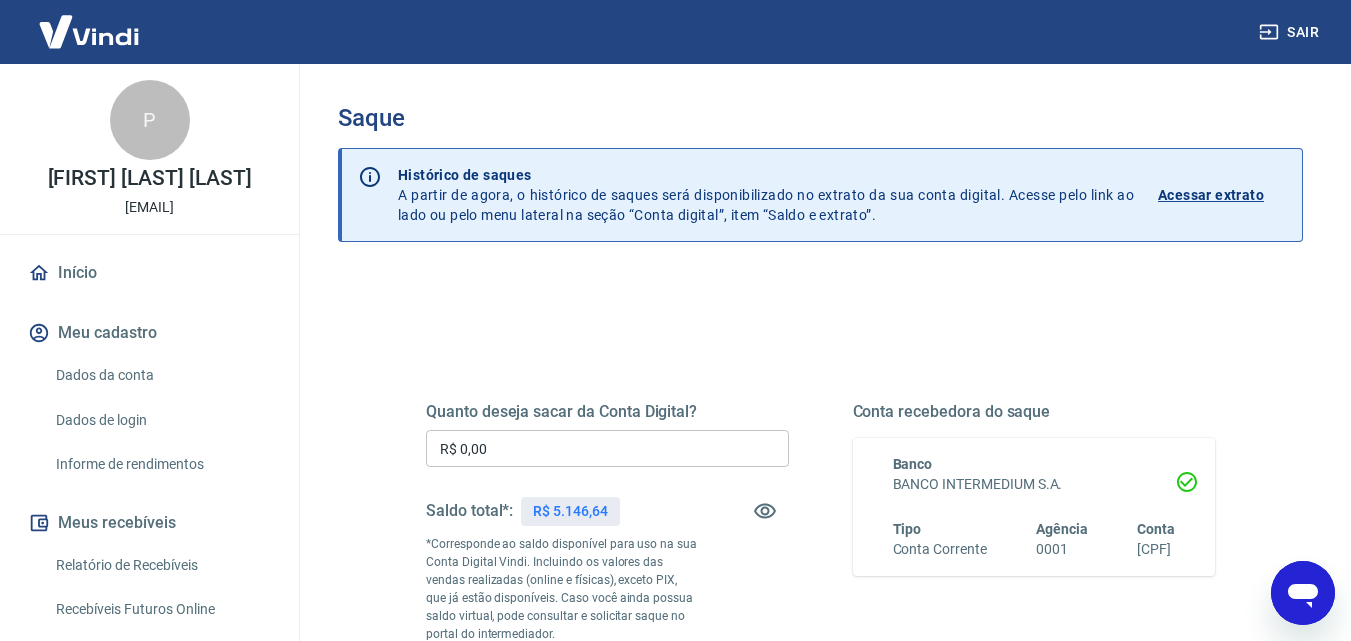 click on "Acessar extrato" at bounding box center (1211, 195) 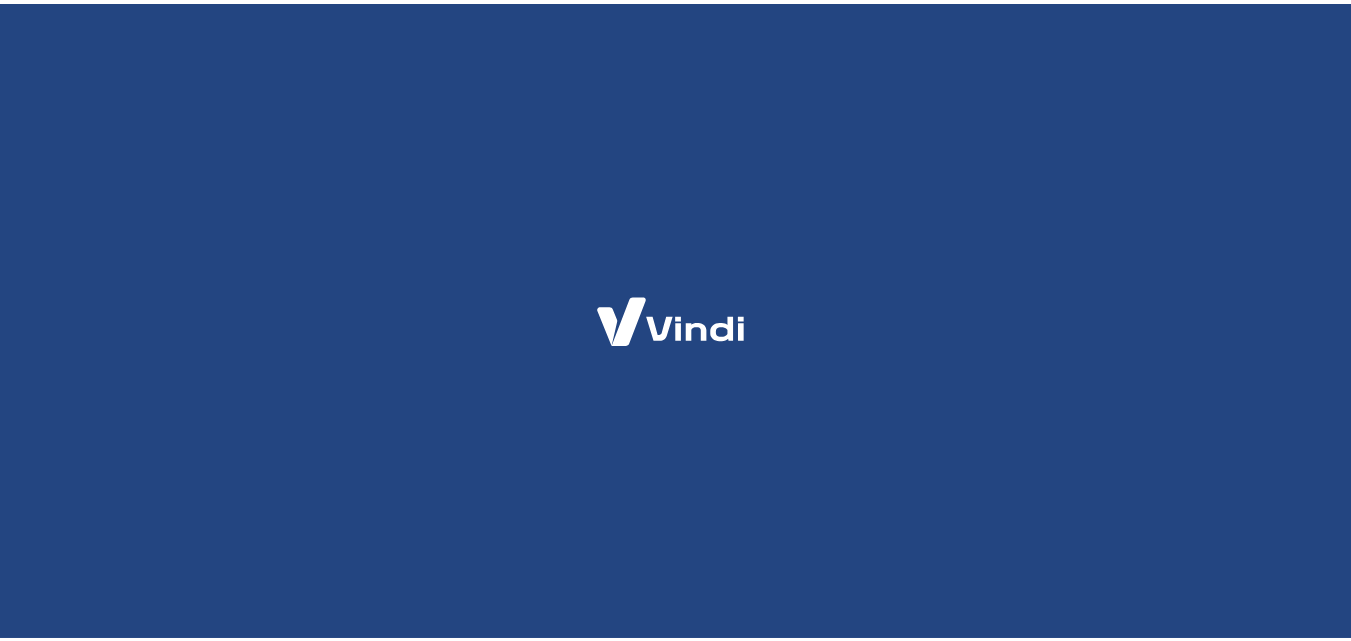 scroll, scrollTop: 0, scrollLeft: 0, axis: both 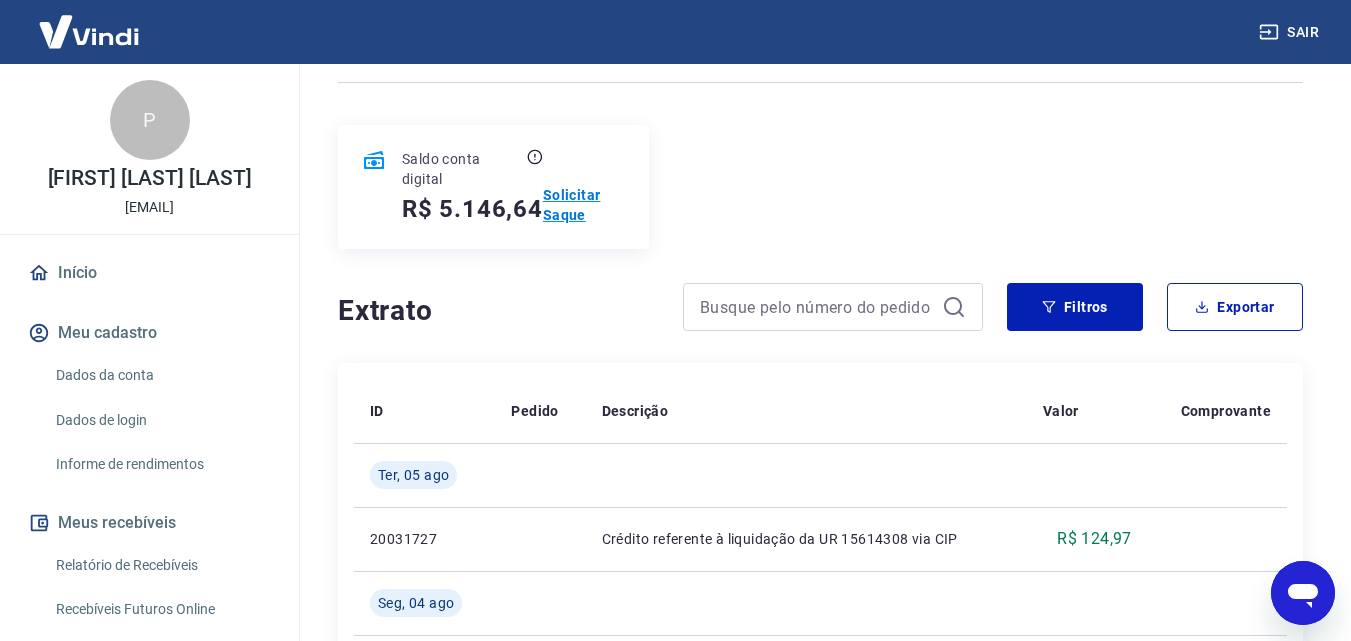 click on "Solicitar Saque" at bounding box center [584, 205] 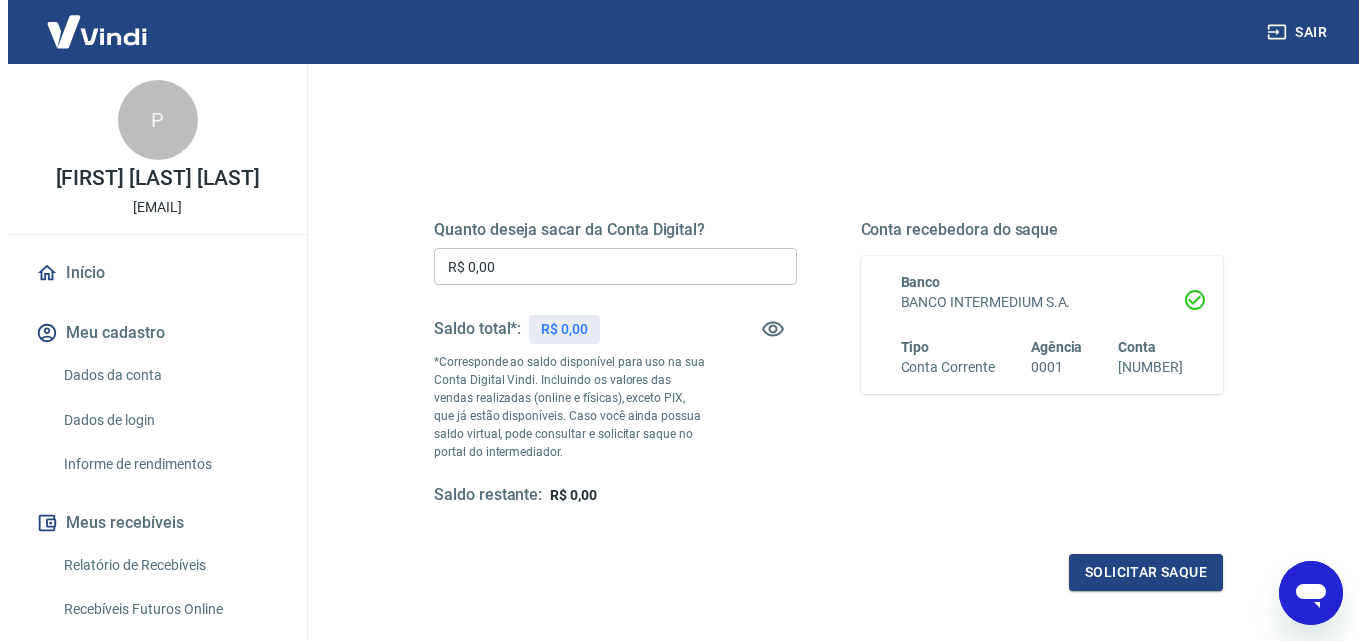 scroll, scrollTop: 200, scrollLeft: 0, axis: vertical 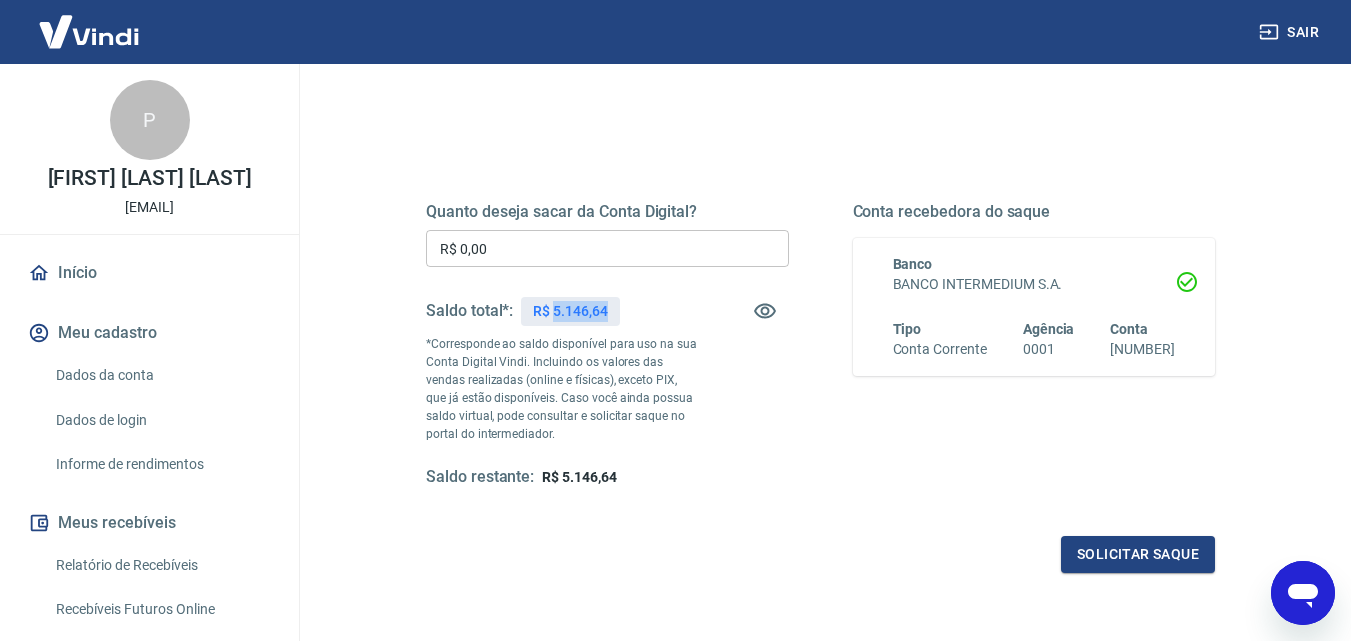drag, startPoint x: 559, startPoint y: 311, endPoint x: 603, endPoint y: 314, distance: 44.102154 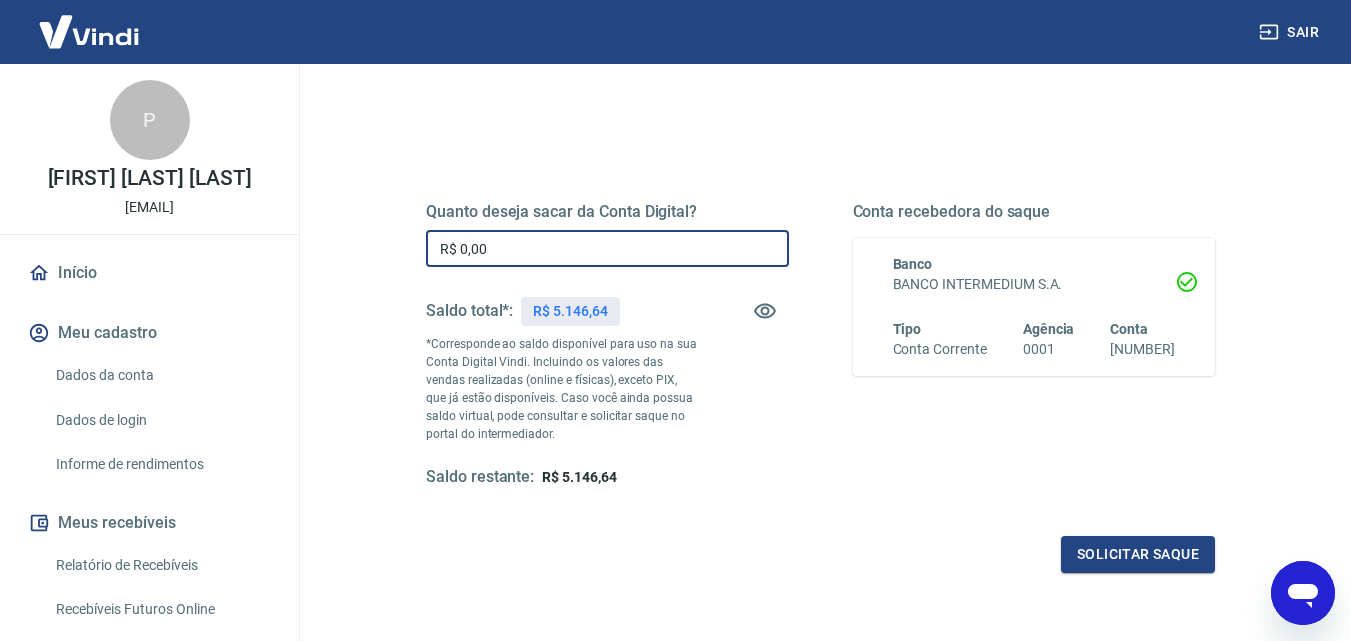click on "R$ 0,00" at bounding box center [607, 248] 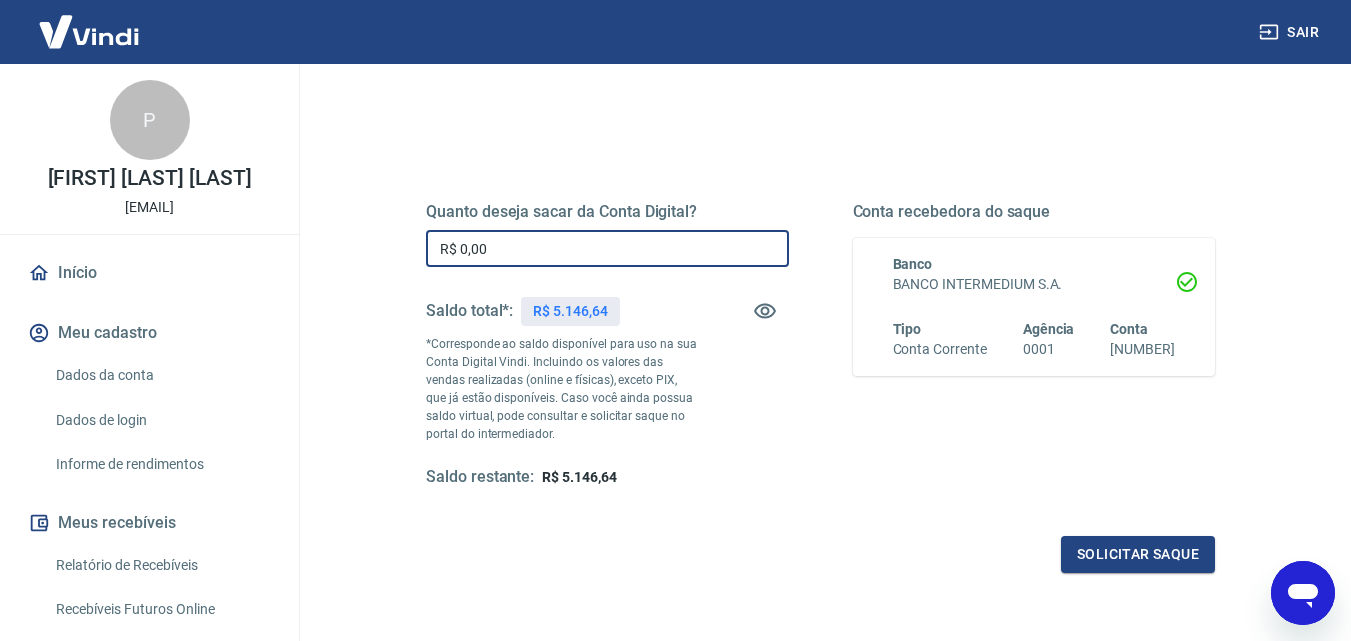 paste 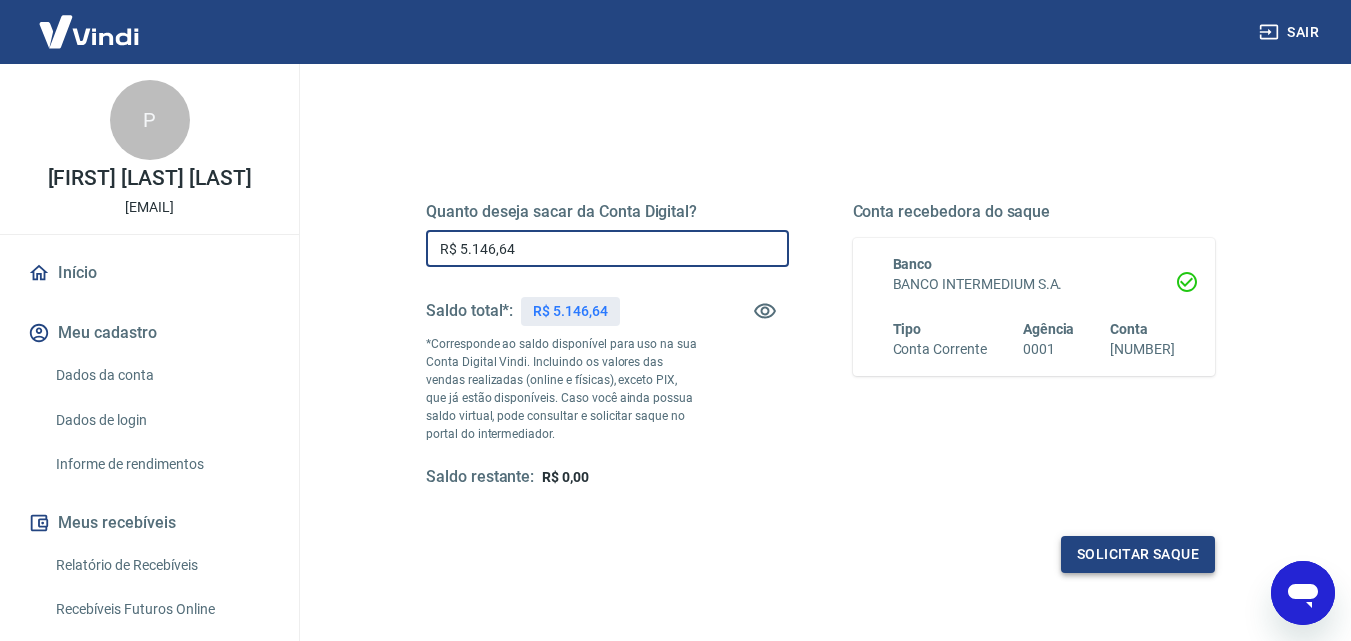 type on "R$ 5.146,64" 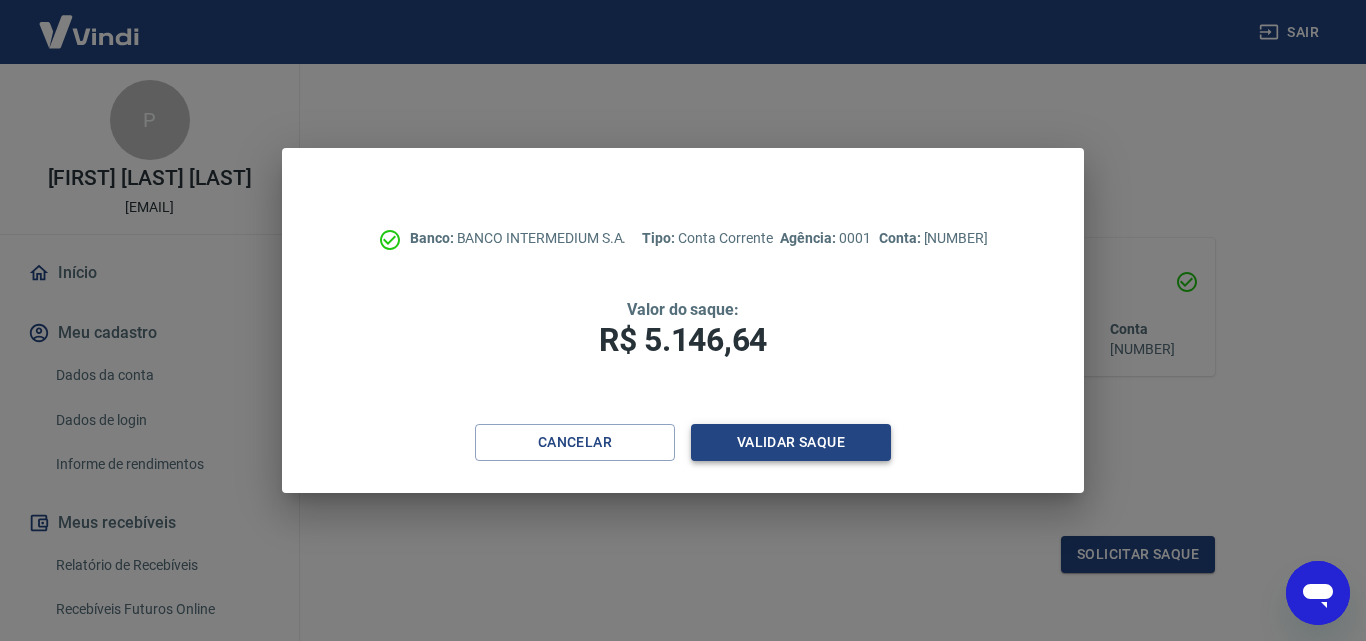 click on "Validar saque" at bounding box center [791, 442] 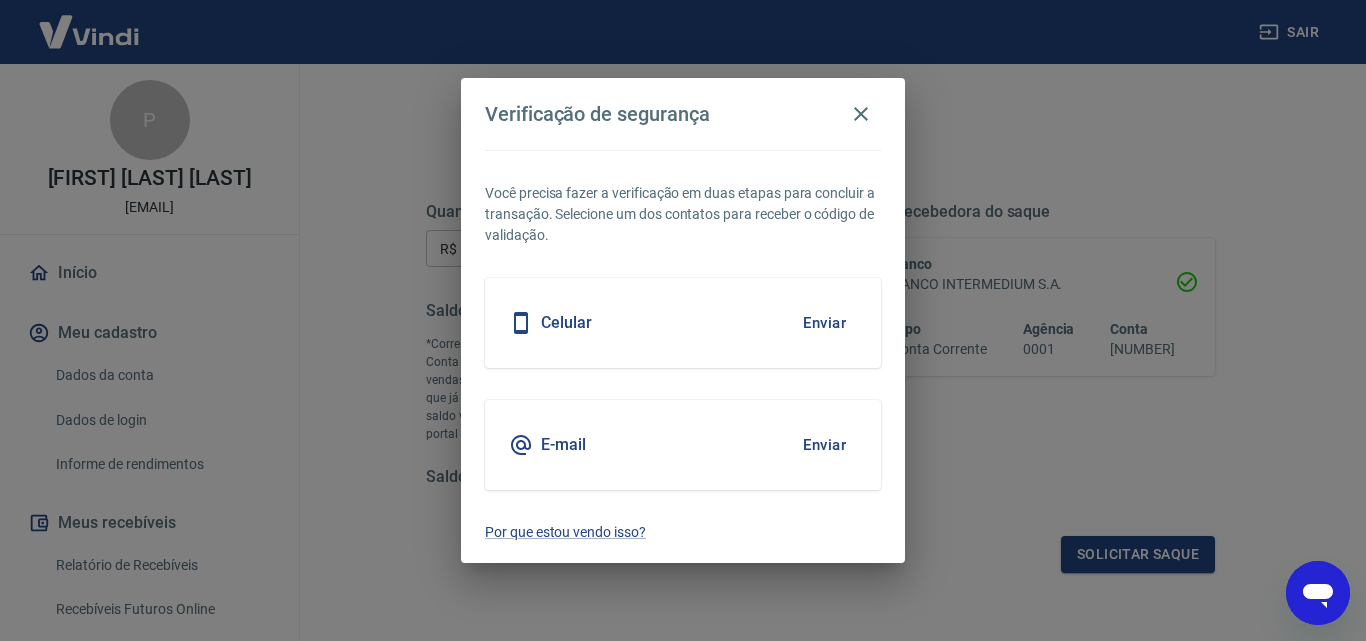 click on "Celular Enviar" at bounding box center [683, 323] 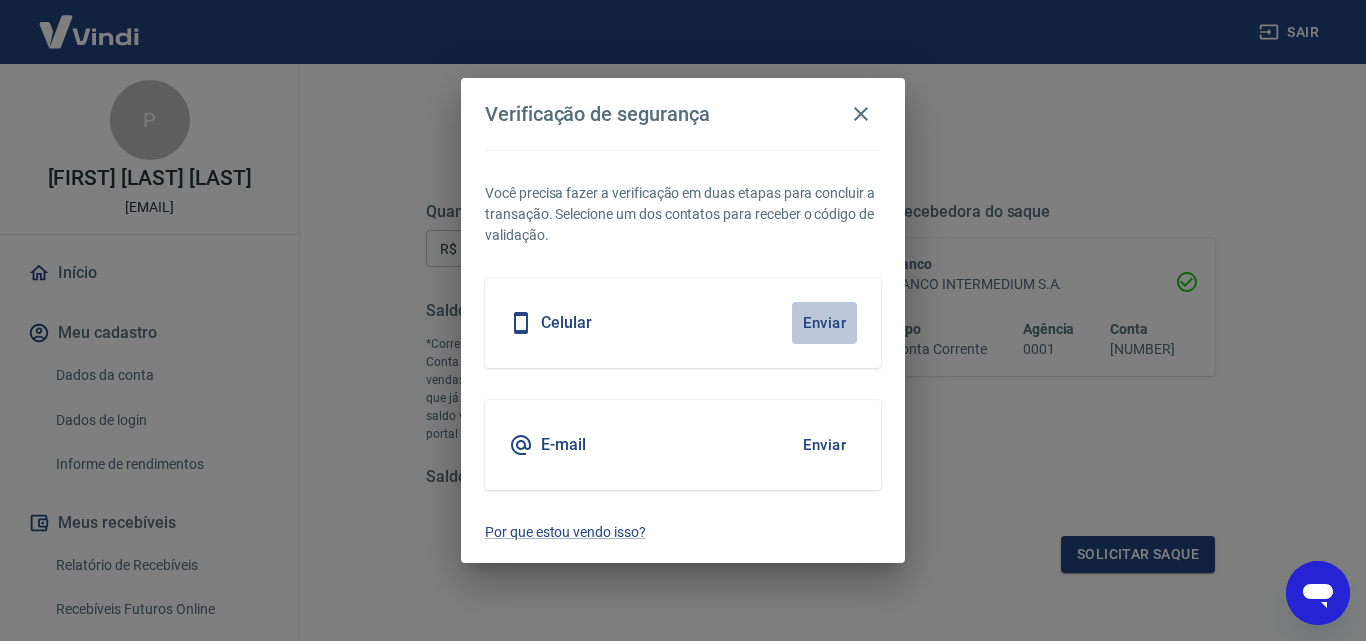 click on "Enviar" at bounding box center [824, 323] 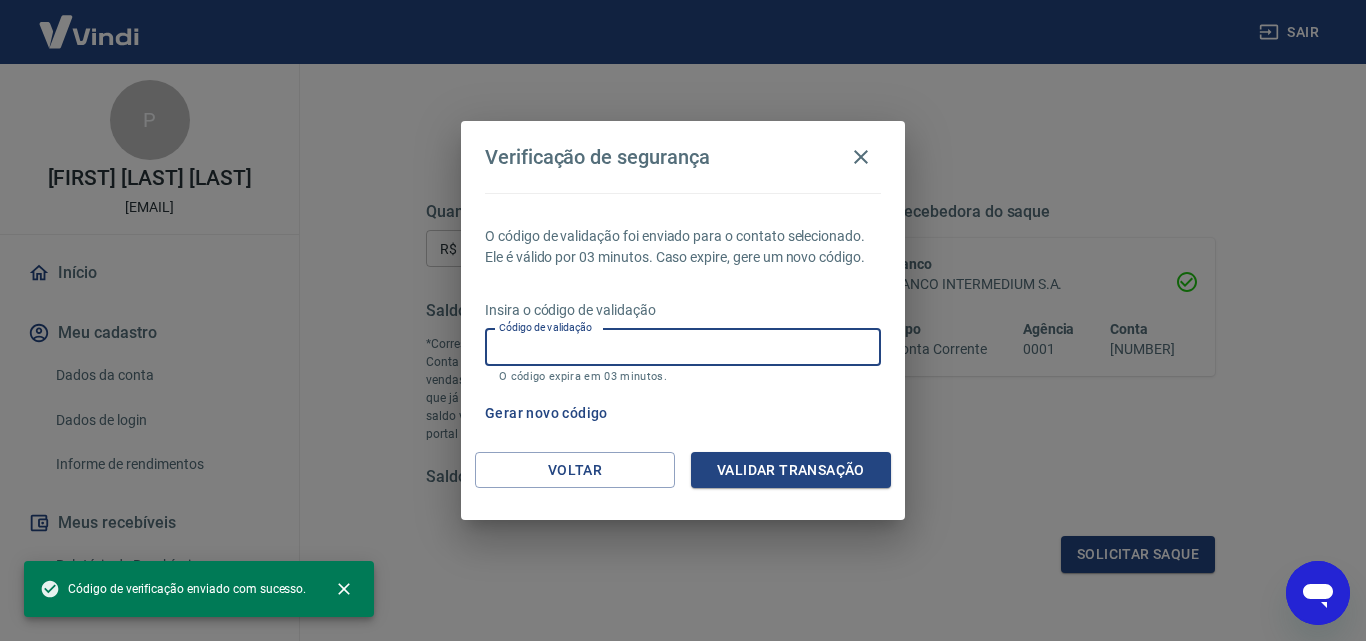 click on "Código de validação" at bounding box center (683, 347) 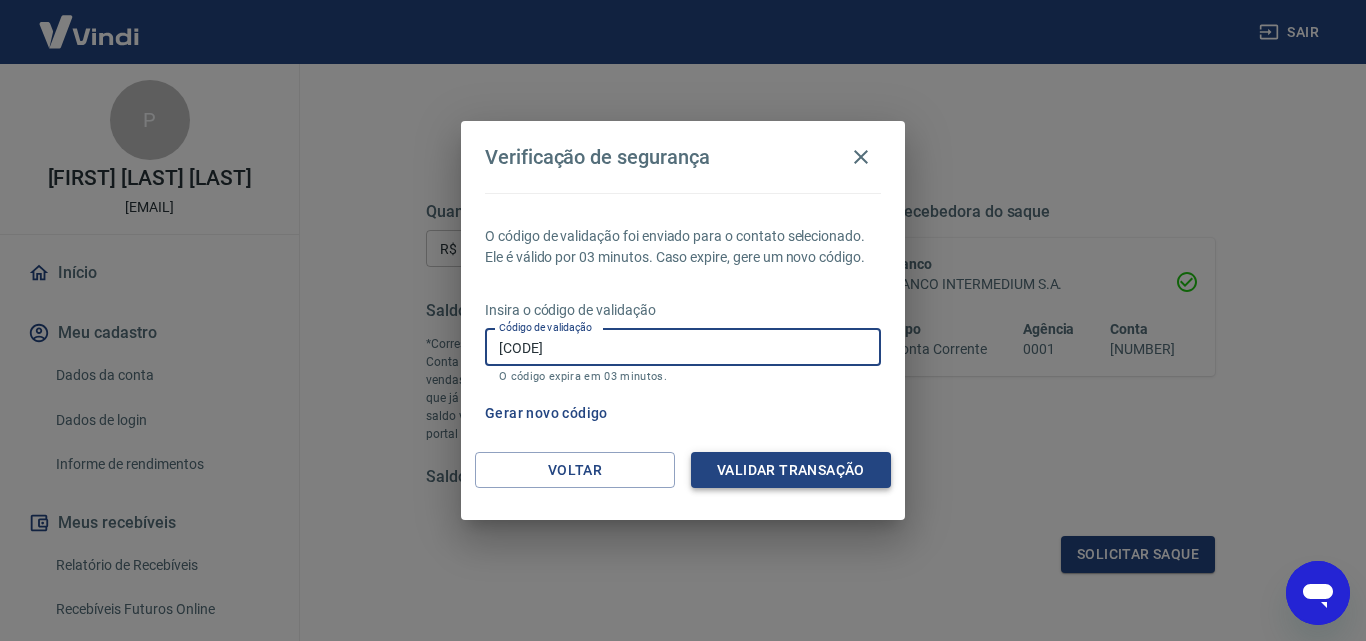 type on "335215" 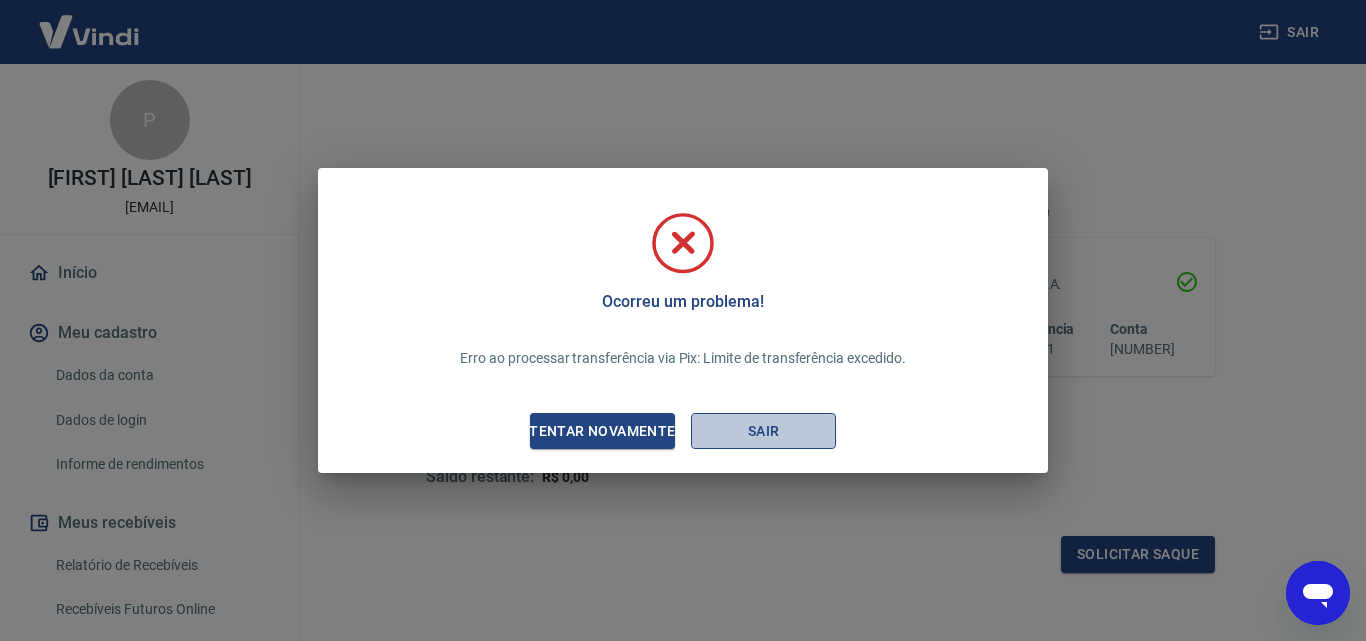 click on "Sair" at bounding box center (763, 431) 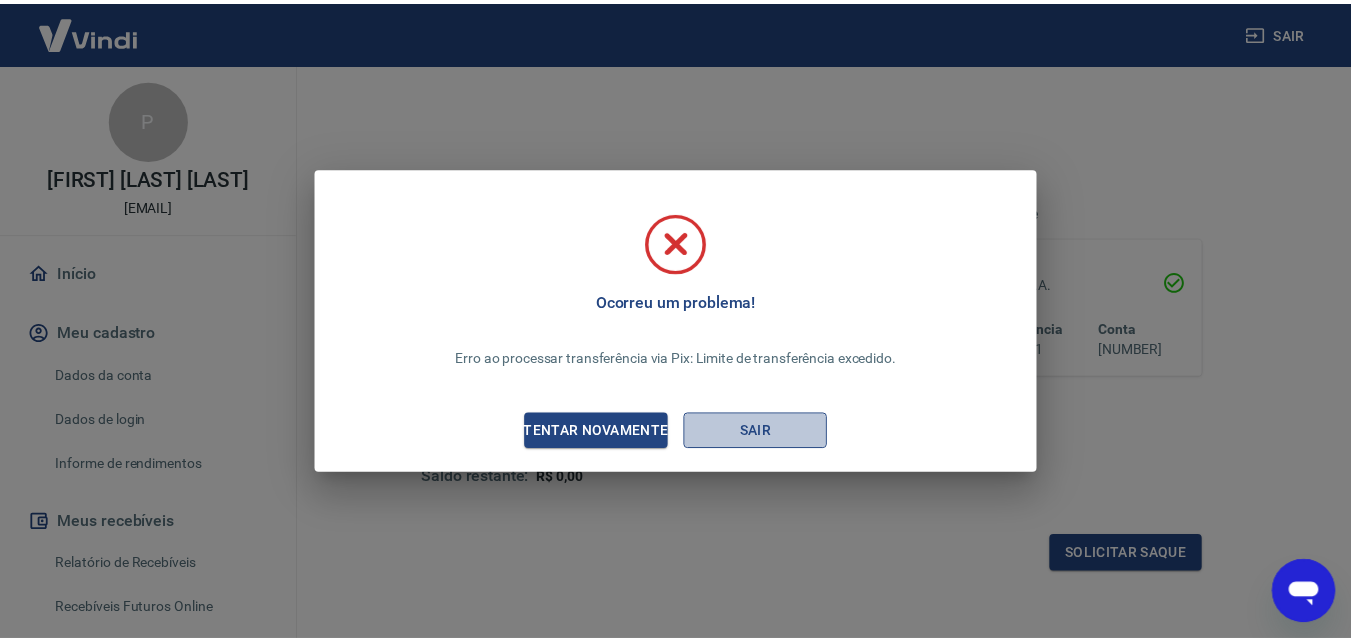 scroll, scrollTop: 0, scrollLeft: 0, axis: both 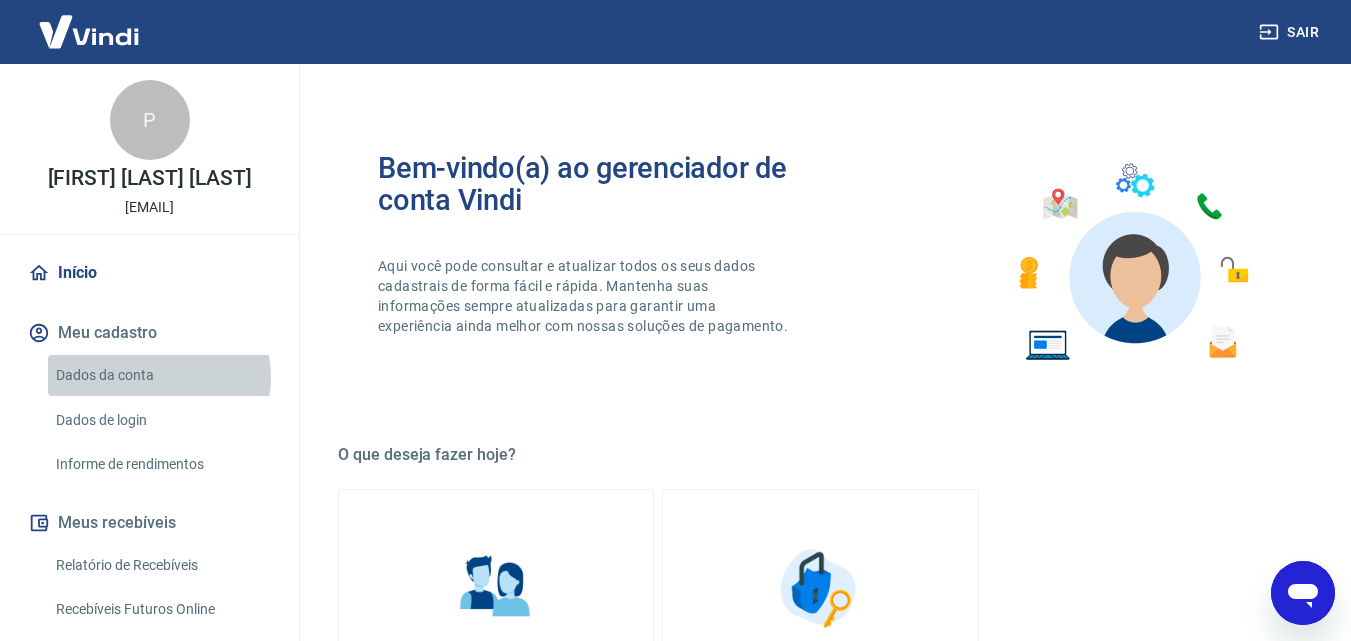 click on "Dados da conta" at bounding box center (161, 375) 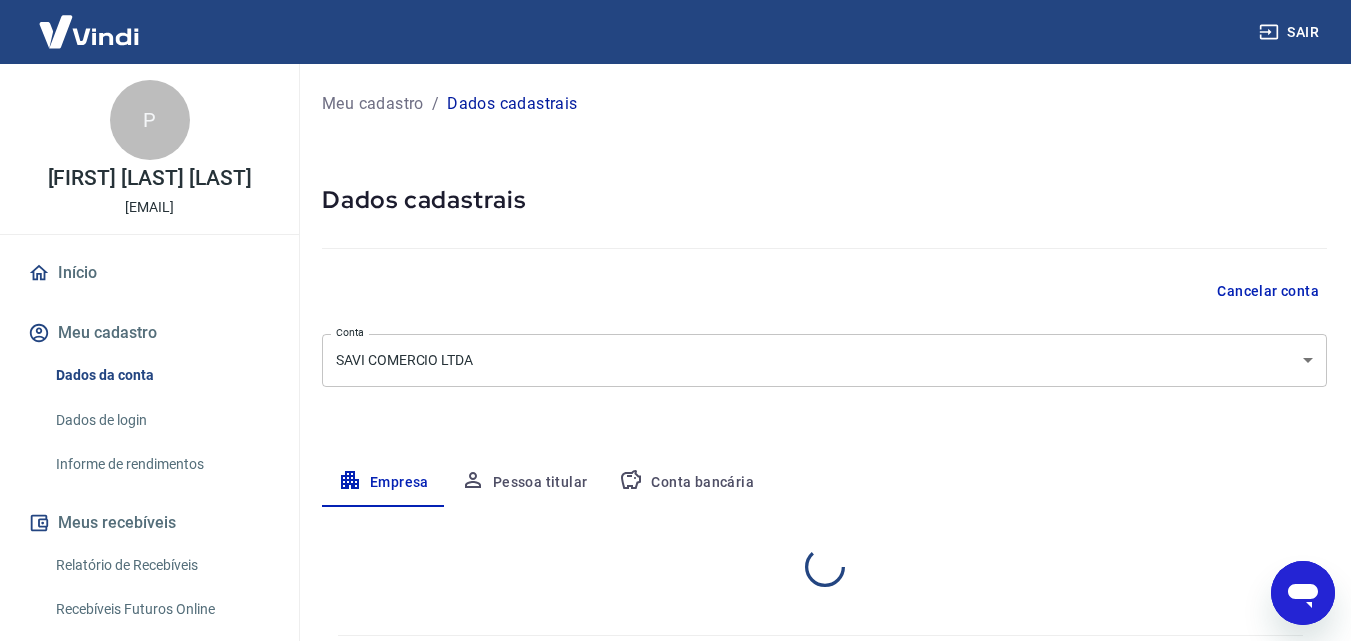 select on "MG" 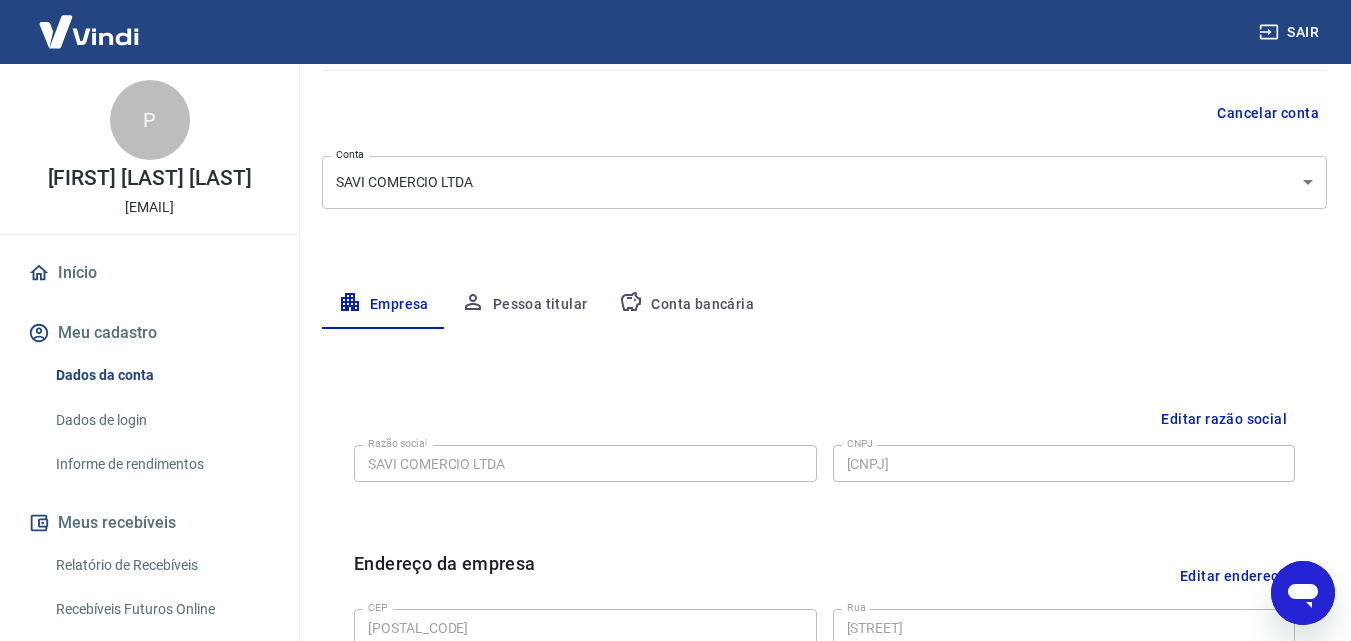 scroll, scrollTop: 300, scrollLeft: 0, axis: vertical 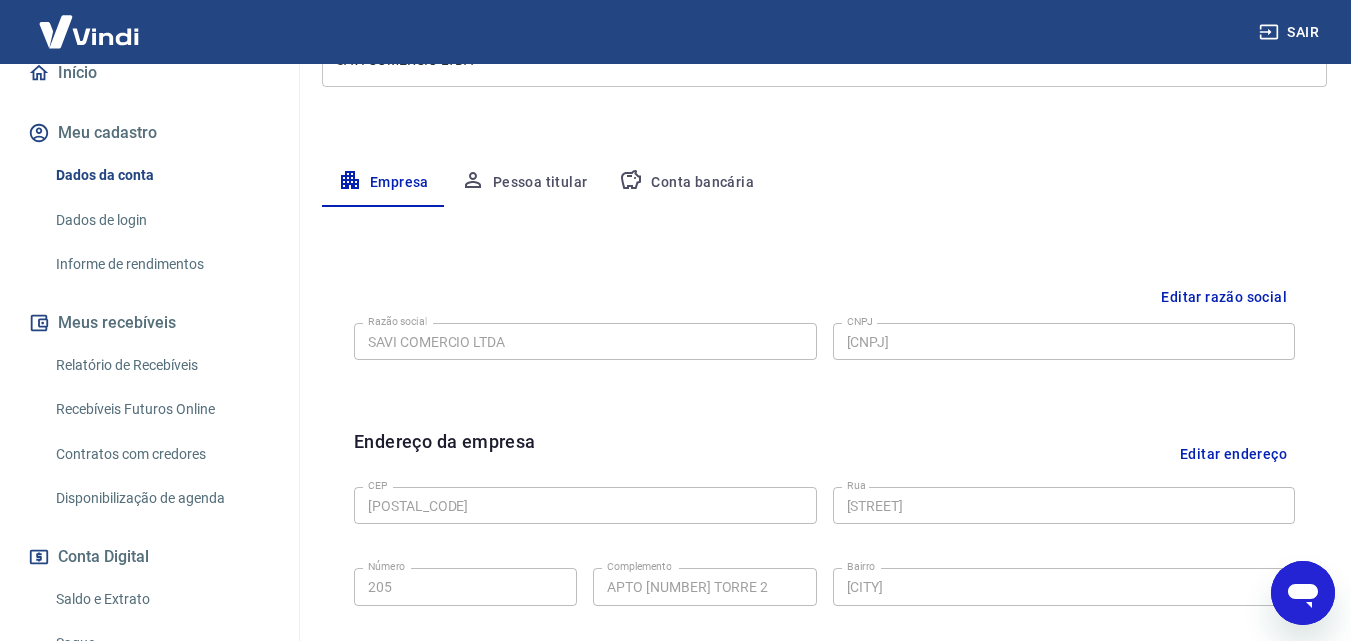 click on "Relatório de Recebíveis" at bounding box center [161, 365] 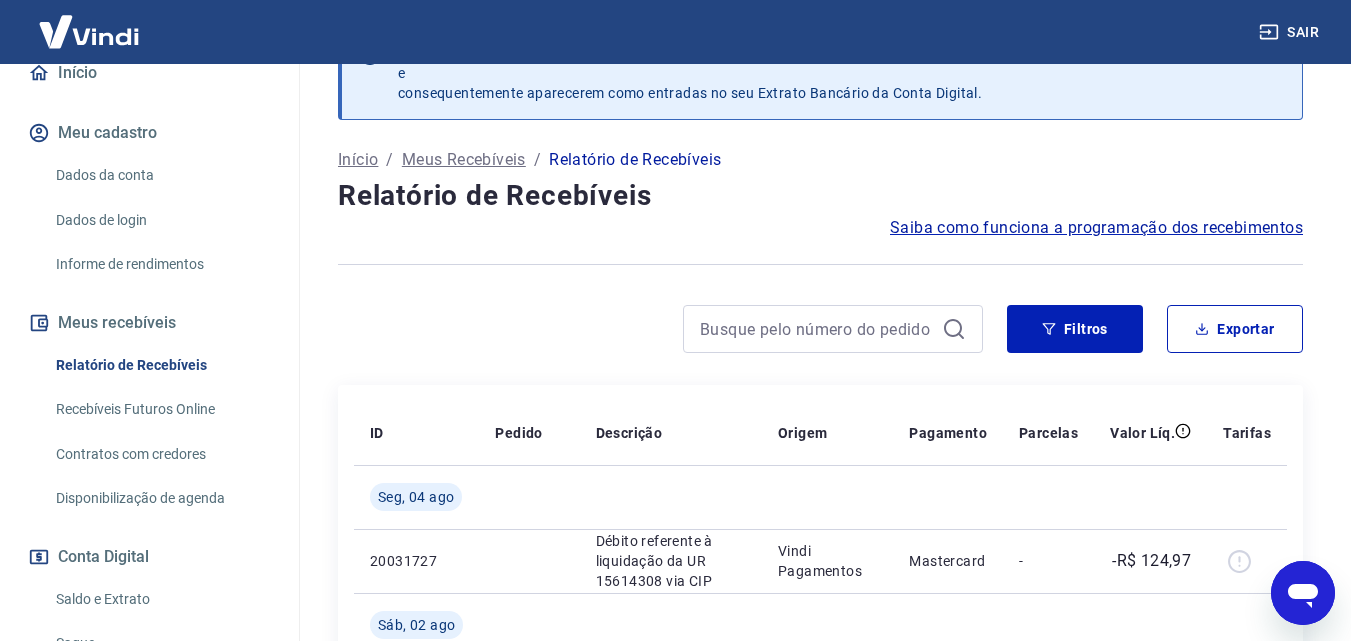 scroll, scrollTop: 300, scrollLeft: 0, axis: vertical 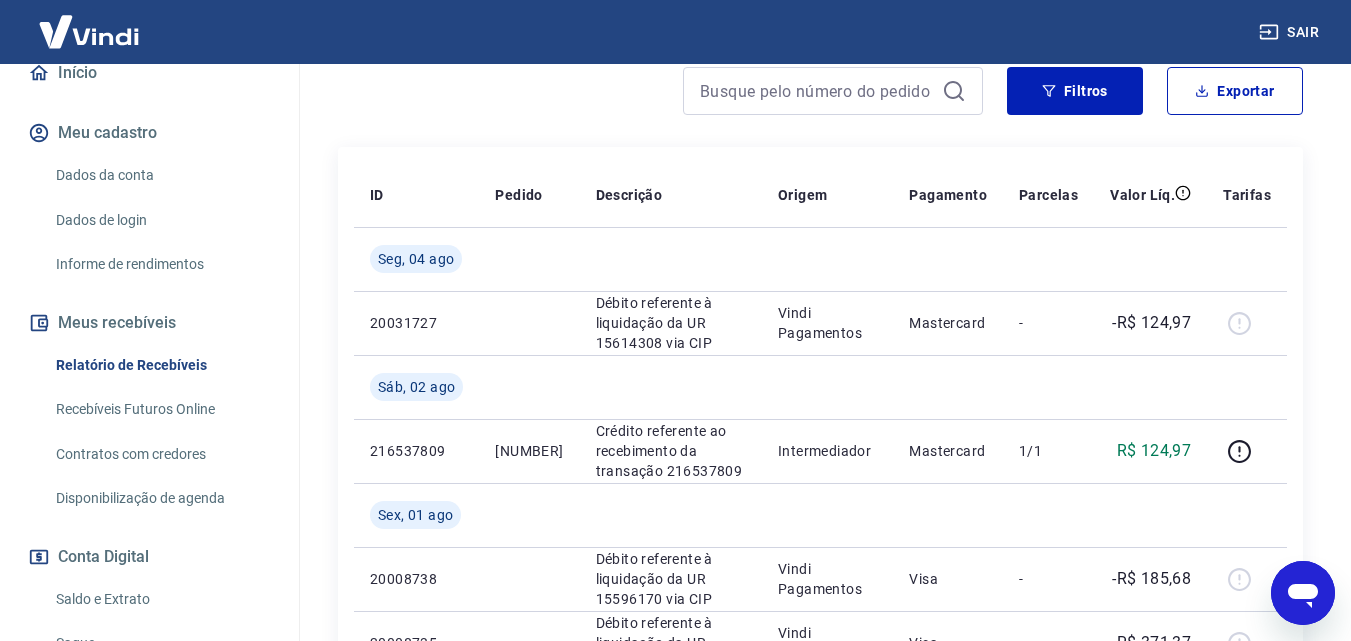 click on "Recebíveis Futuros Online" at bounding box center [161, 409] 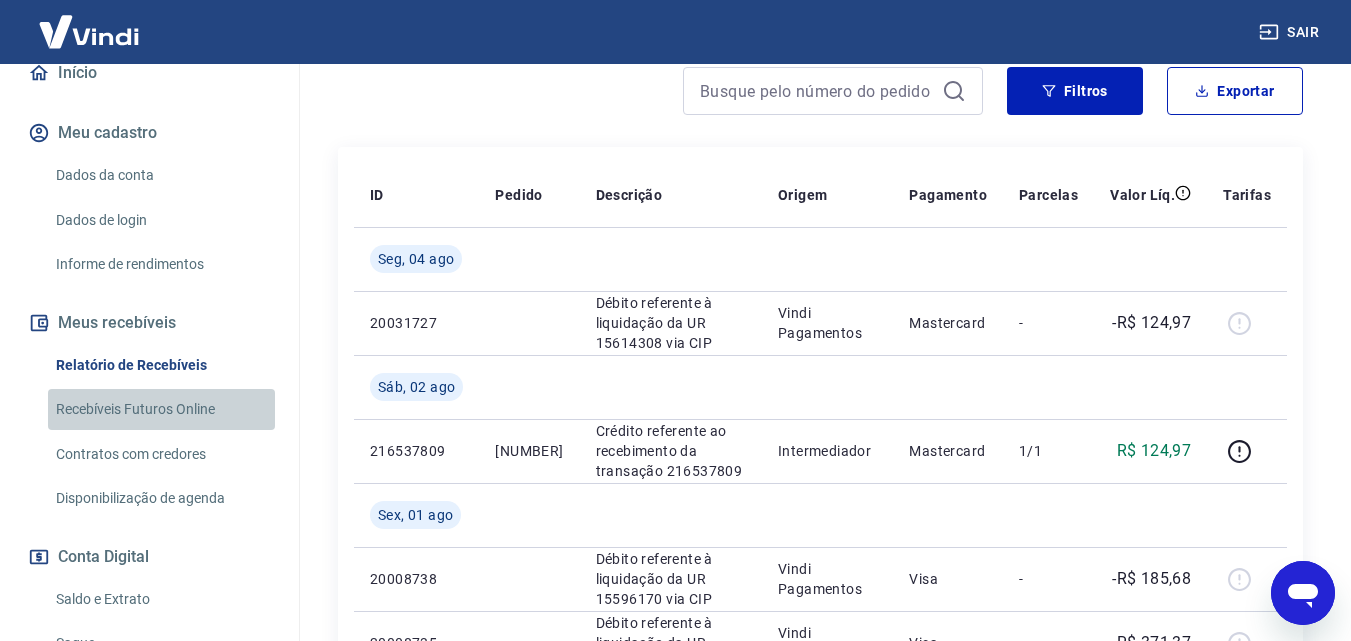 click on "Recebíveis Futuros Online" at bounding box center (161, 409) 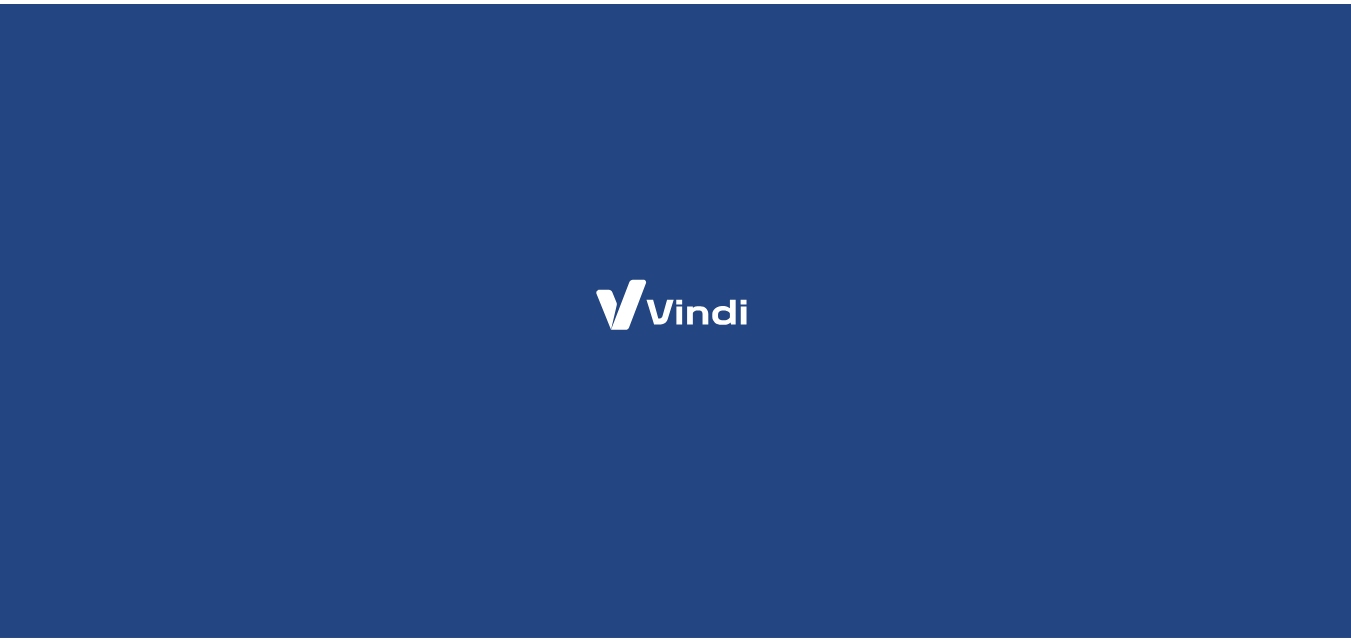 scroll, scrollTop: 0, scrollLeft: 0, axis: both 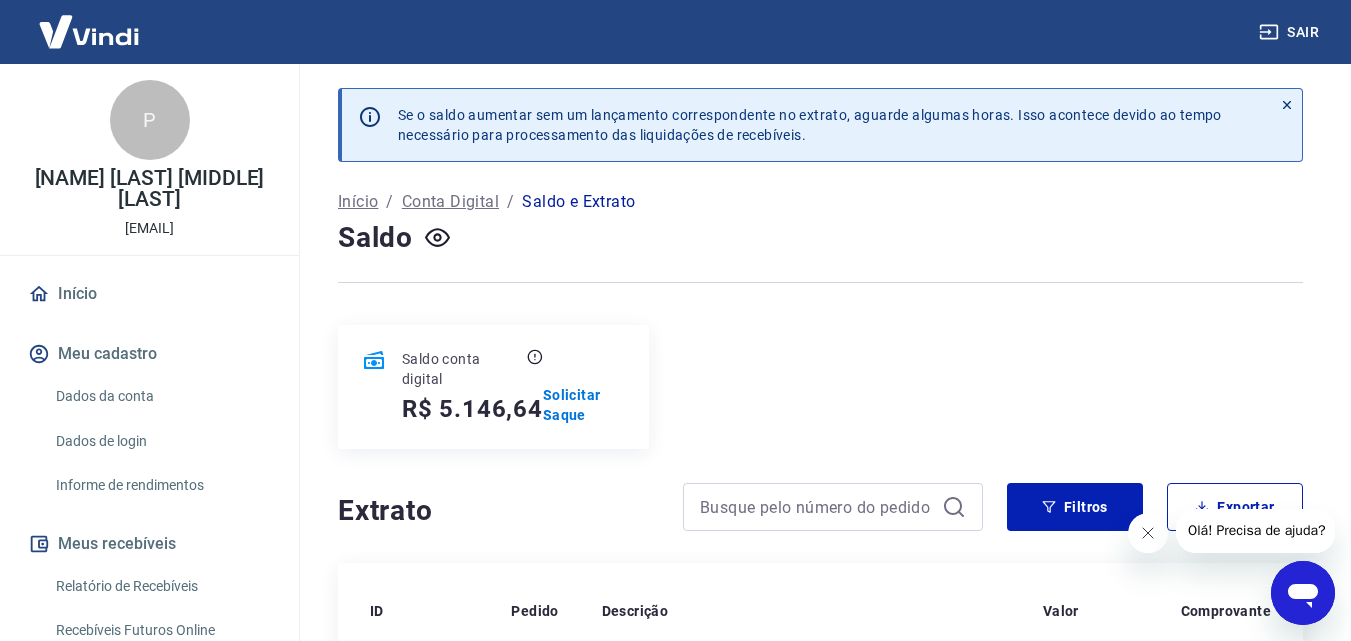 click at bounding box center (1303, 593) 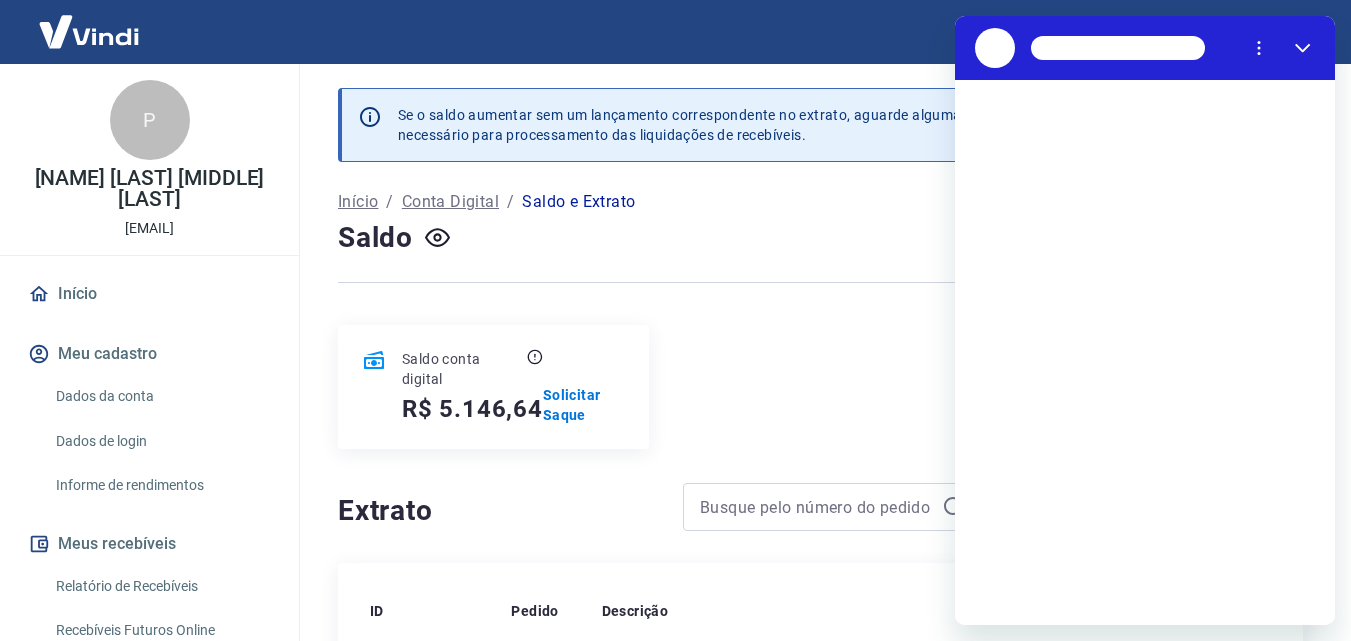 scroll, scrollTop: 0, scrollLeft: 0, axis: both 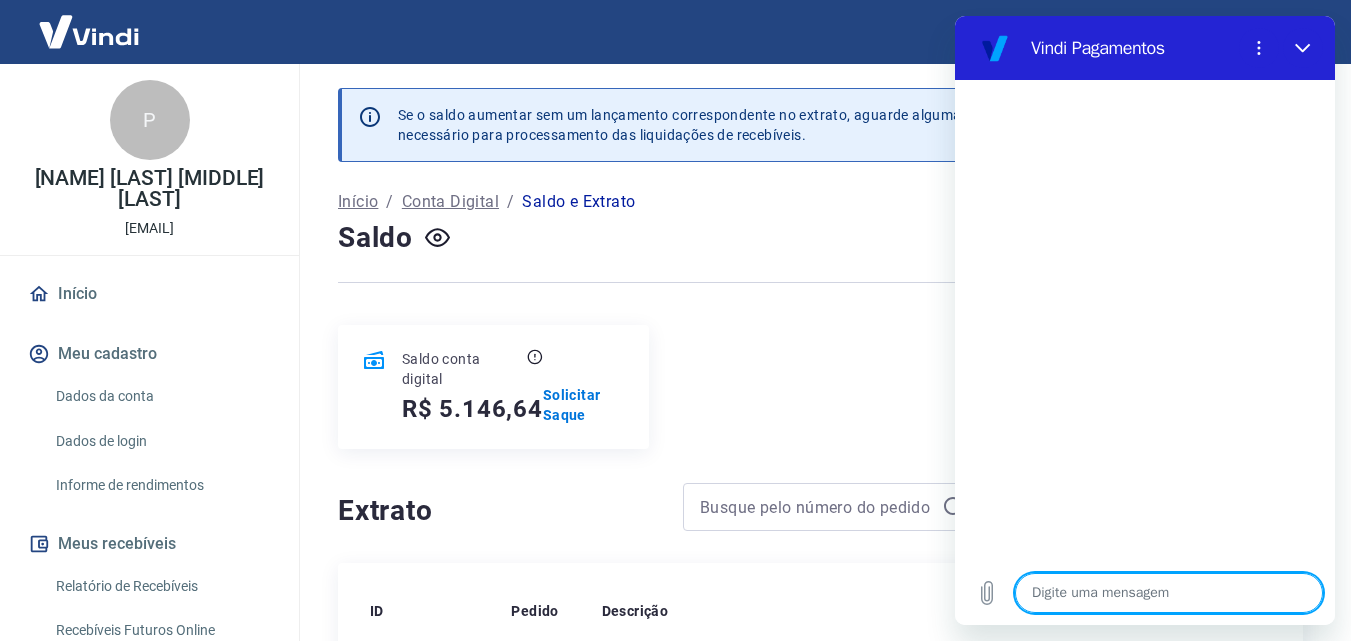 click at bounding box center (1169, 593) 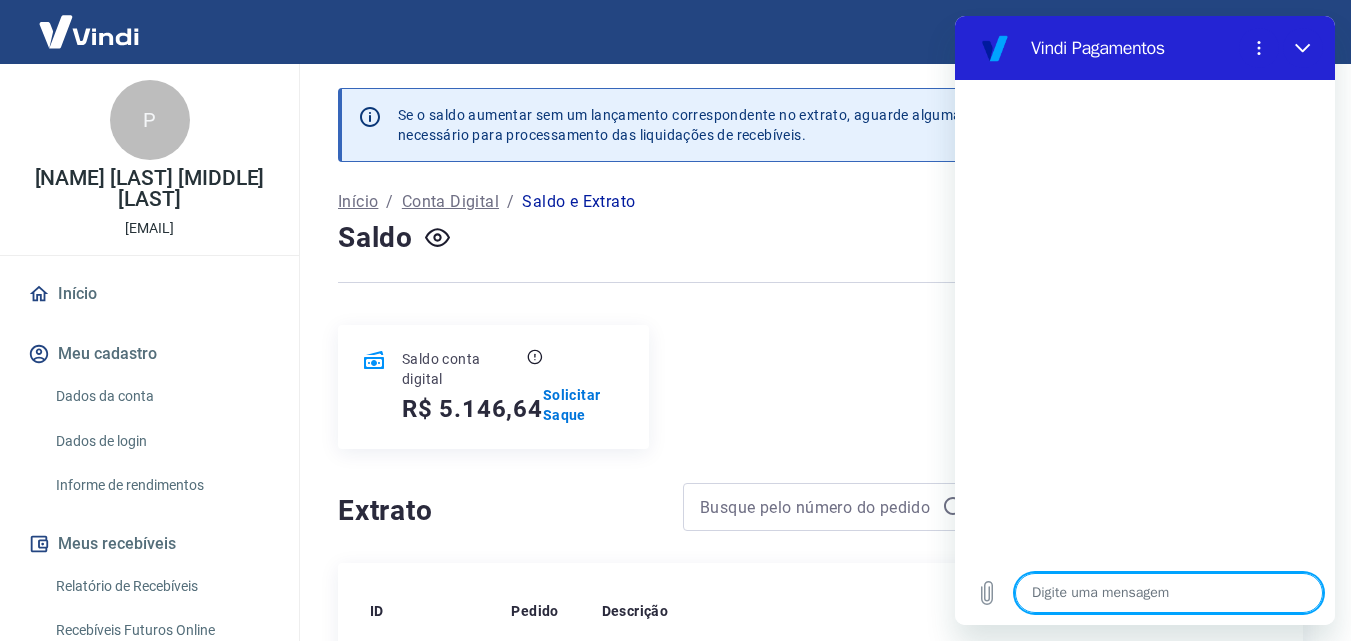type on "b" 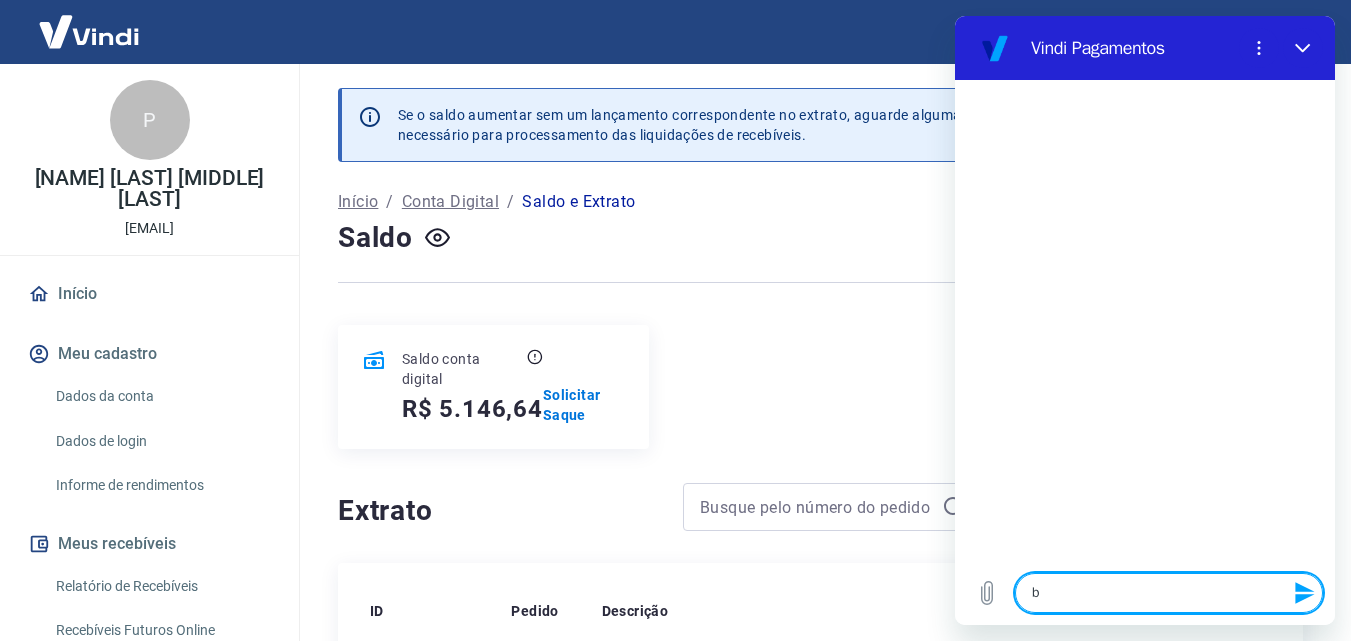 type on "bo" 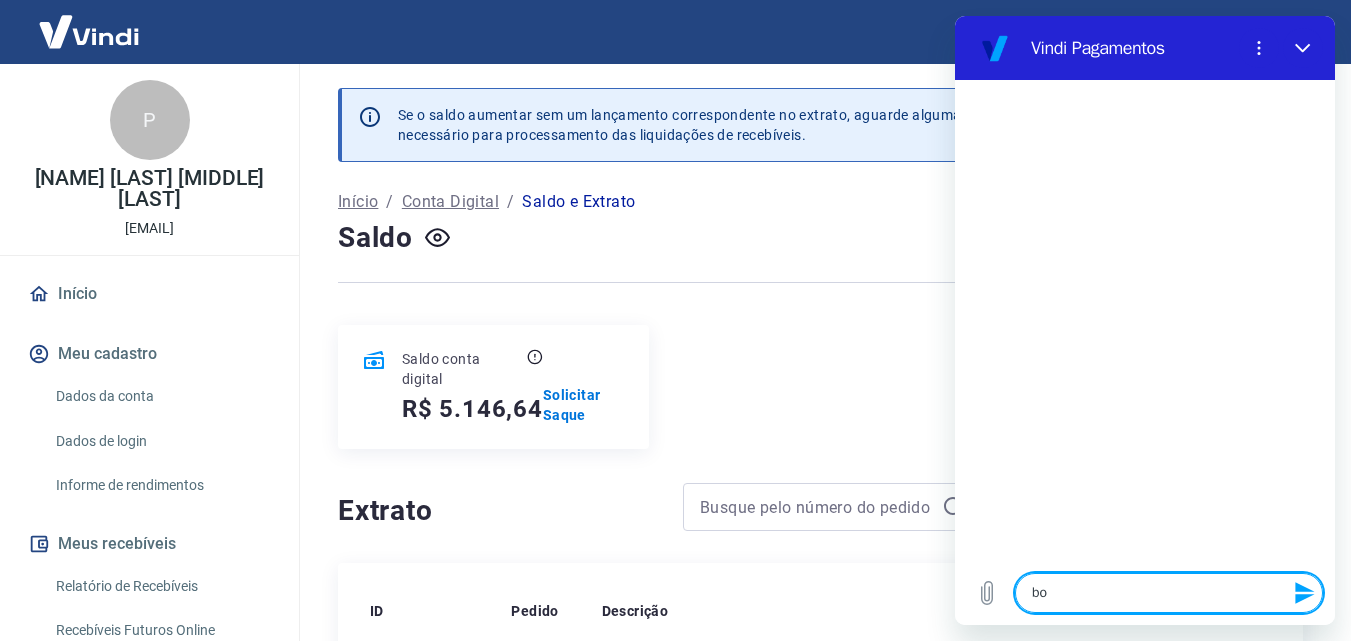 type on "boa" 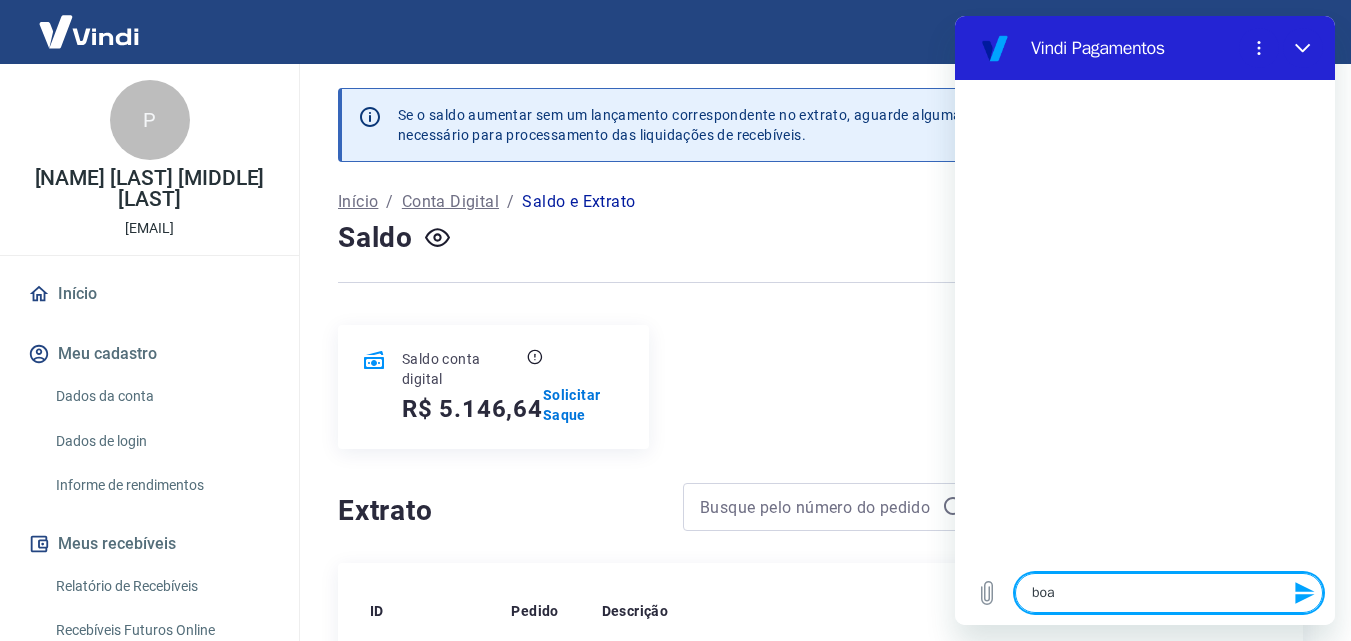 type on "boa" 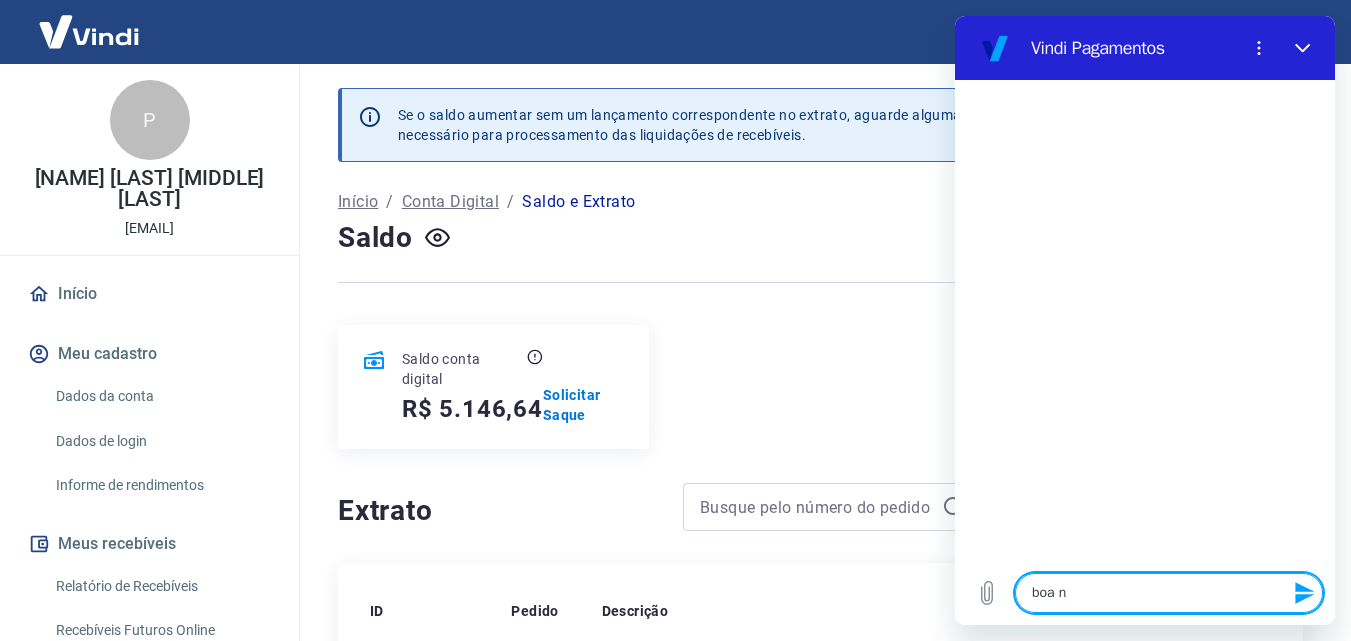 type on "boa no" 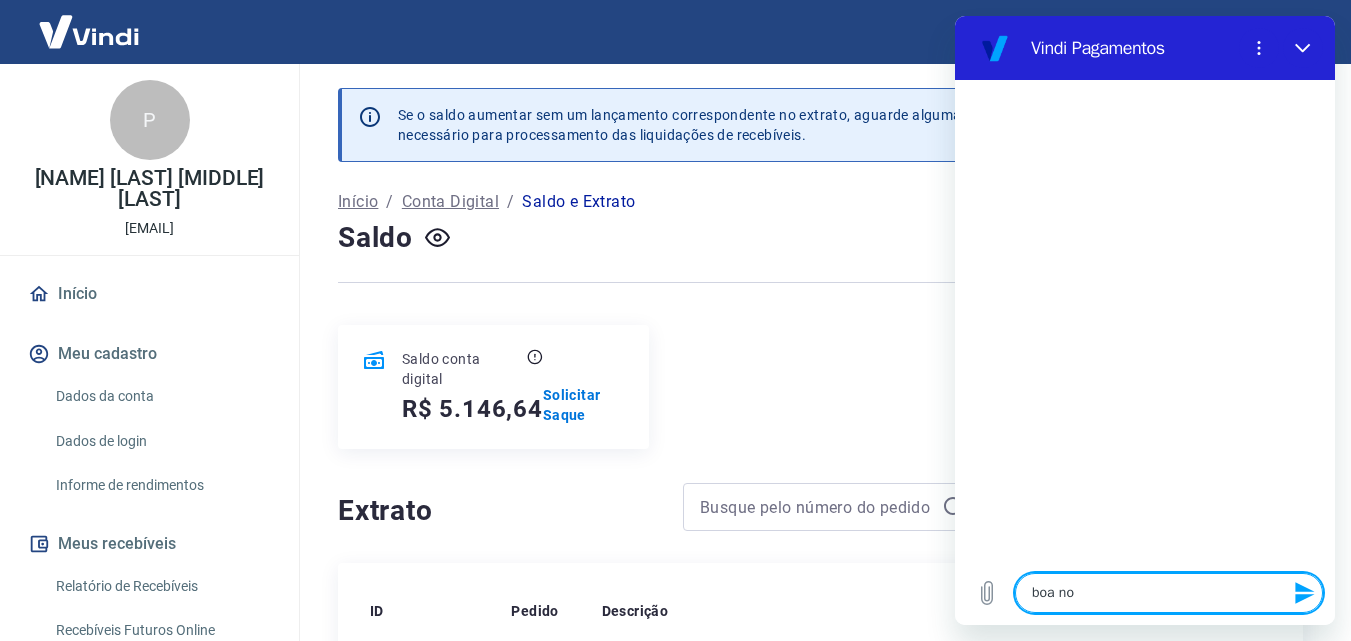 type on "boa noi" 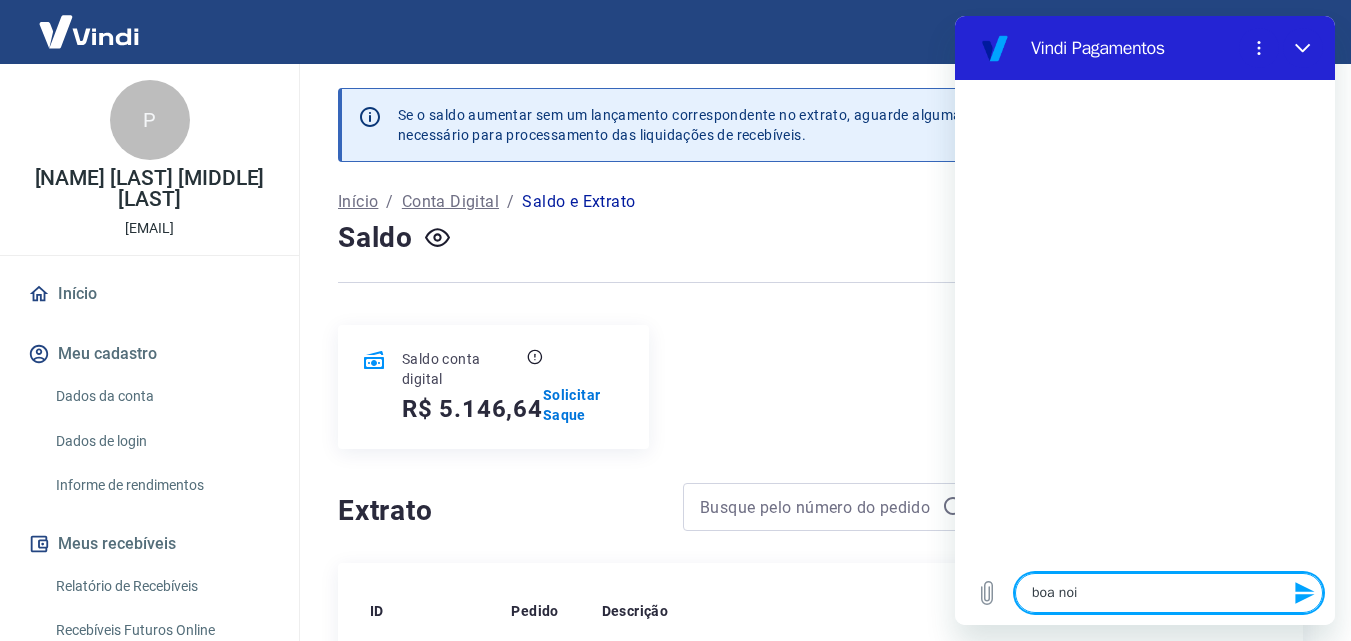 type on "boa noit" 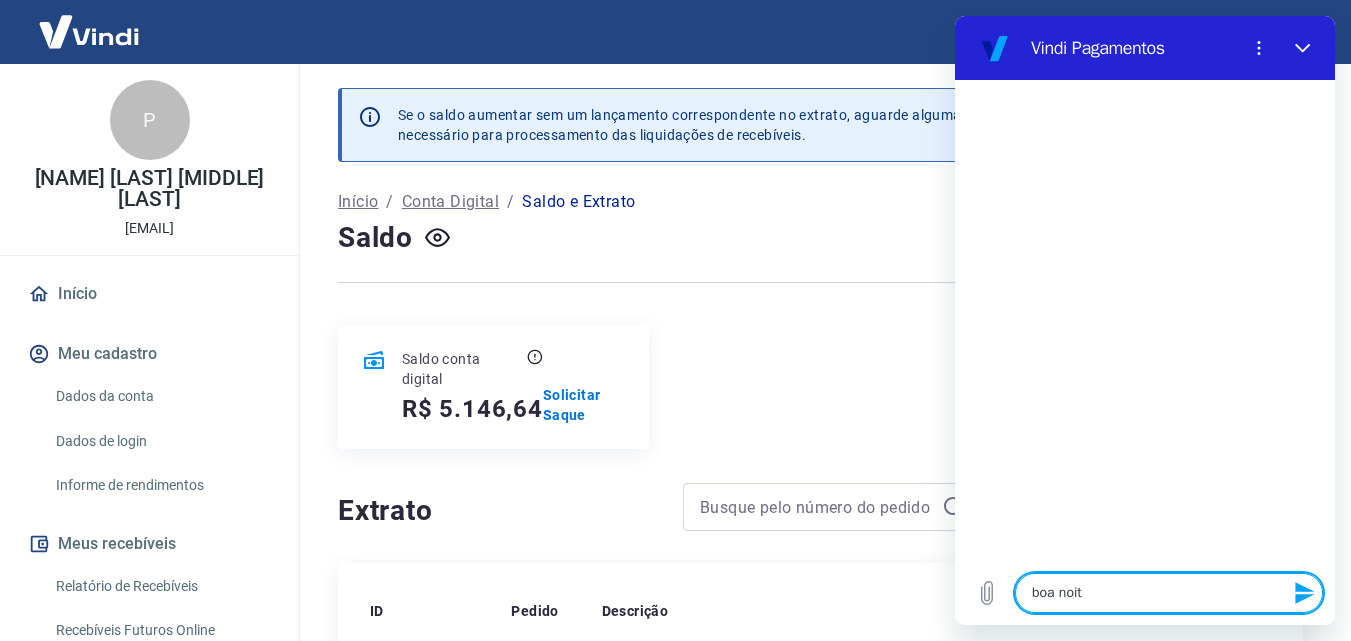 type on "boa noite" 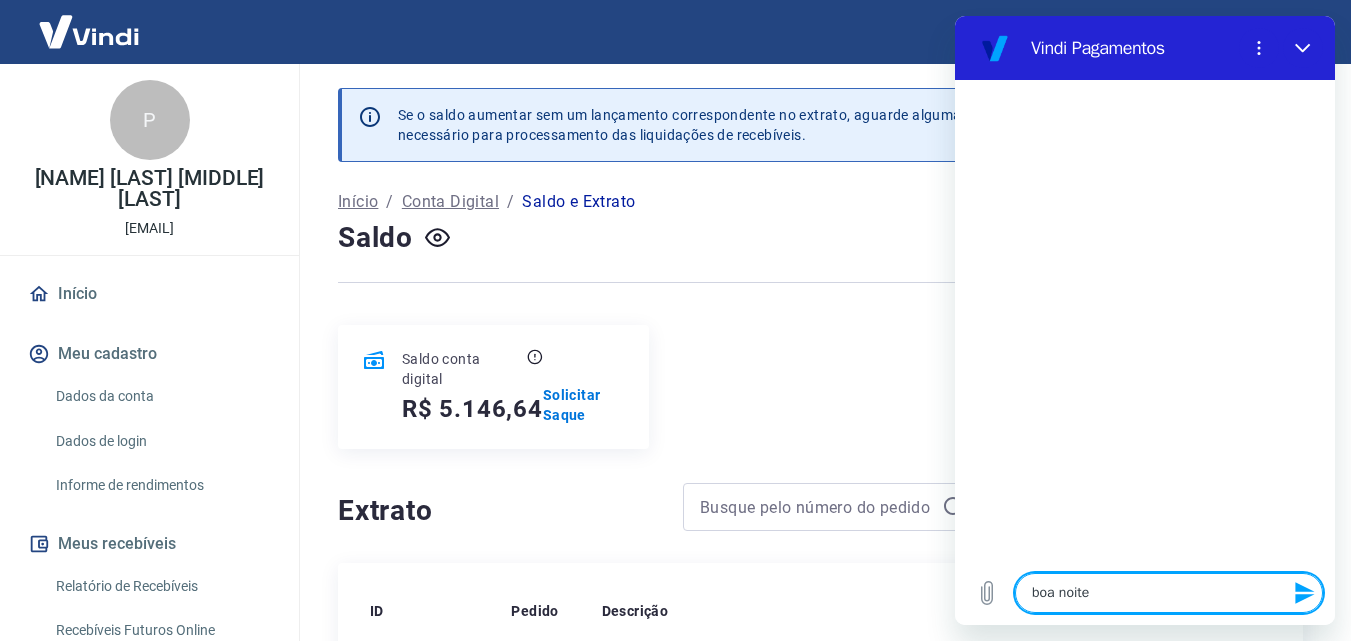 type on "boa noite," 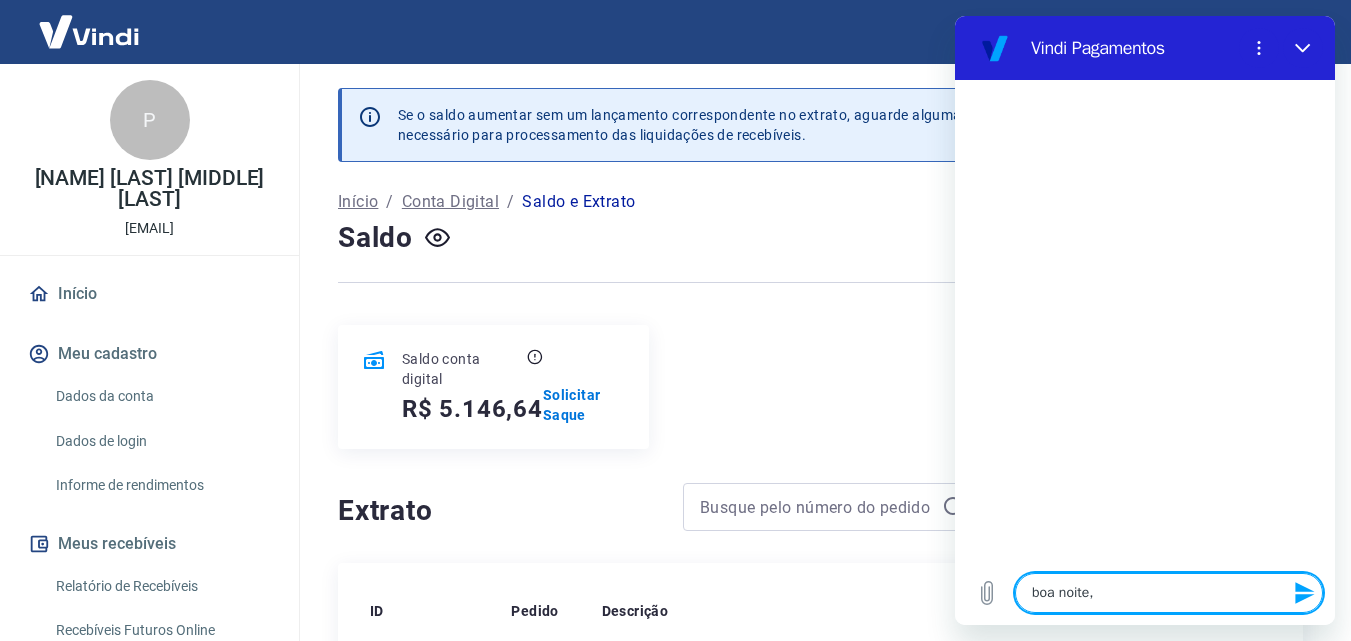type on "boa noite," 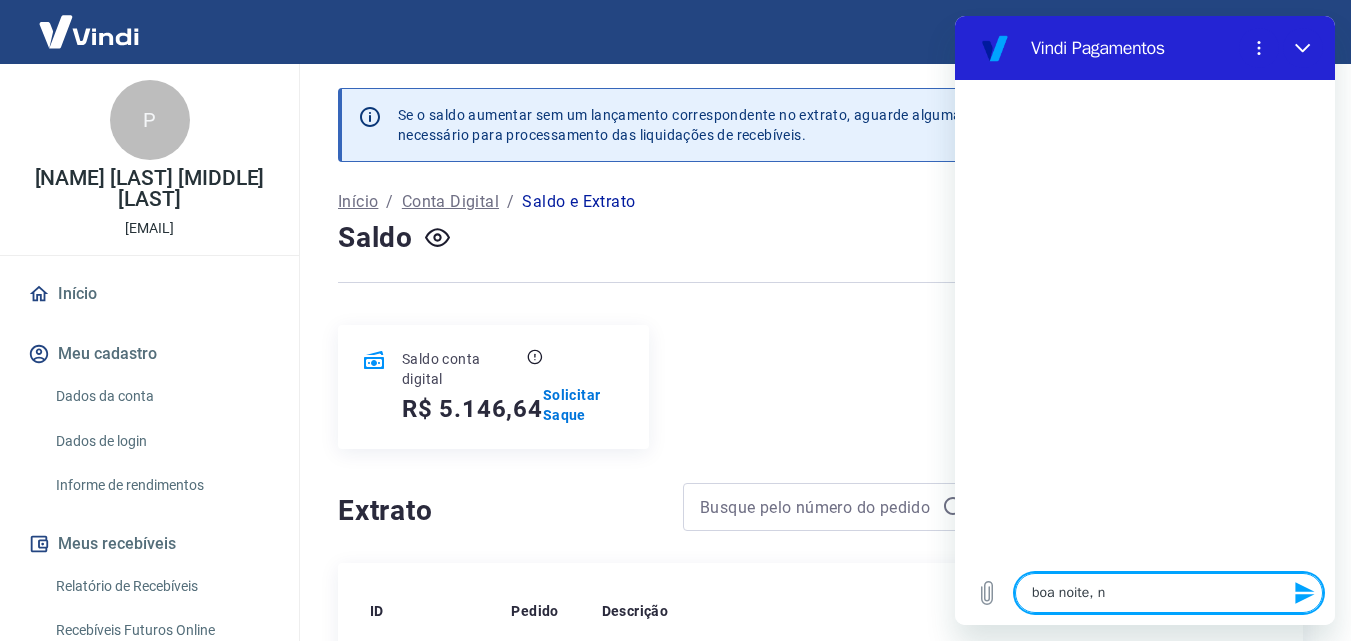 type on "boa noite, na" 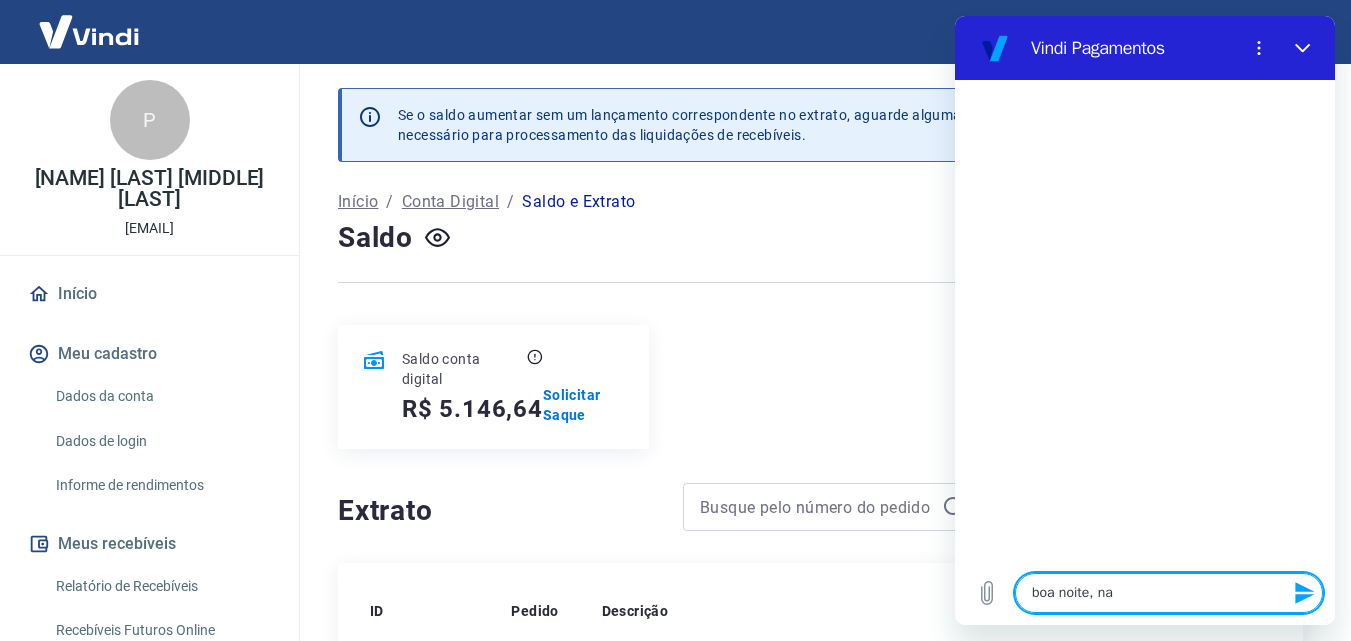 type on "boa noite, naoe" 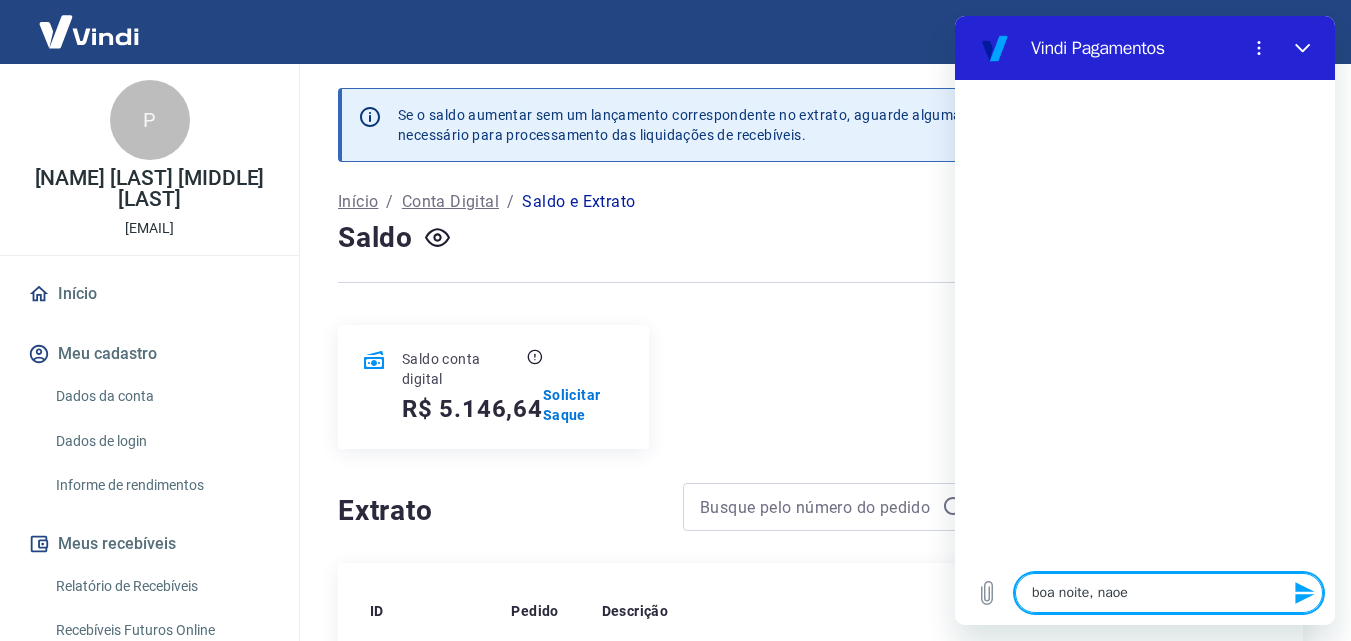 type on "boa noite, naoe" 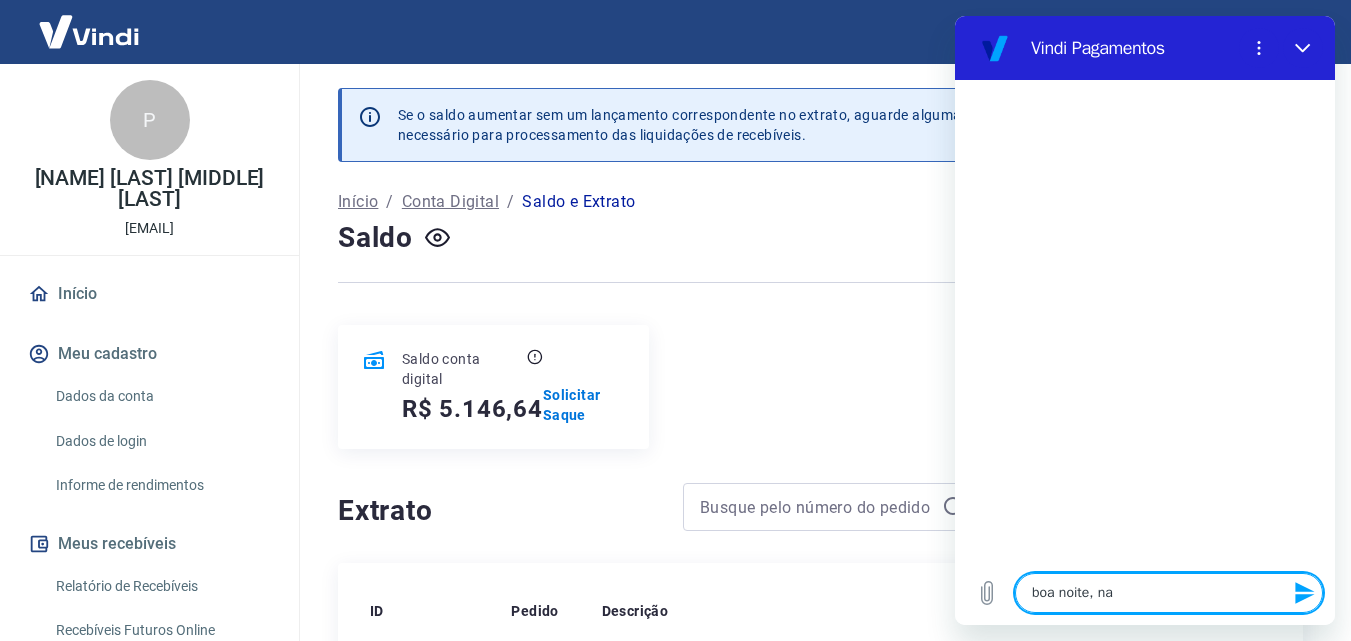 type on "boa noite, n" 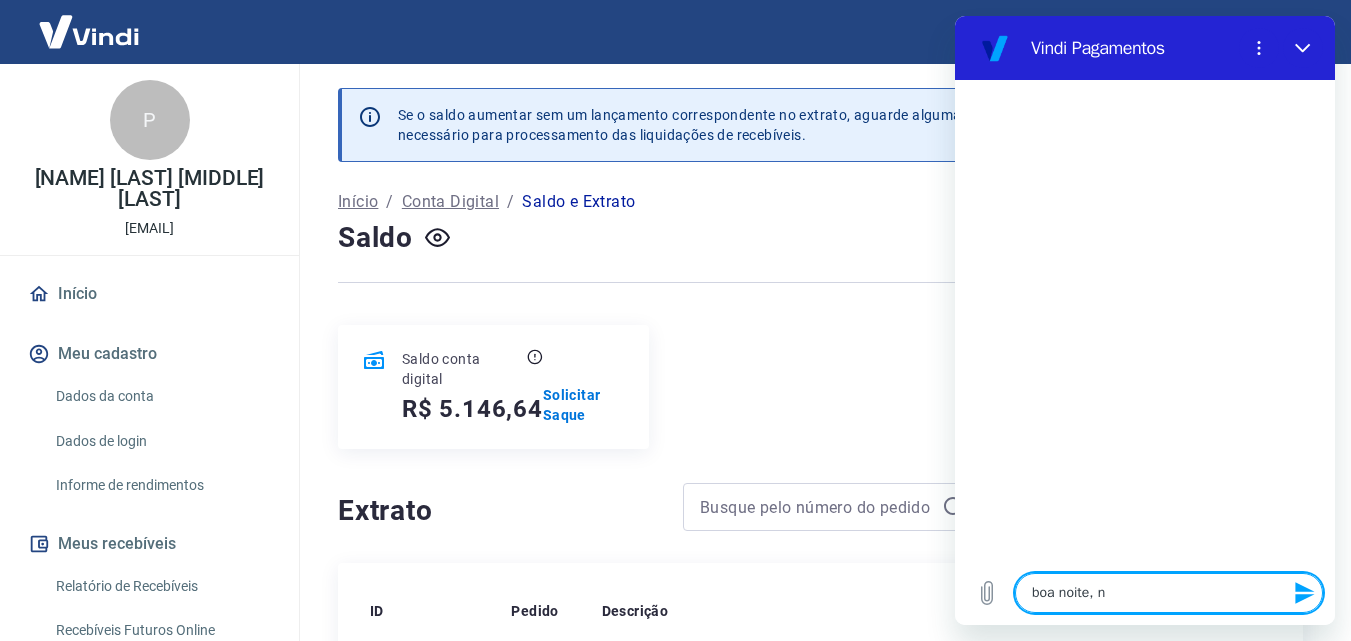 type on "boa noite," 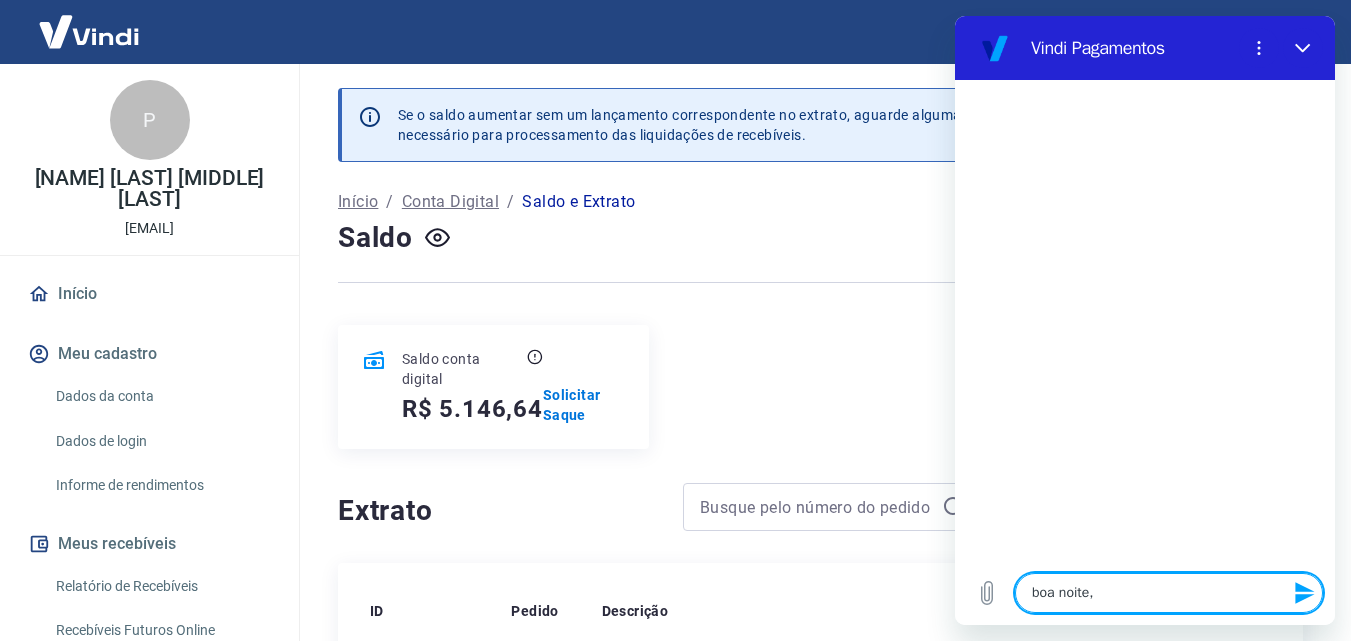 type on "boa noite," 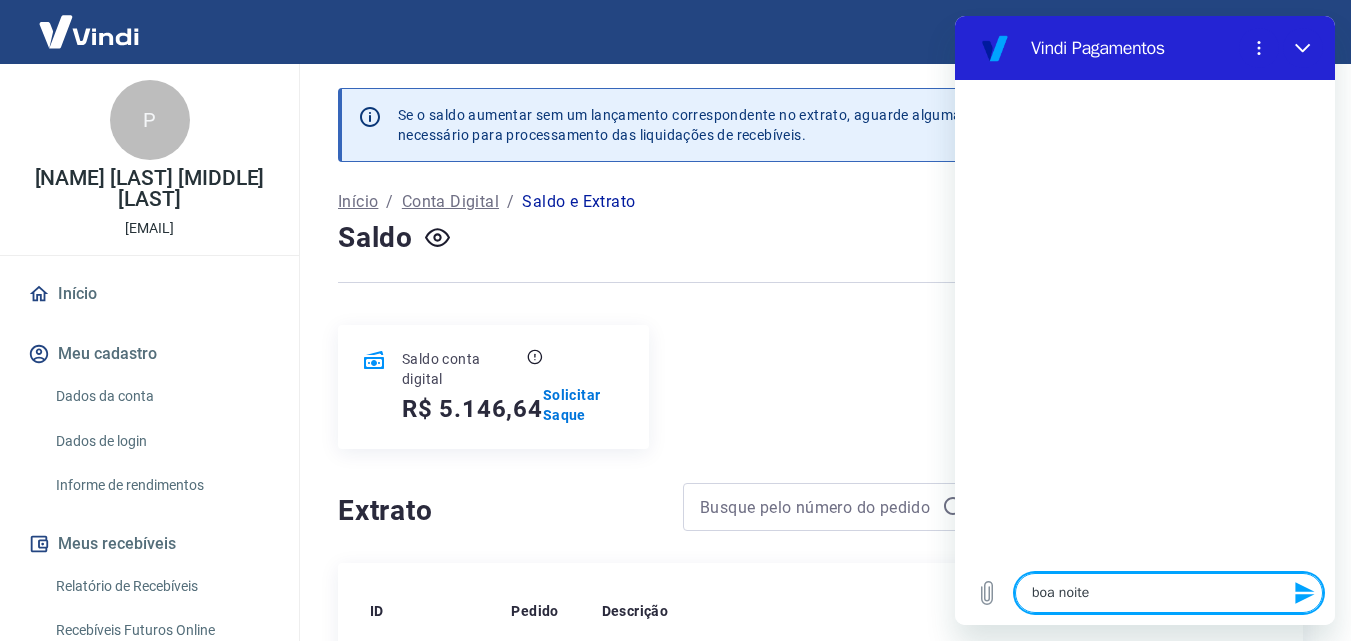 type 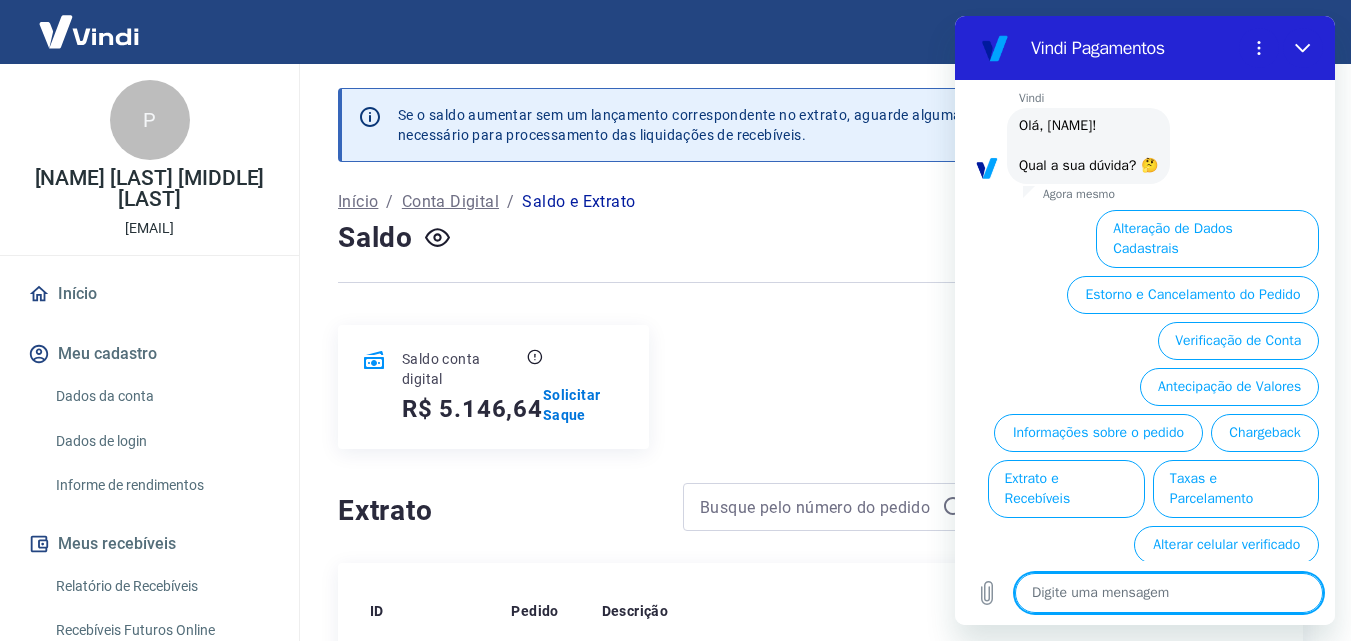 scroll, scrollTop: 92, scrollLeft: 0, axis: vertical 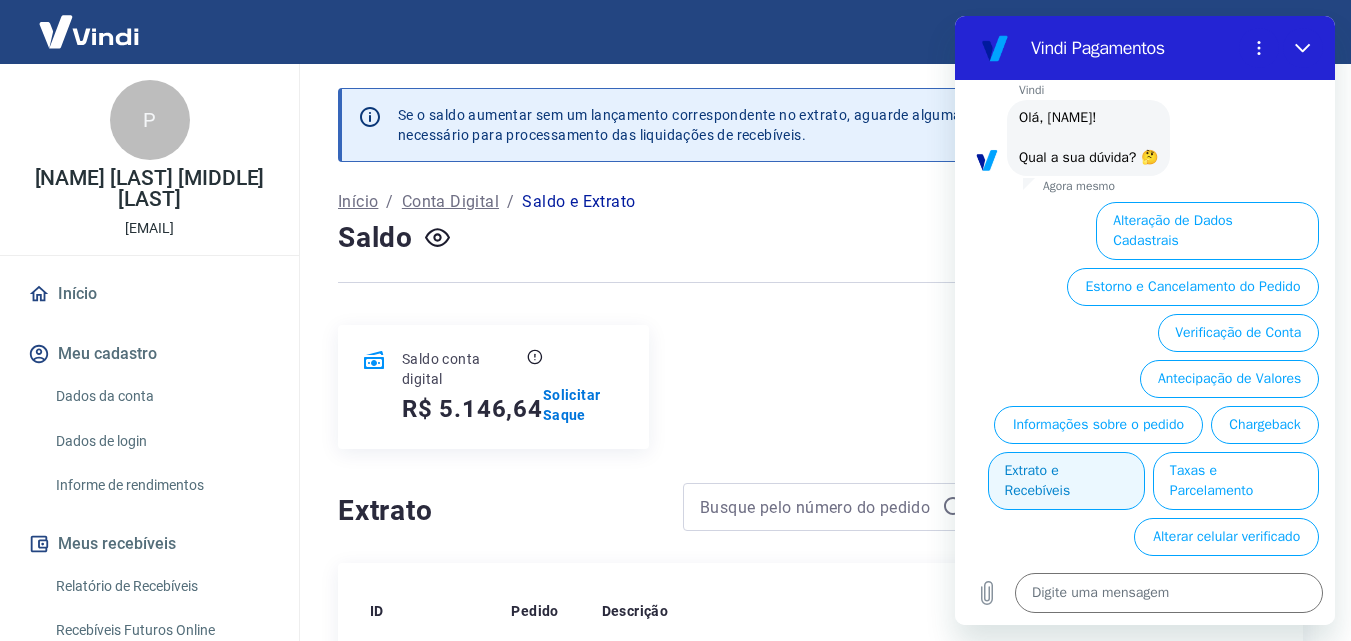 click on "Extrato e Recebíveis" at bounding box center [1066, 481] 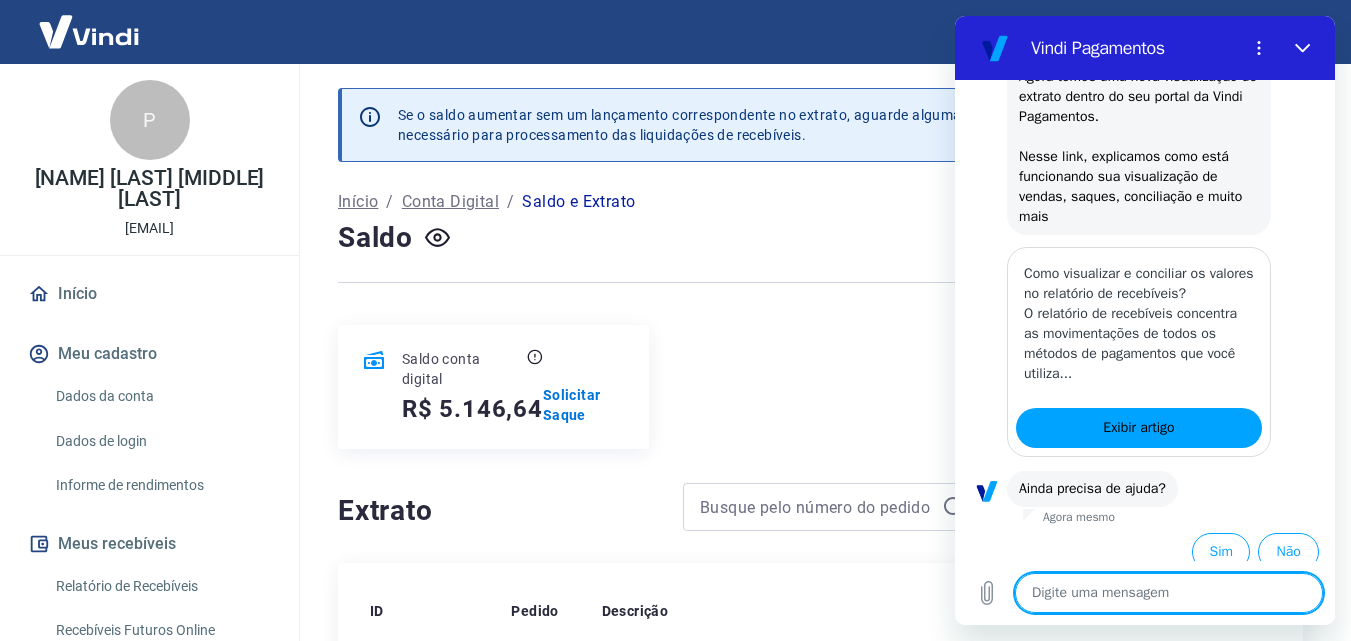 scroll, scrollTop: 316, scrollLeft: 0, axis: vertical 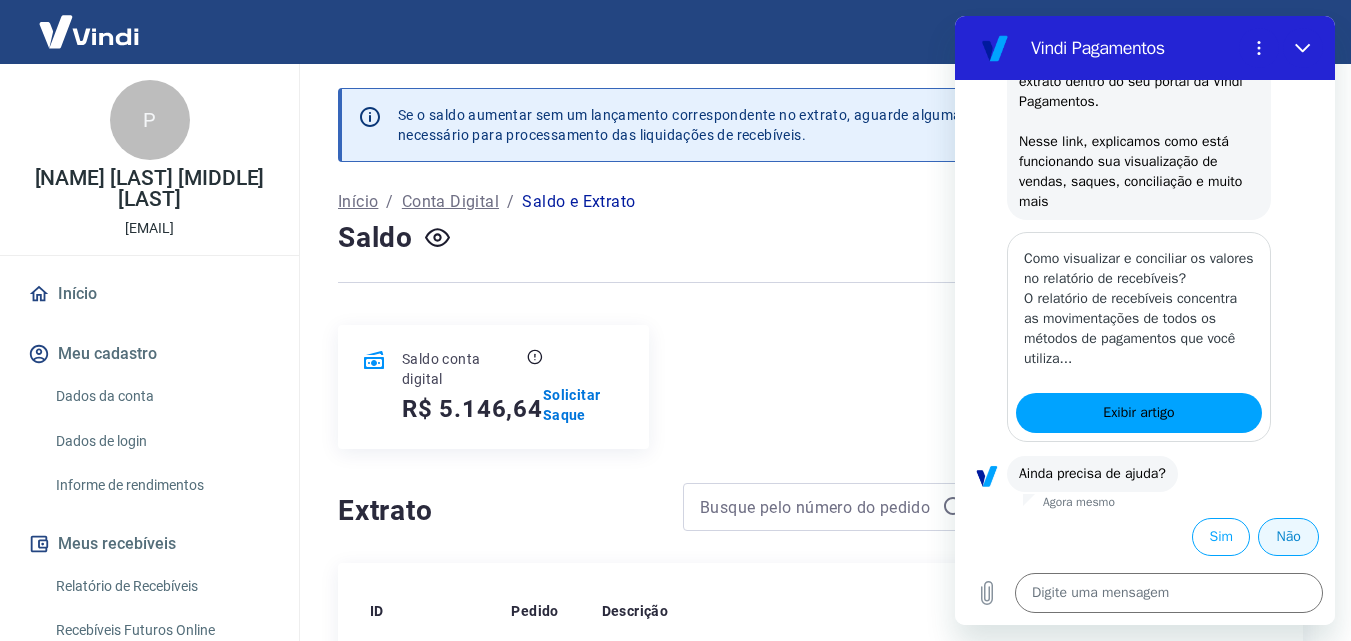 click on "Não" at bounding box center [1284, 533] 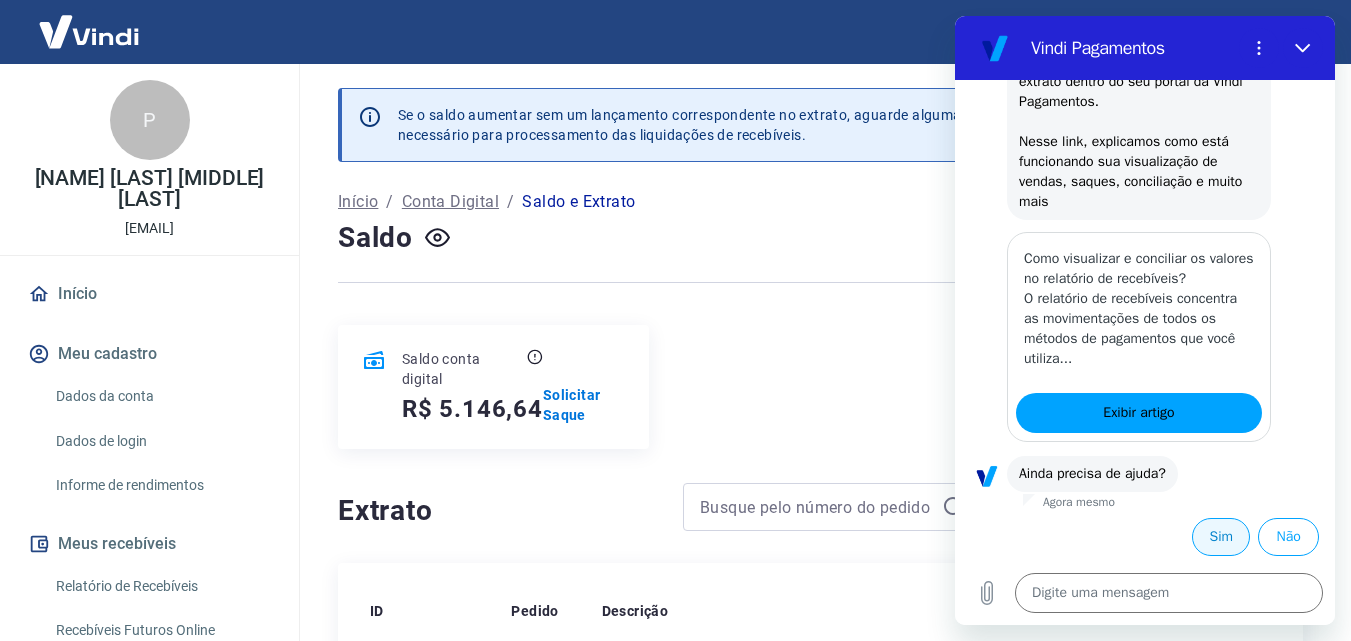 click on "Sim" at bounding box center (1221, 537) 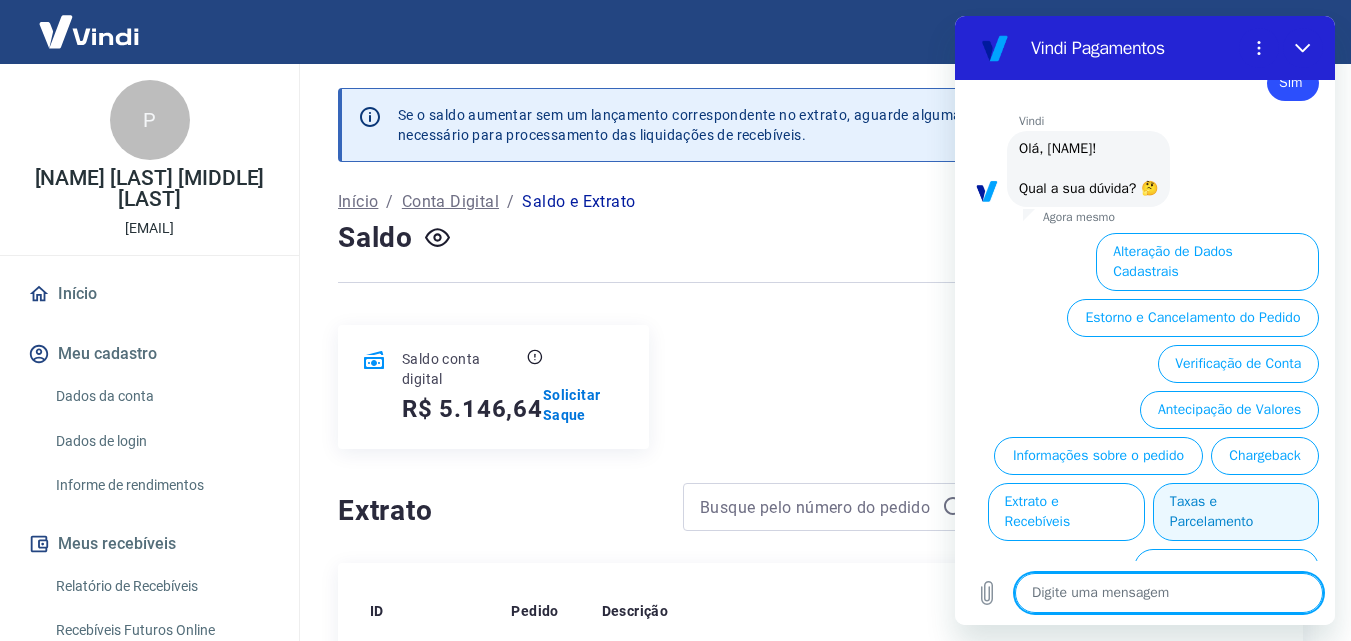 scroll, scrollTop: 792, scrollLeft: 0, axis: vertical 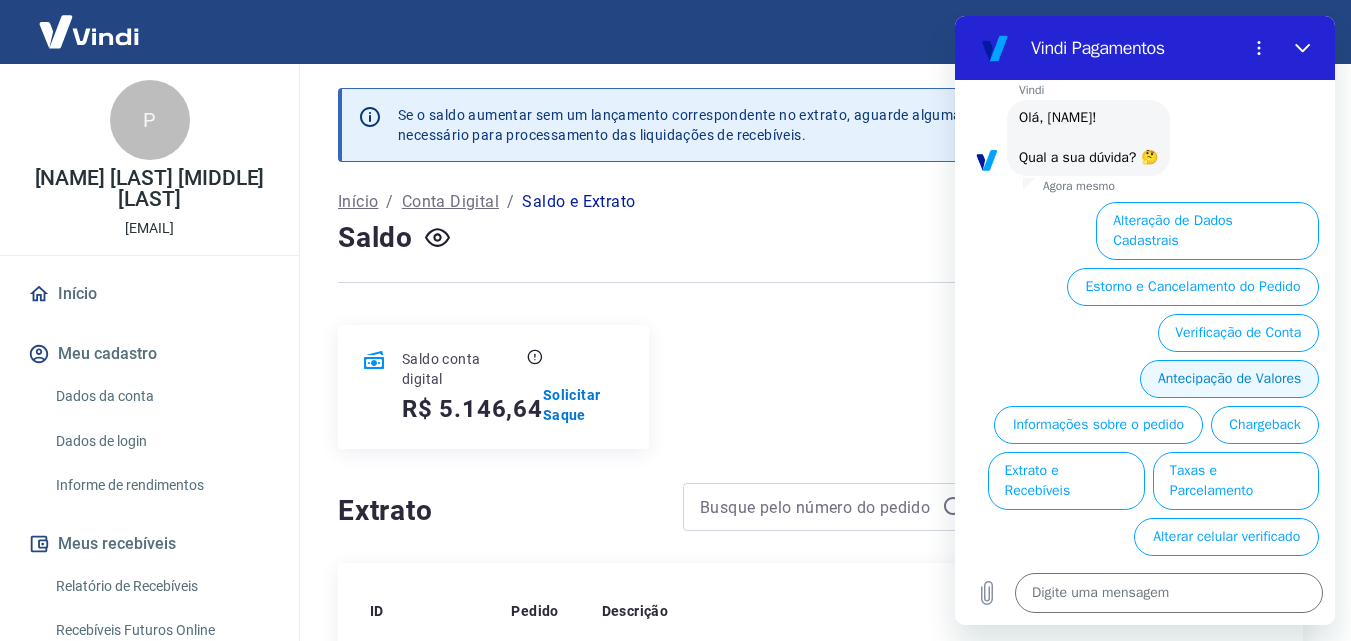 click on "Antecipação de Valores" at bounding box center [1229, 379] 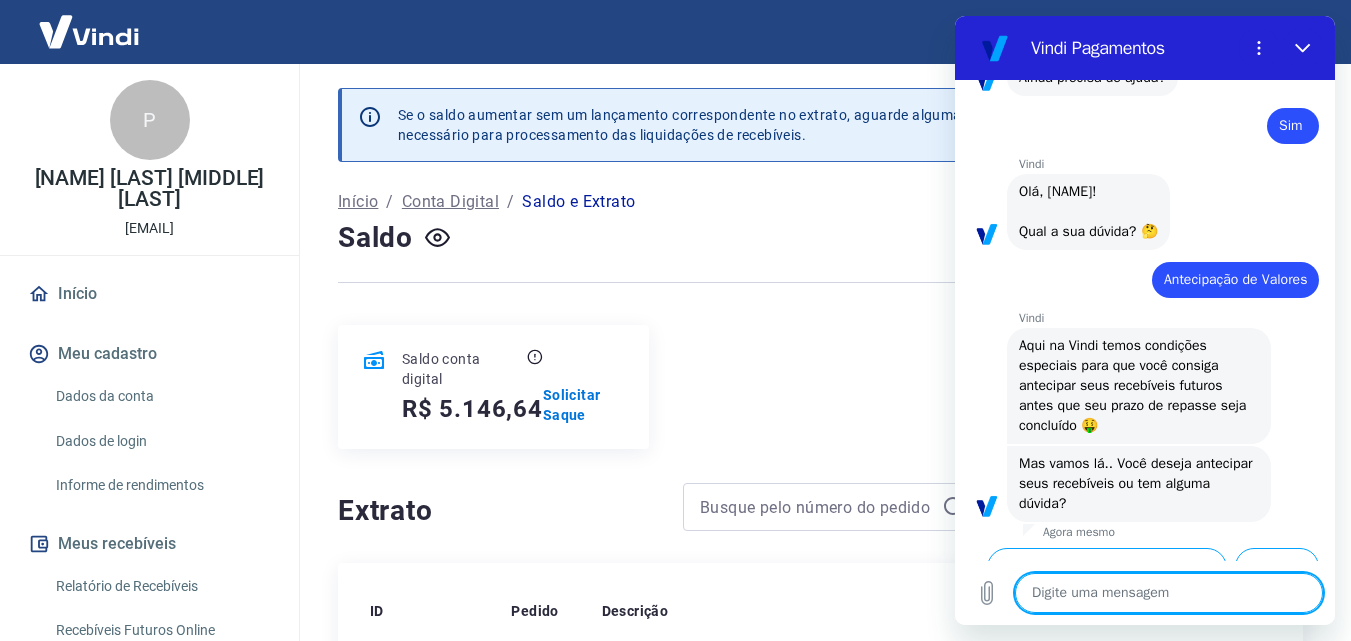 scroll, scrollTop: 788, scrollLeft: 0, axis: vertical 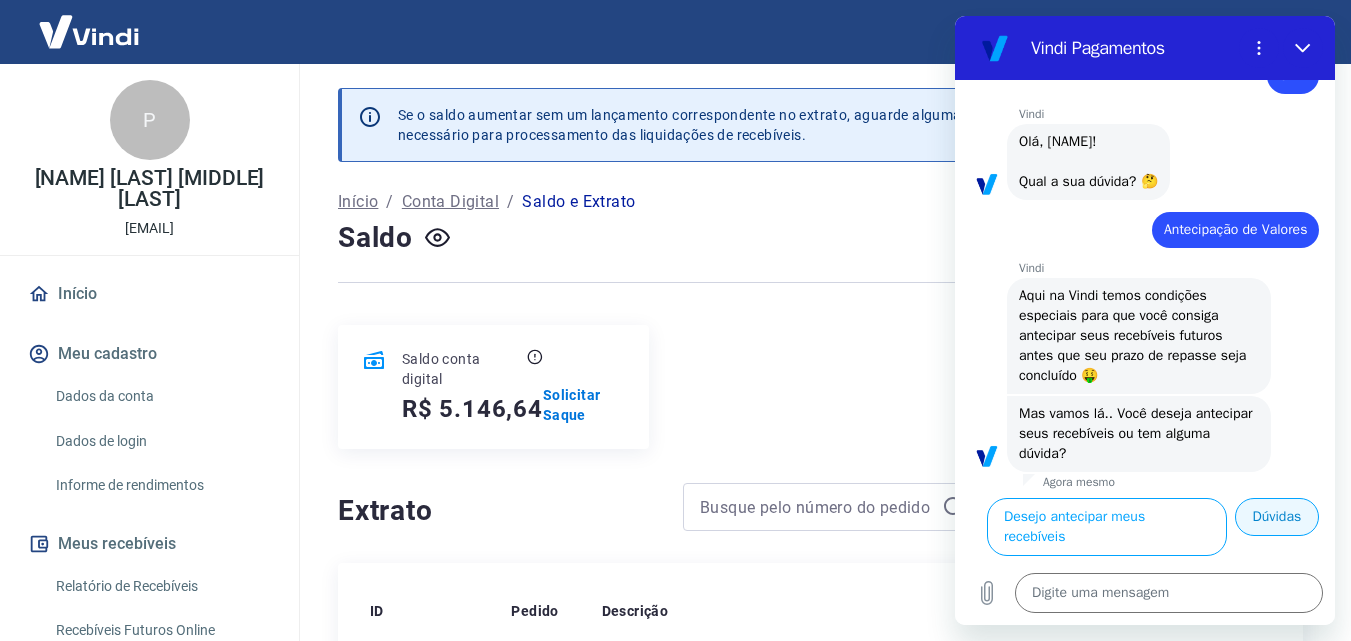 click on "Dúvidas" at bounding box center (1277, 517) 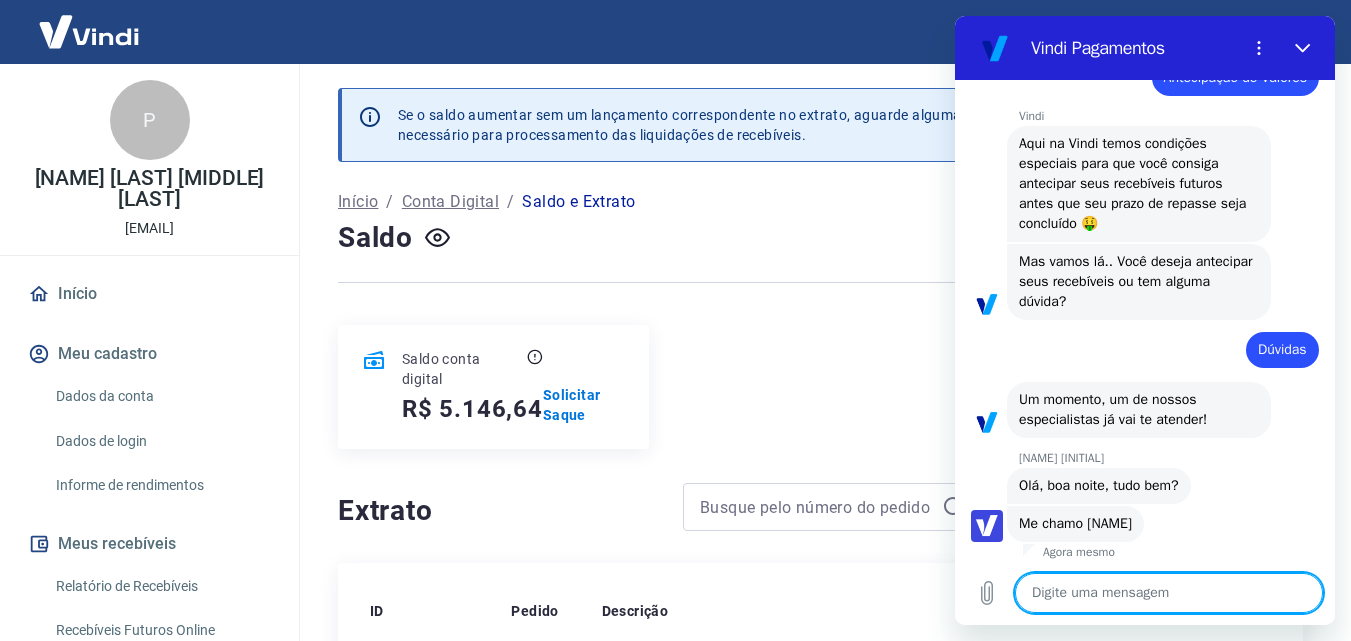 scroll, scrollTop: 918, scrollLeft: 0, axis: vertical 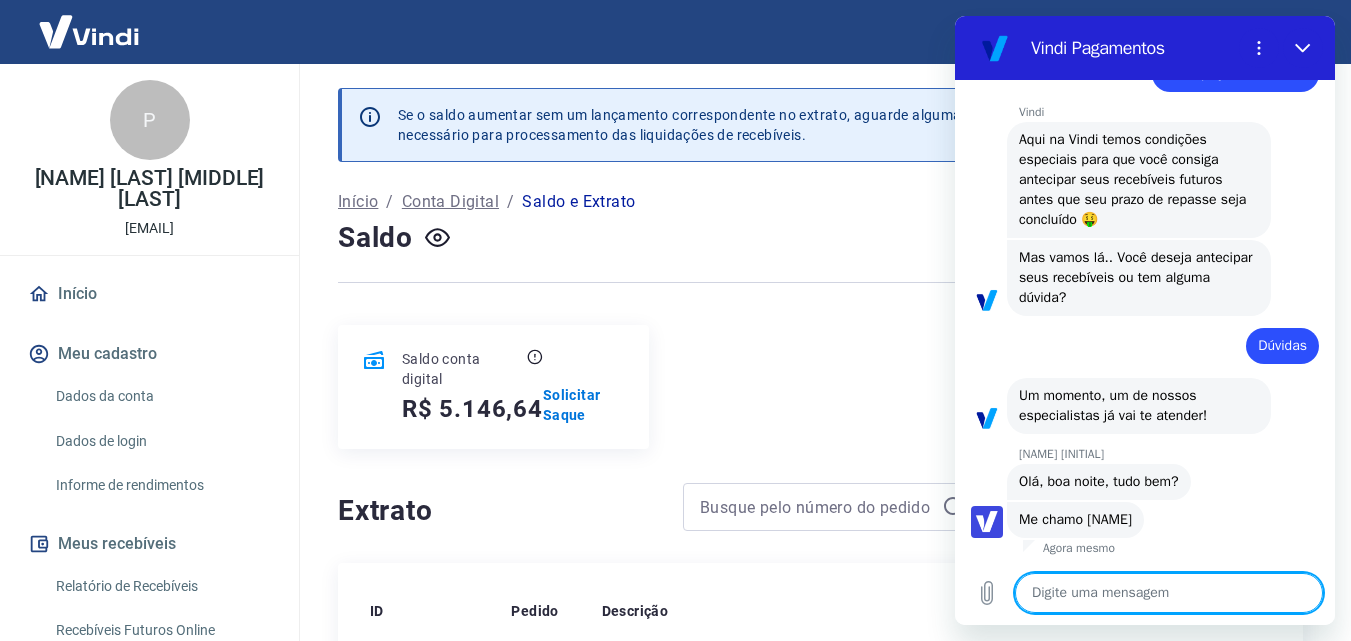 type on "x" 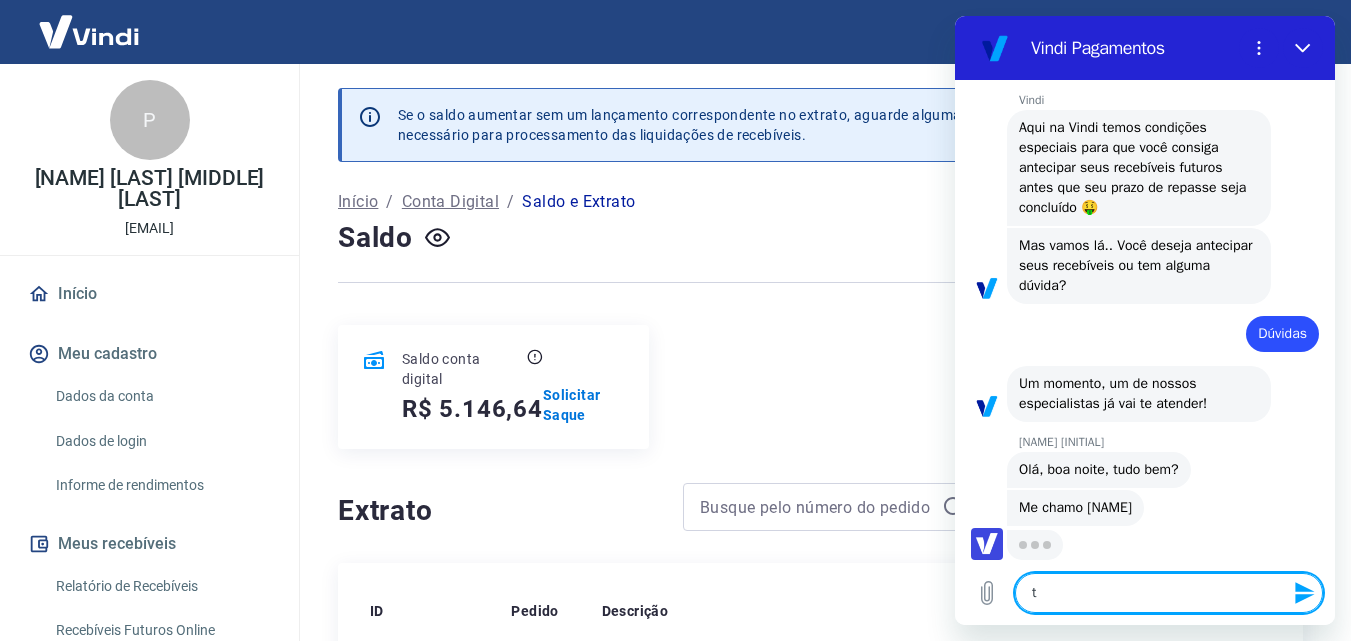 type on "tu" 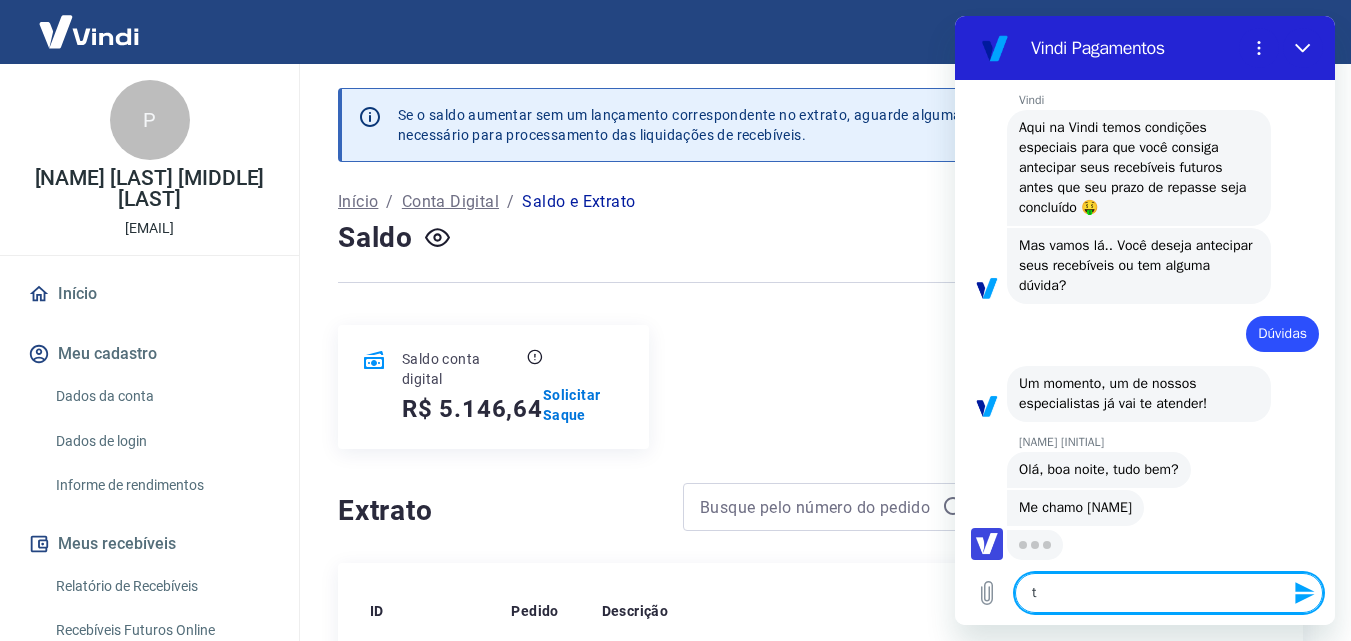 type on "x" 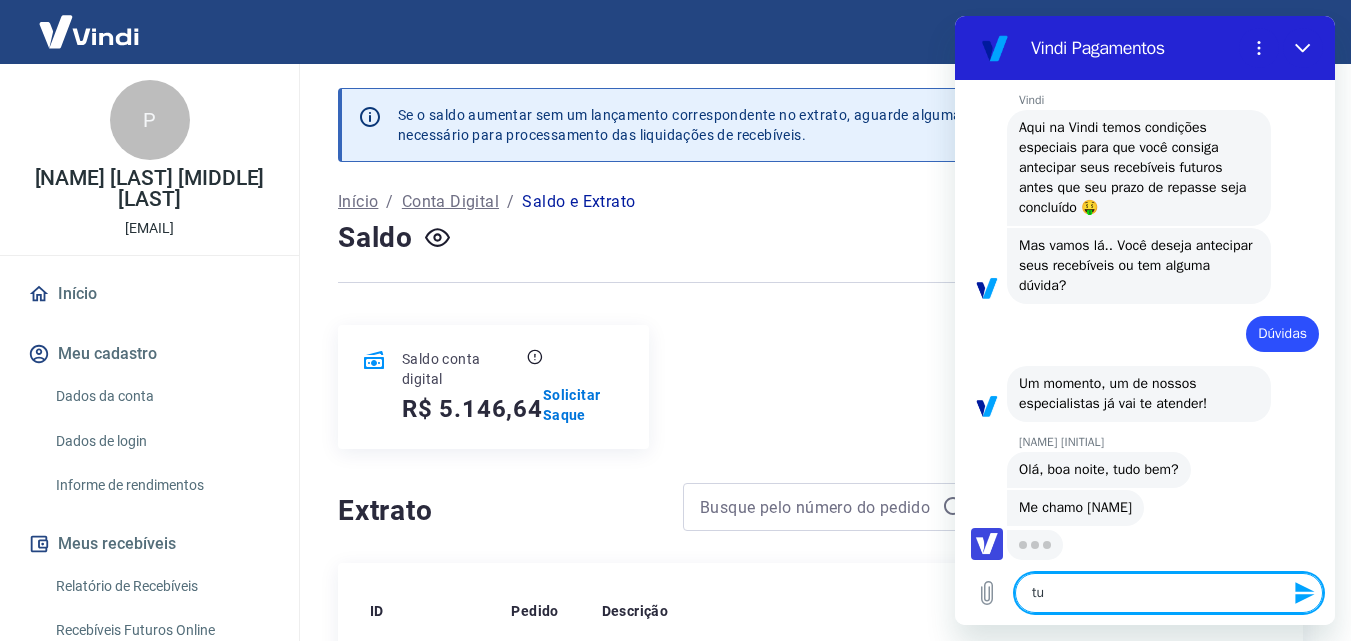 scroll, scrollTop: 928, scrollLeft: 0, axis: vertical 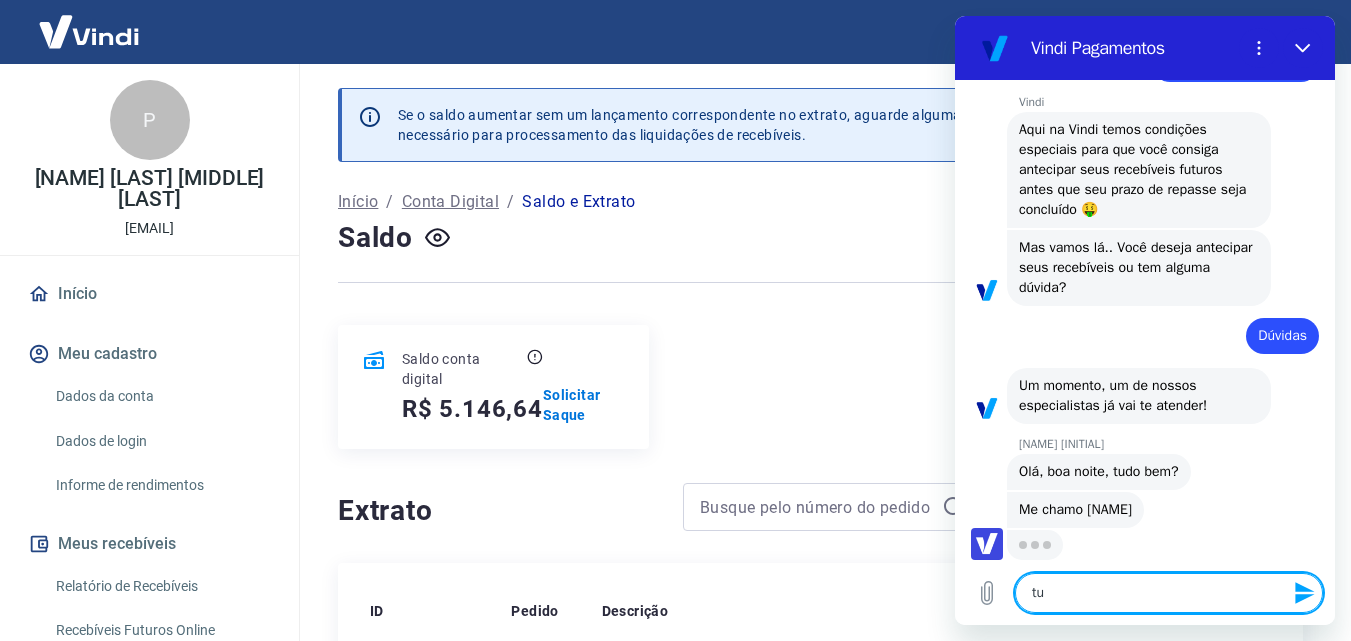 type on "tud" 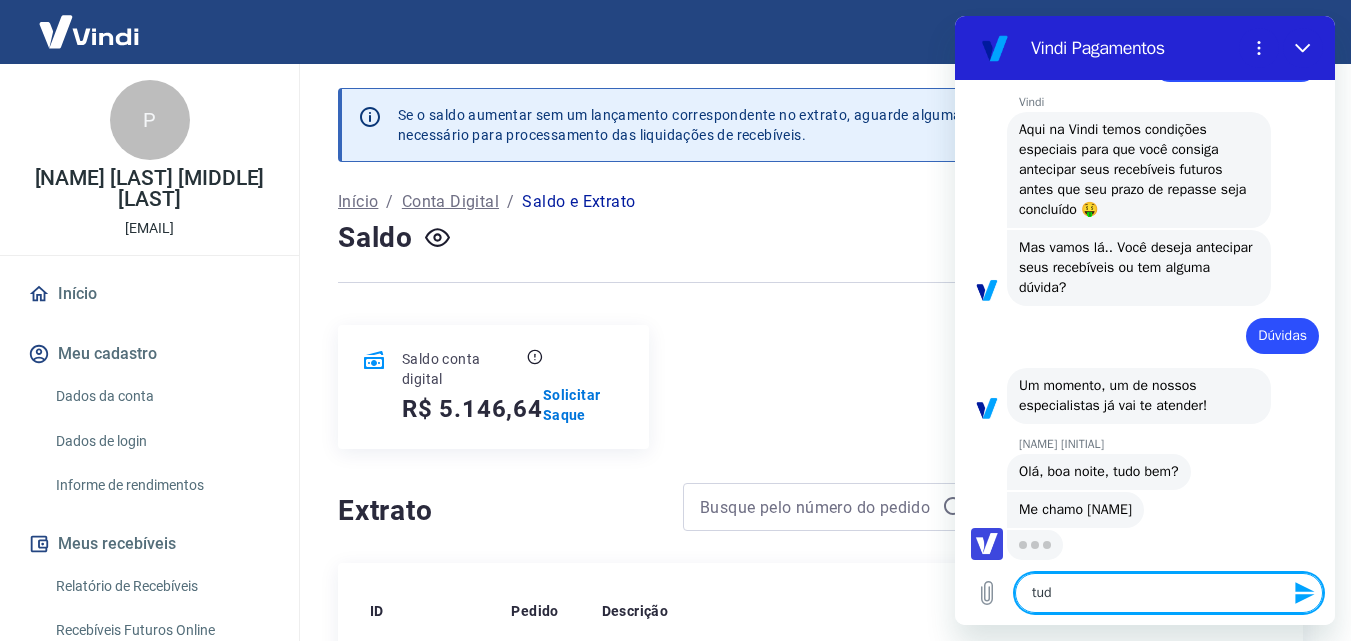 type on "tudo" 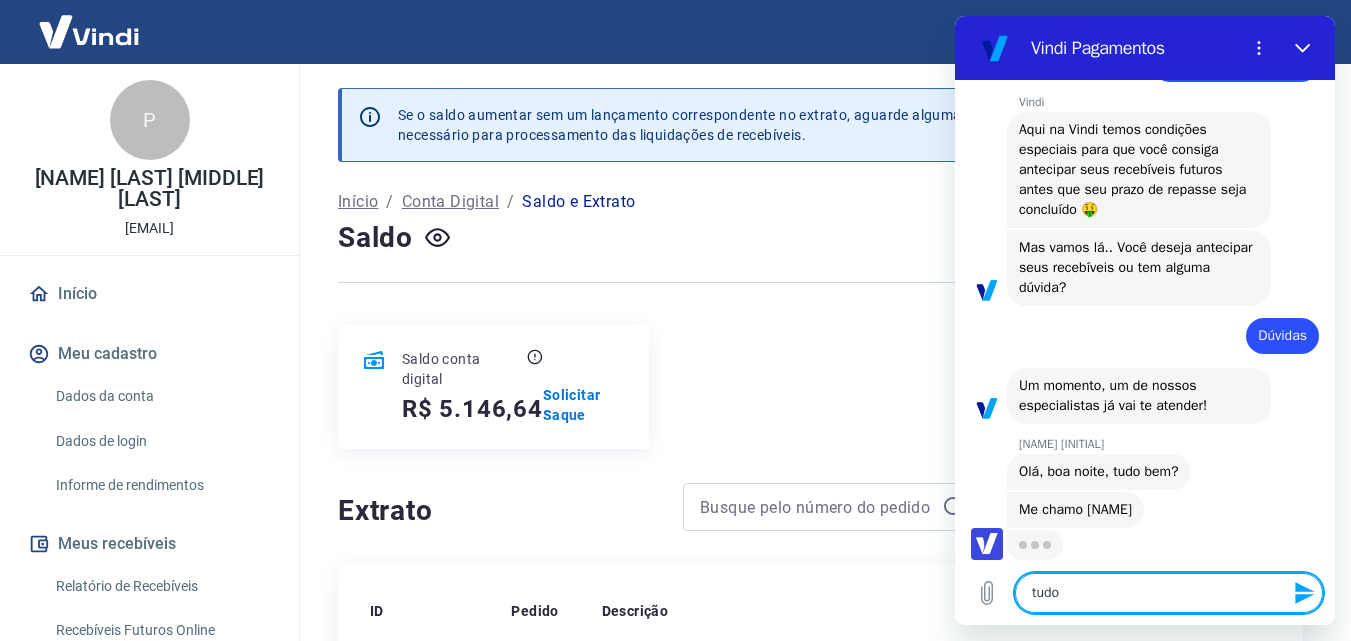 type on "tudo" 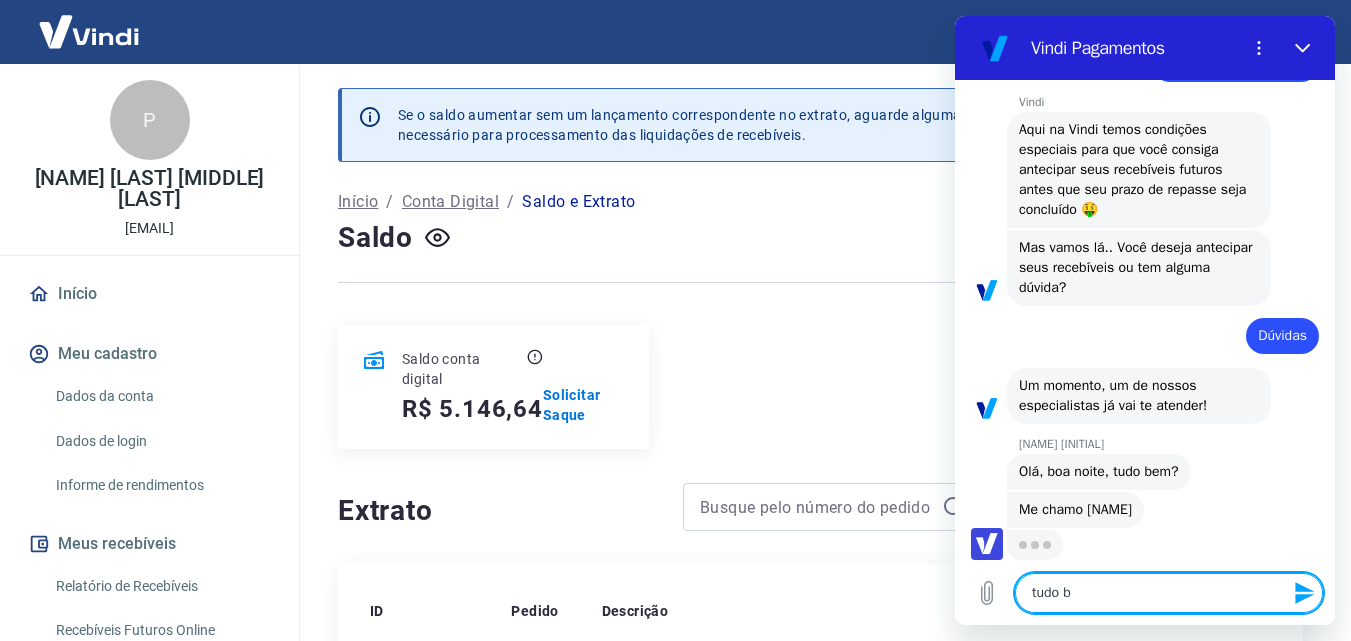 type on "x" 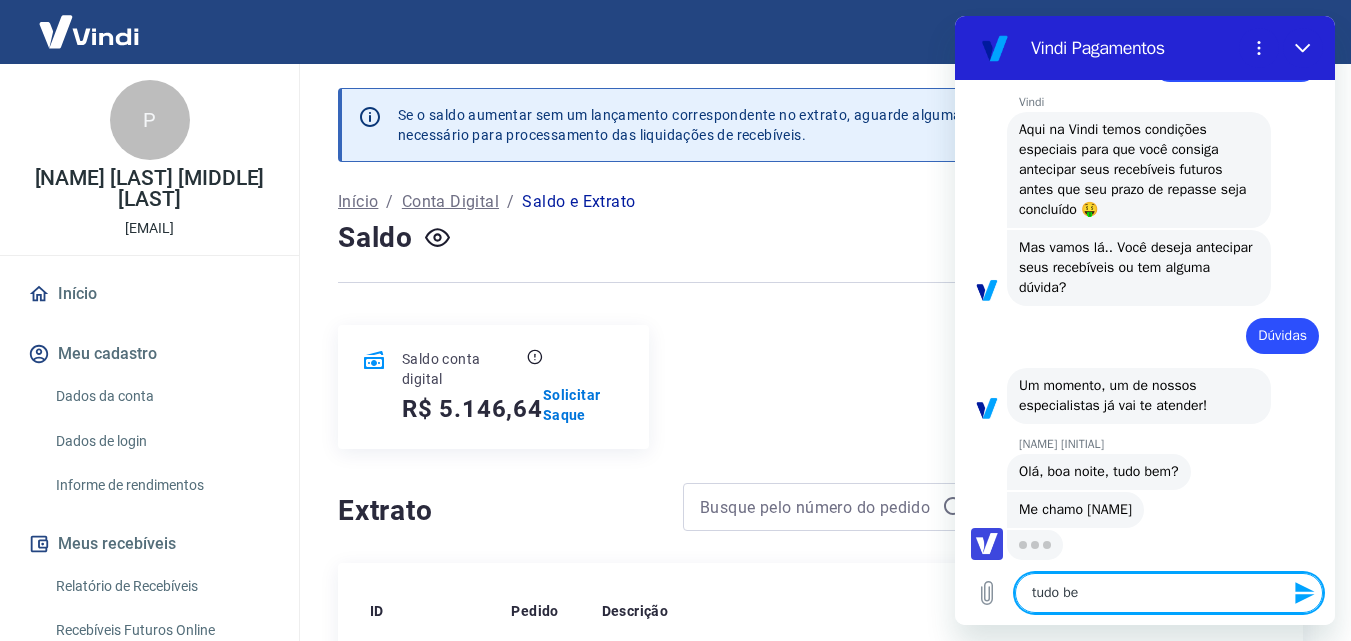 type on "x" 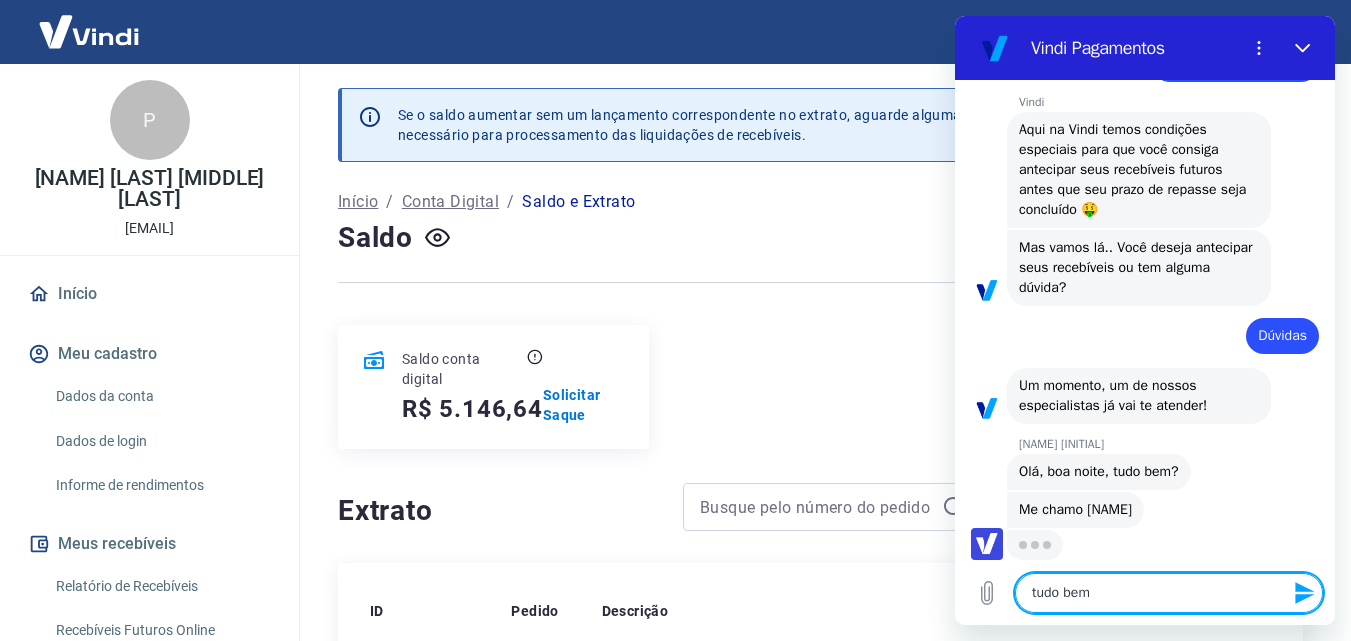 type on "x" 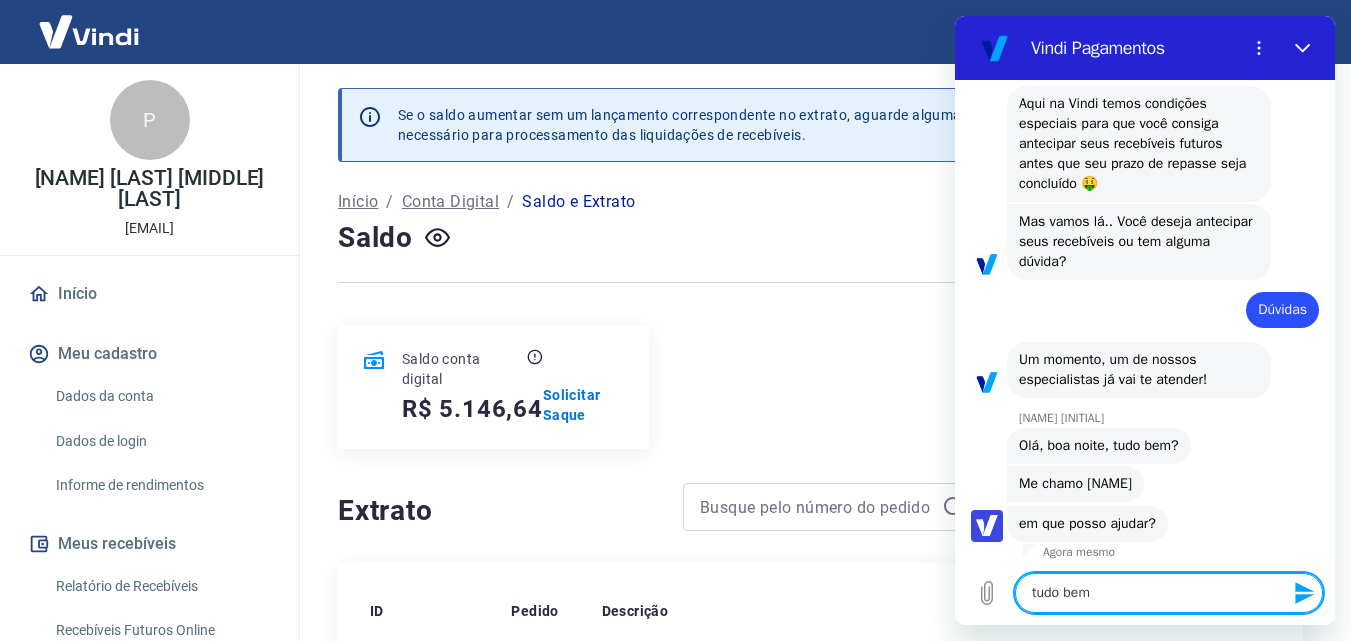type on "tudo bem" 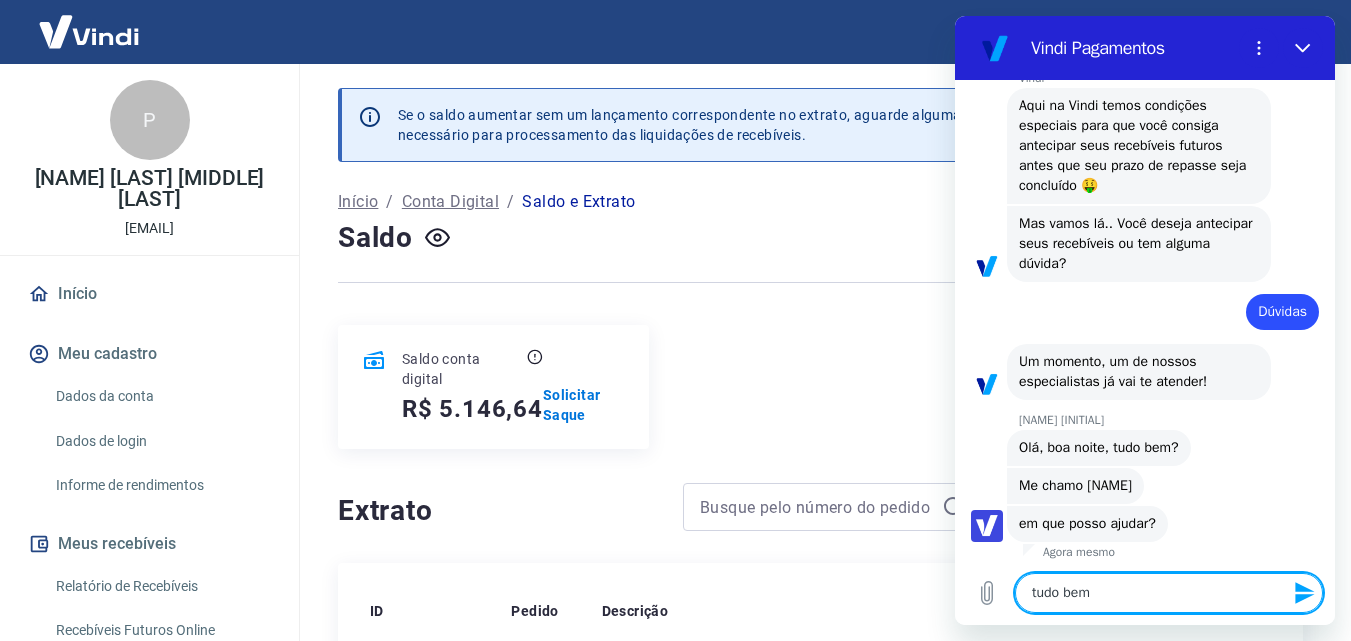 type on "tudo bem [NAME]" 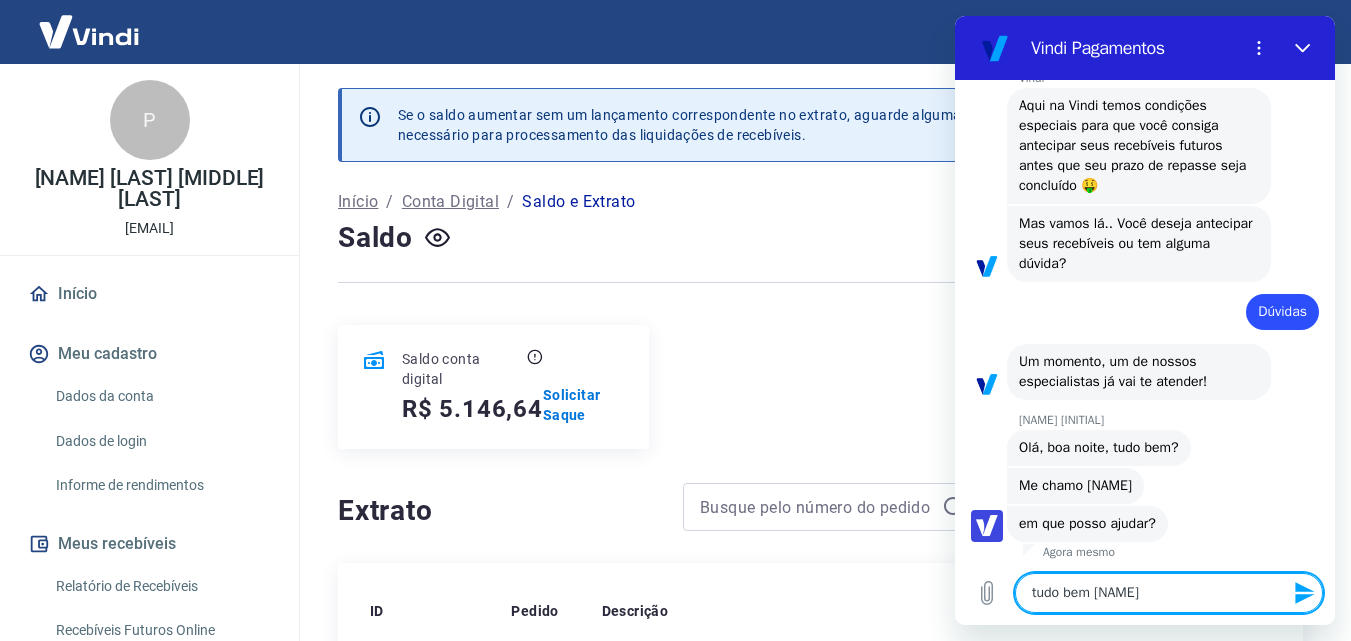 type on "x" 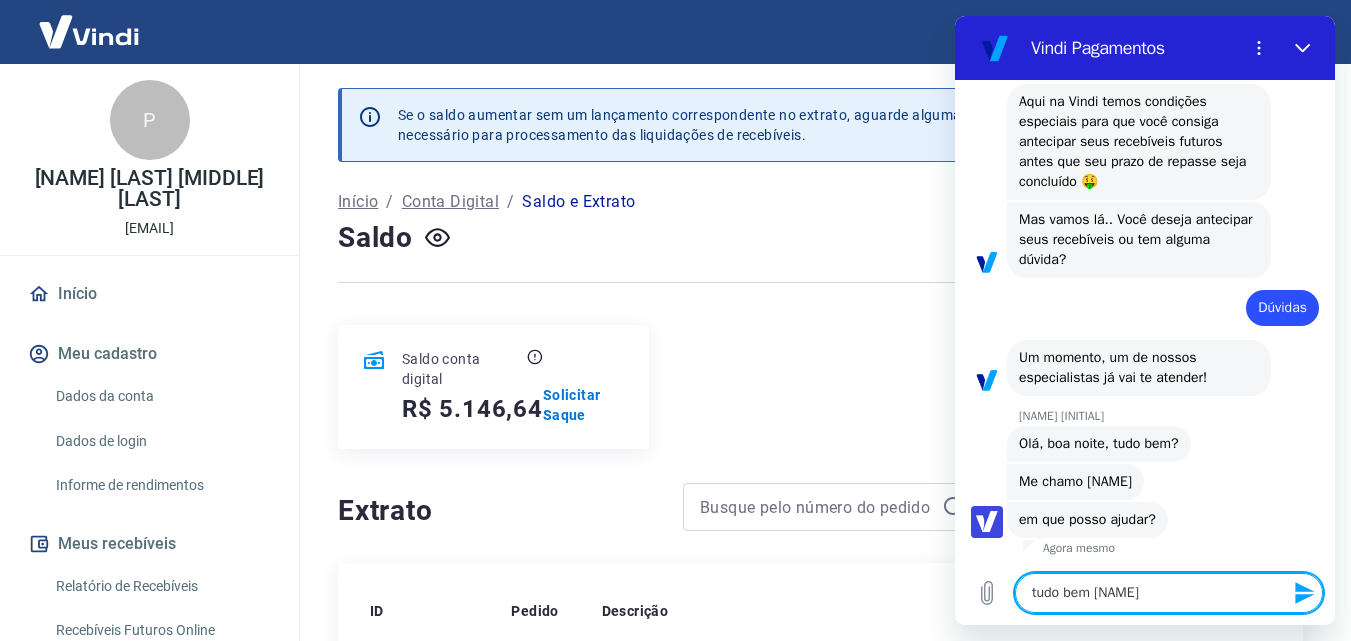 type on "tudo bem [NAME]" 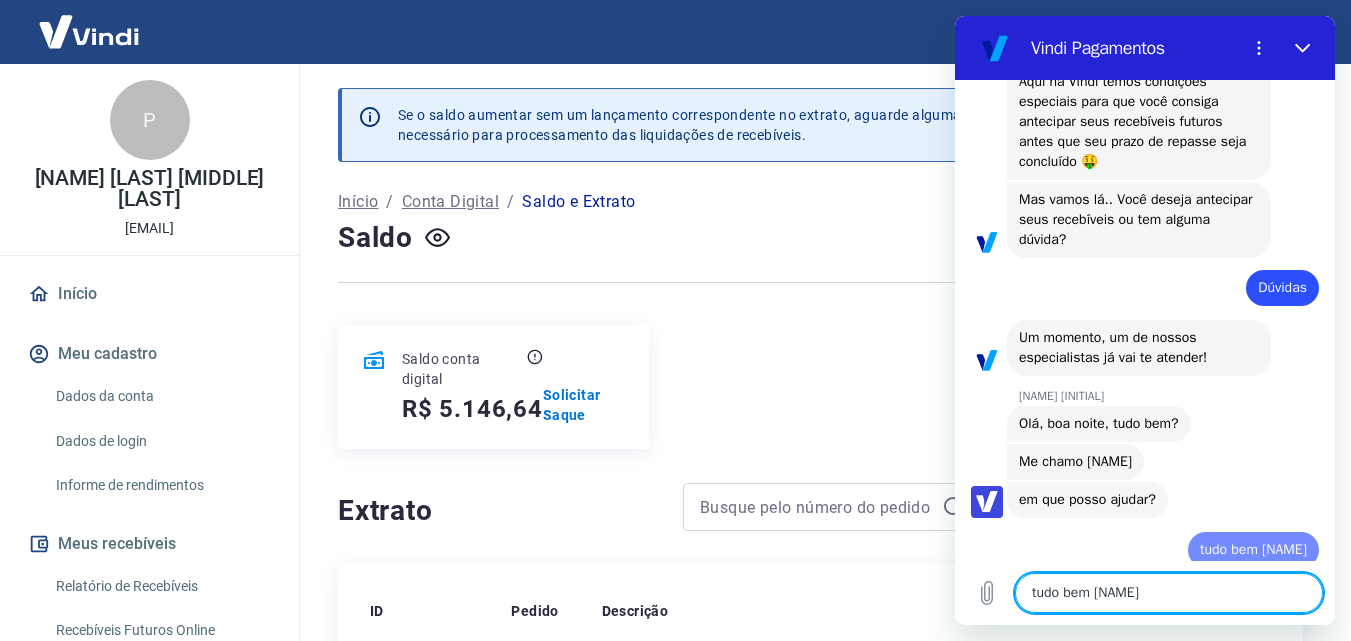 type 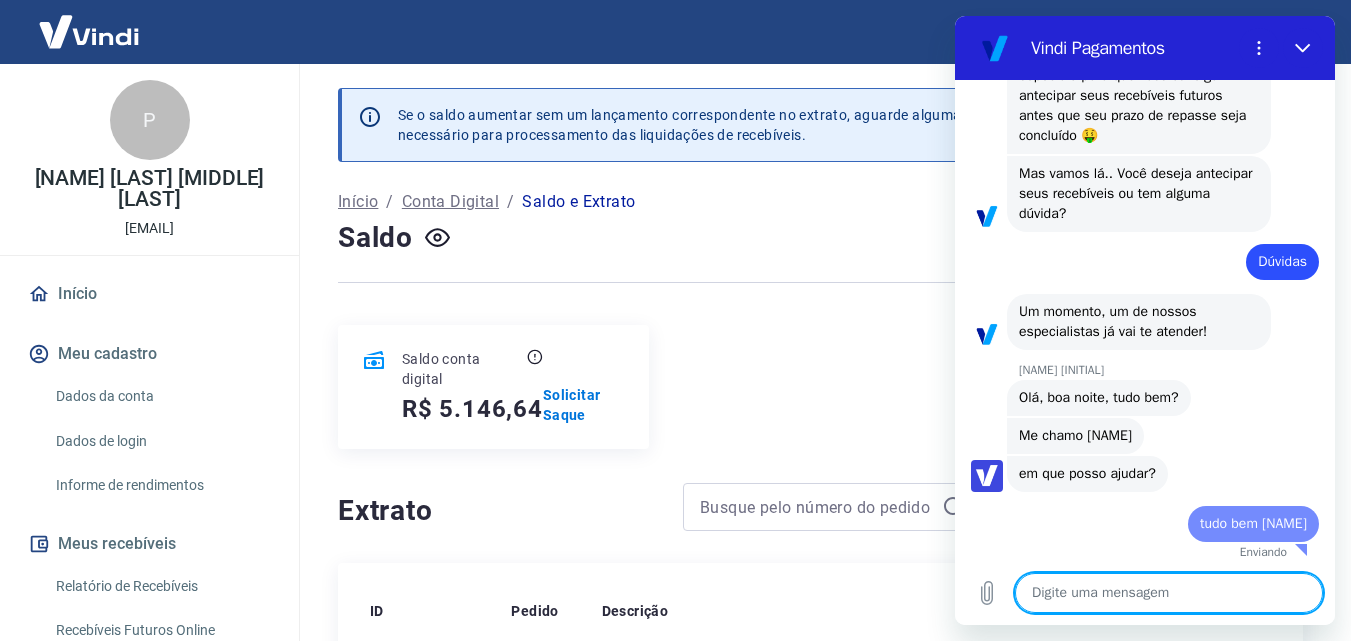 type on "x" 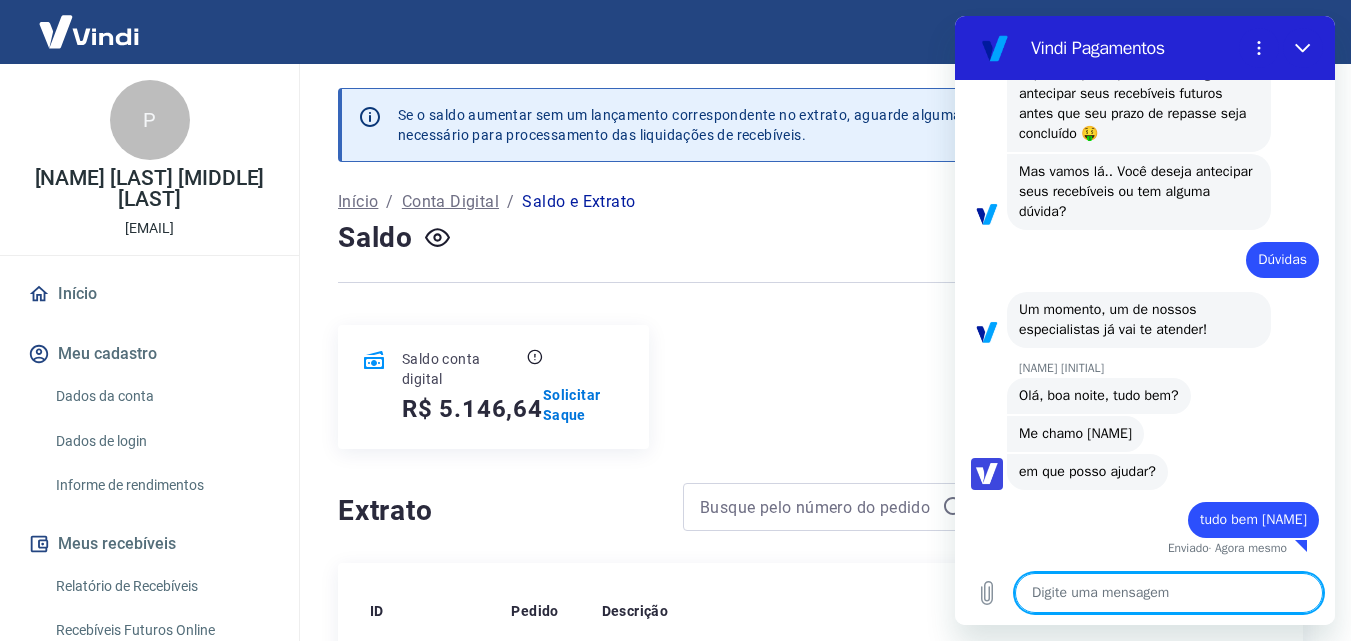 scroll, scrollTop: 1004, scrollLeft: 0, axis: vertical 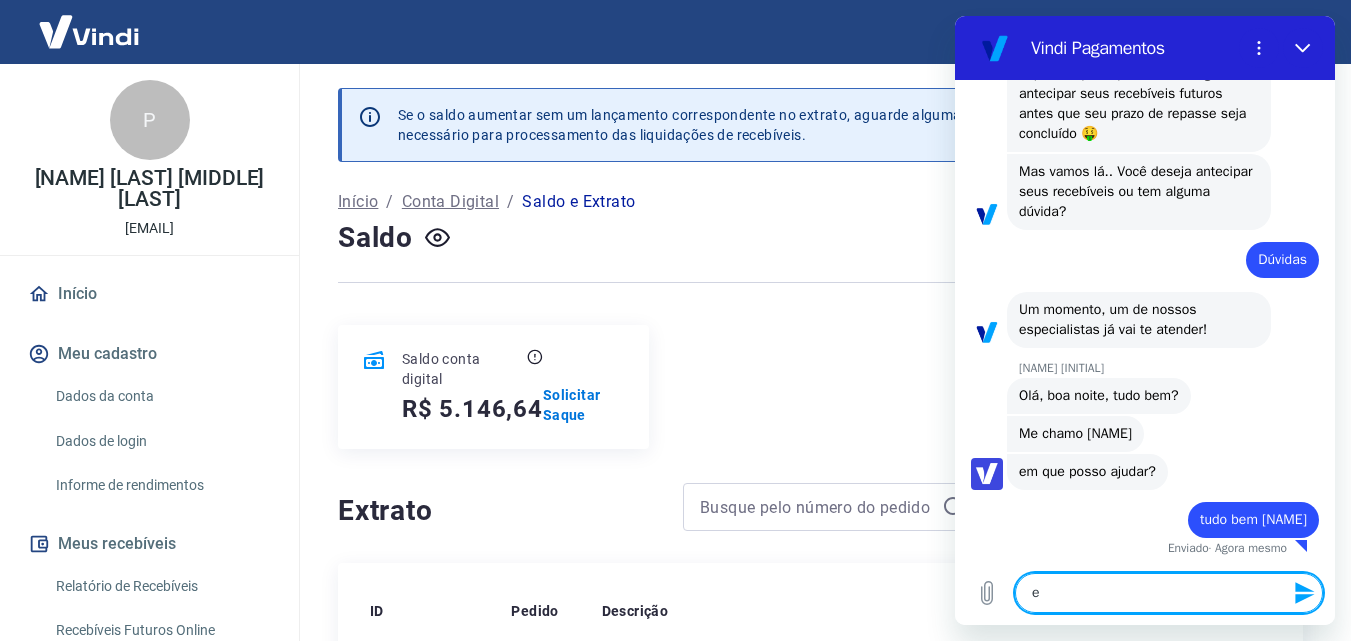 type on "es" 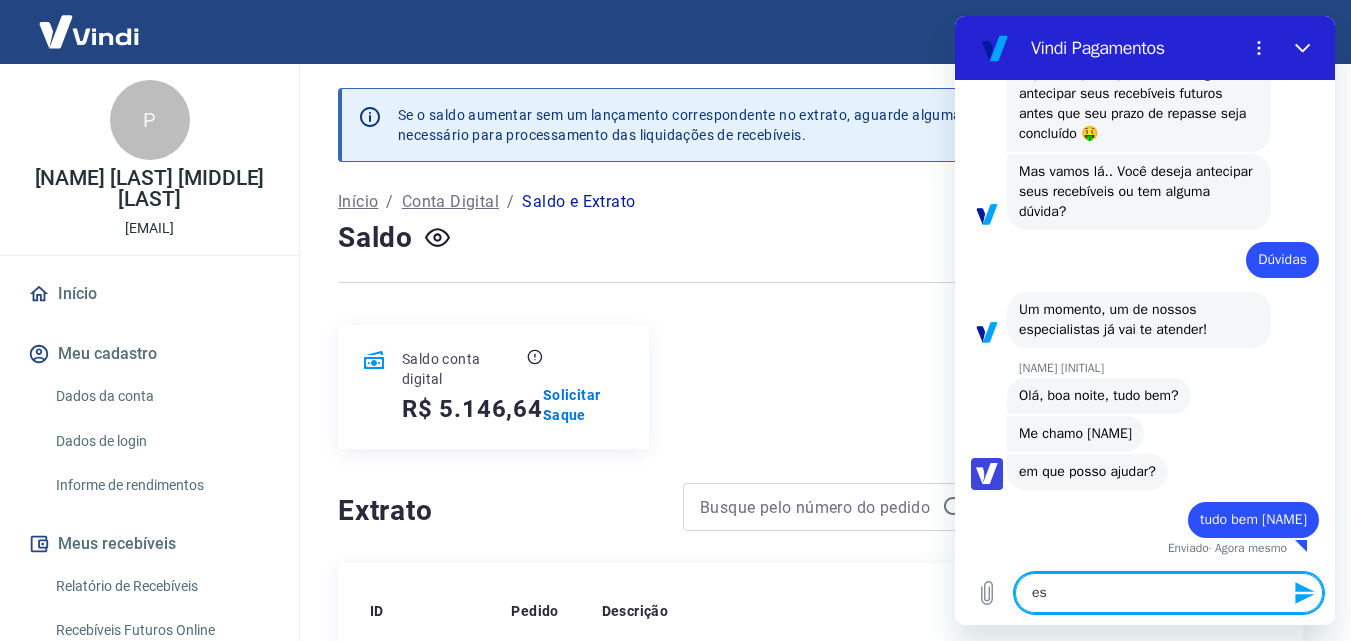 type on "x" 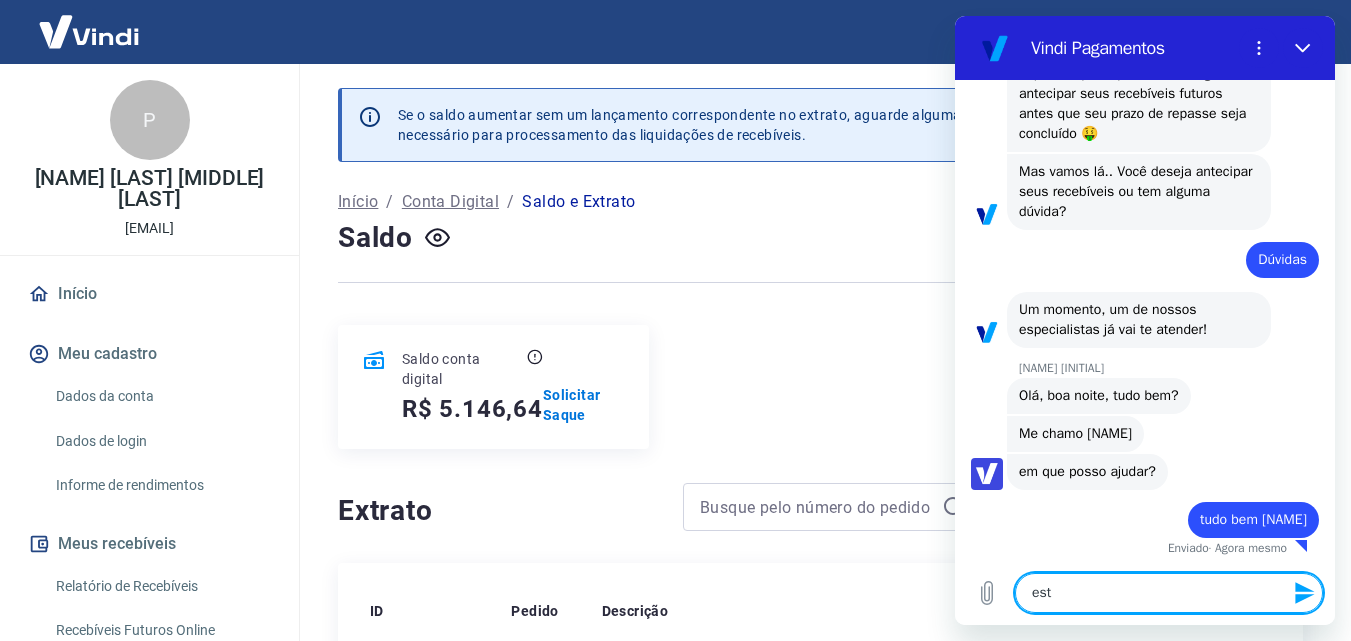 type on "esto" 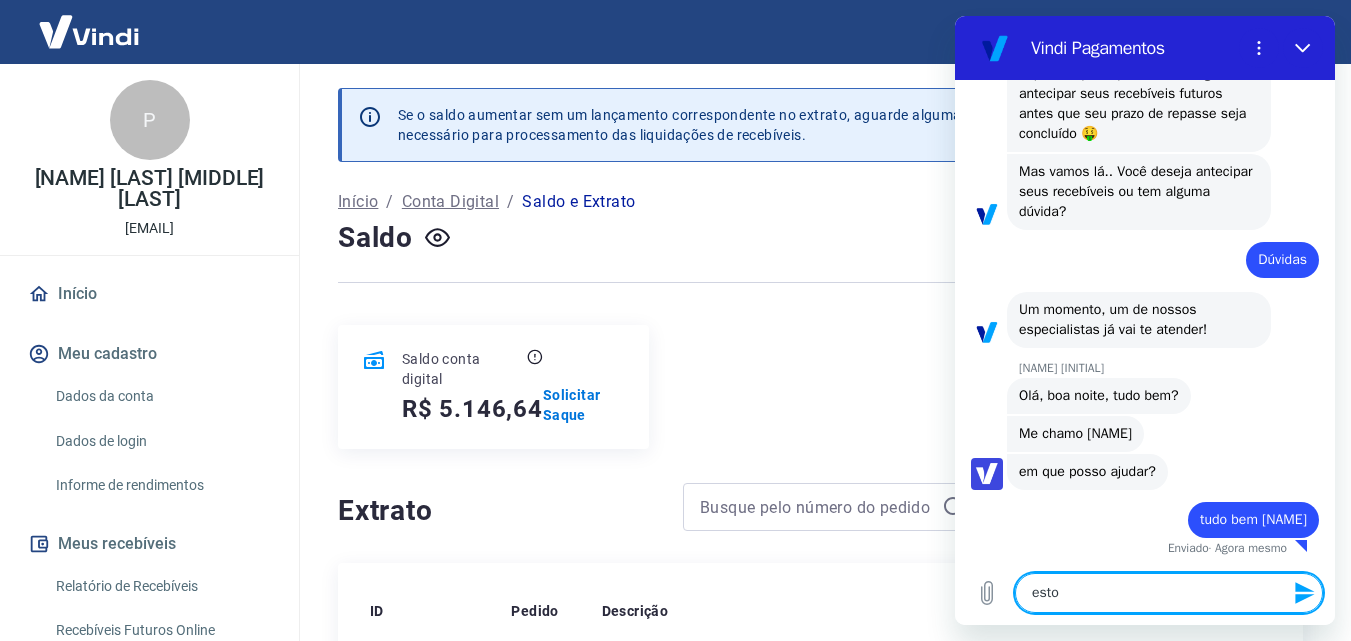 type on "estou" 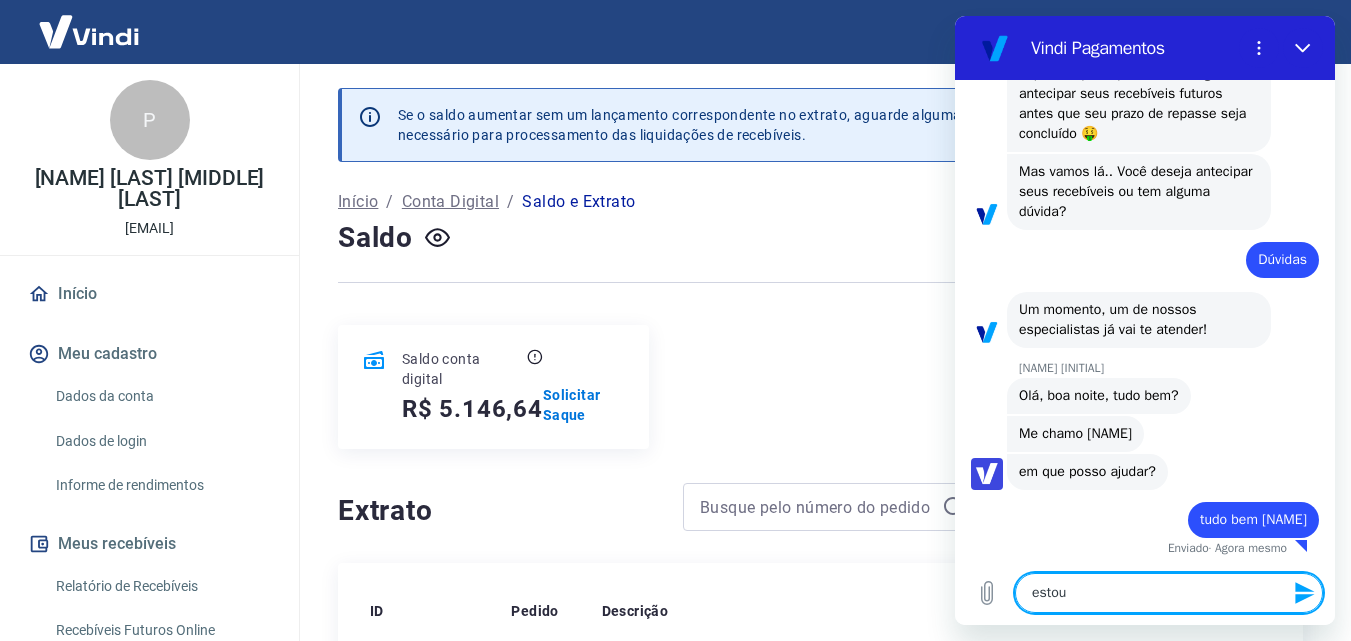 type on "estou" 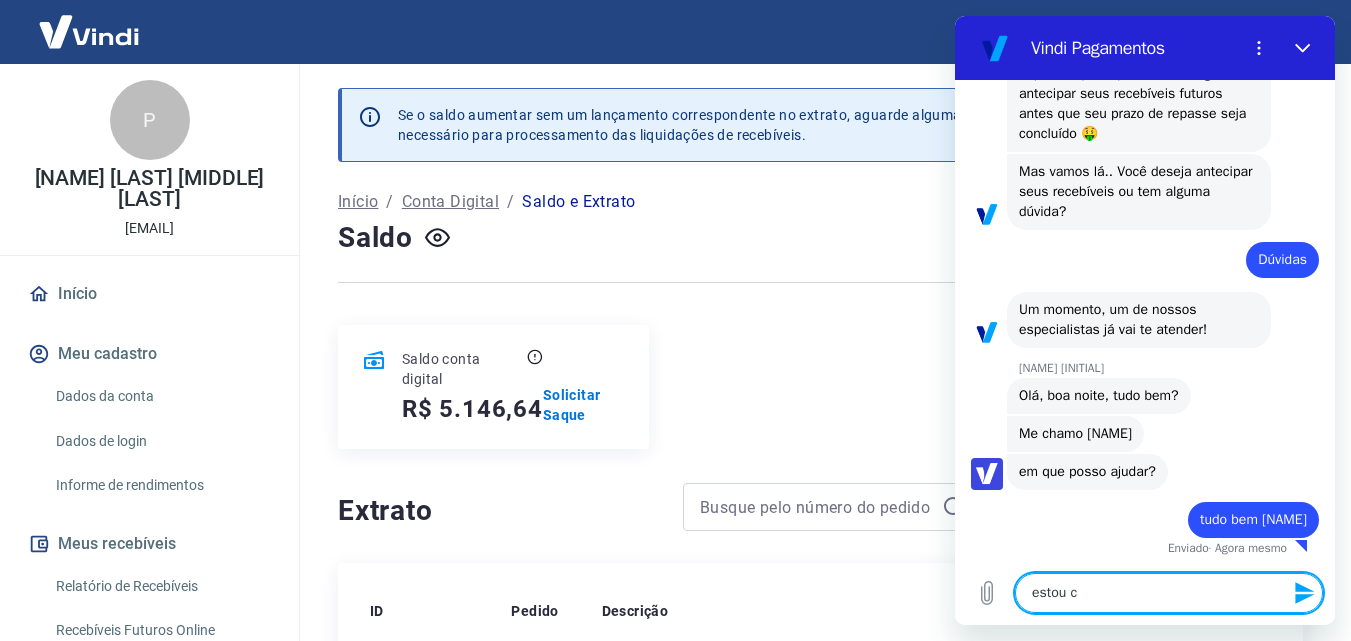 type on "estou co" 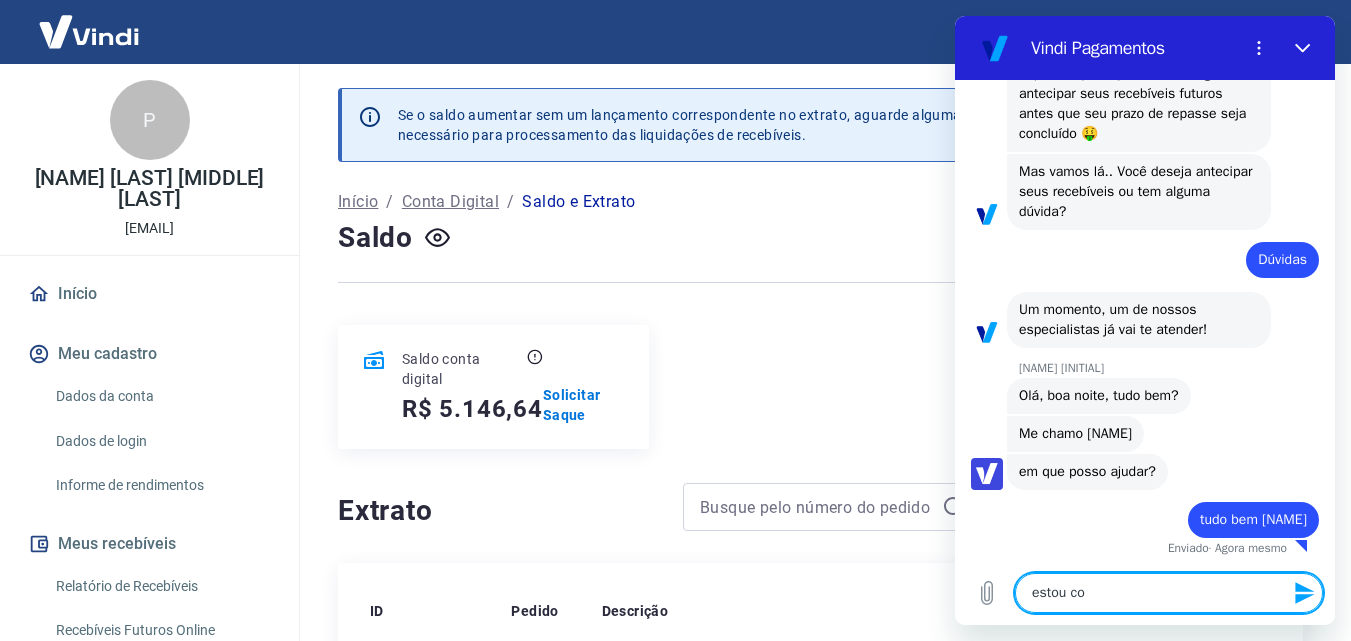 type on "estou com" 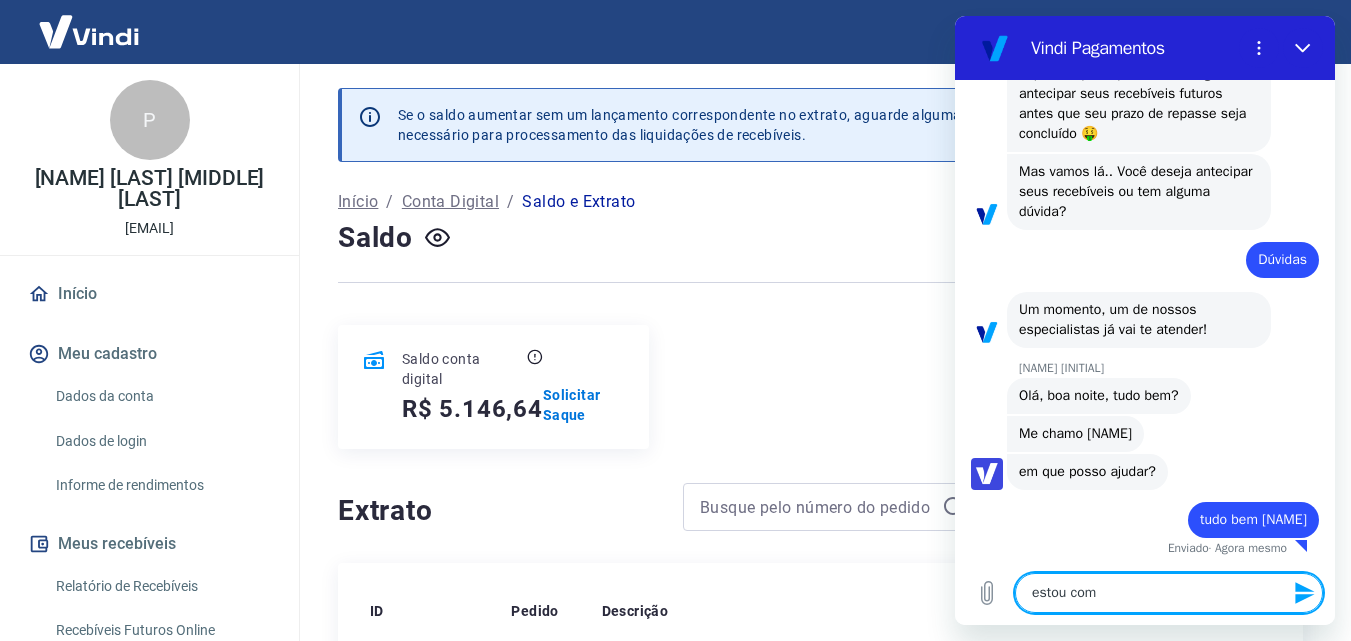 type on "estou com" 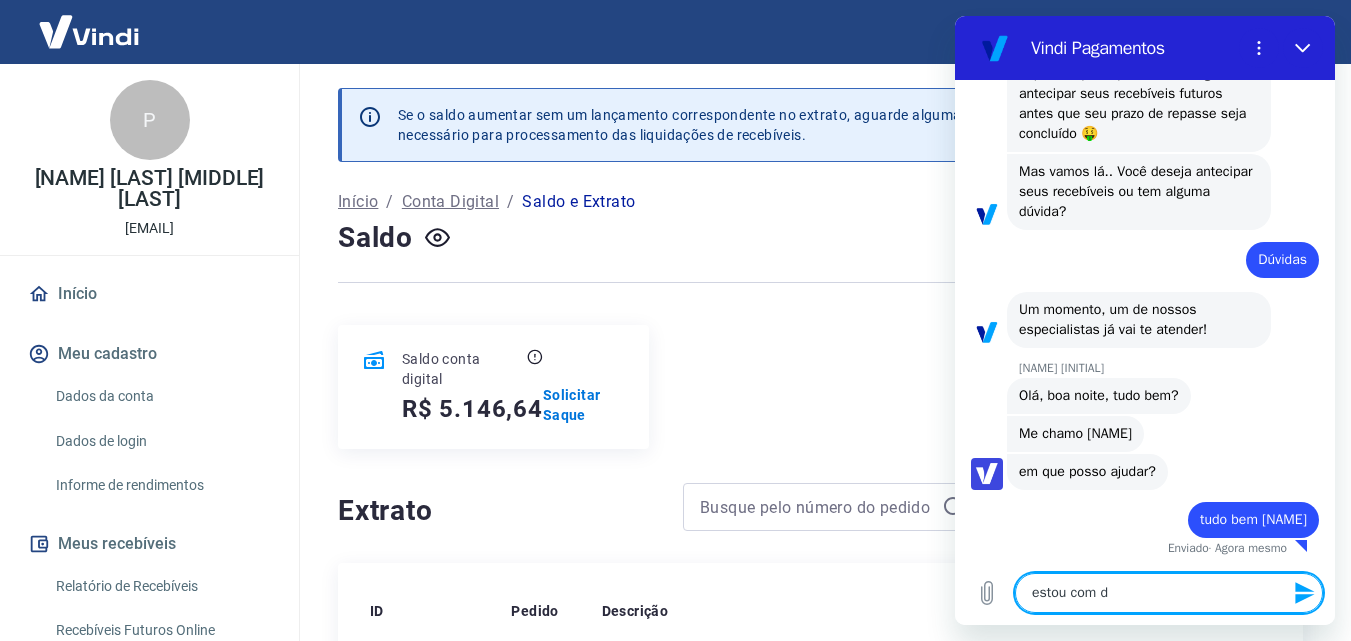 type on "estou com di" 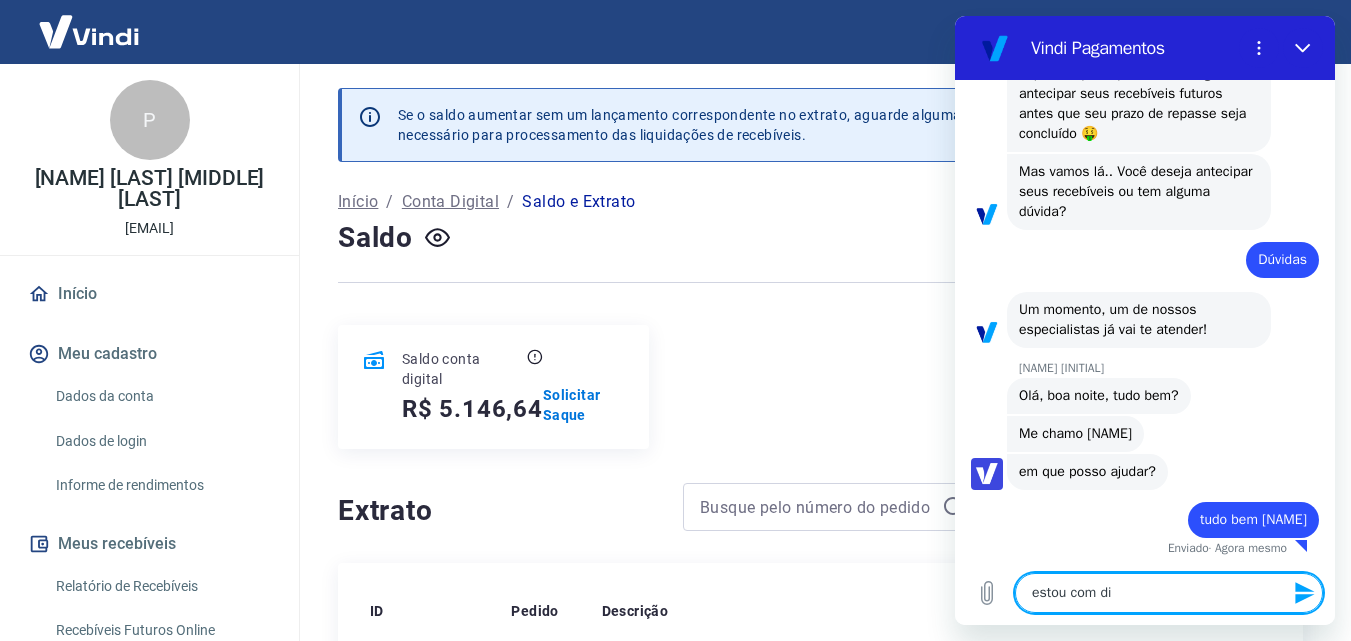 type on "estou com dif" 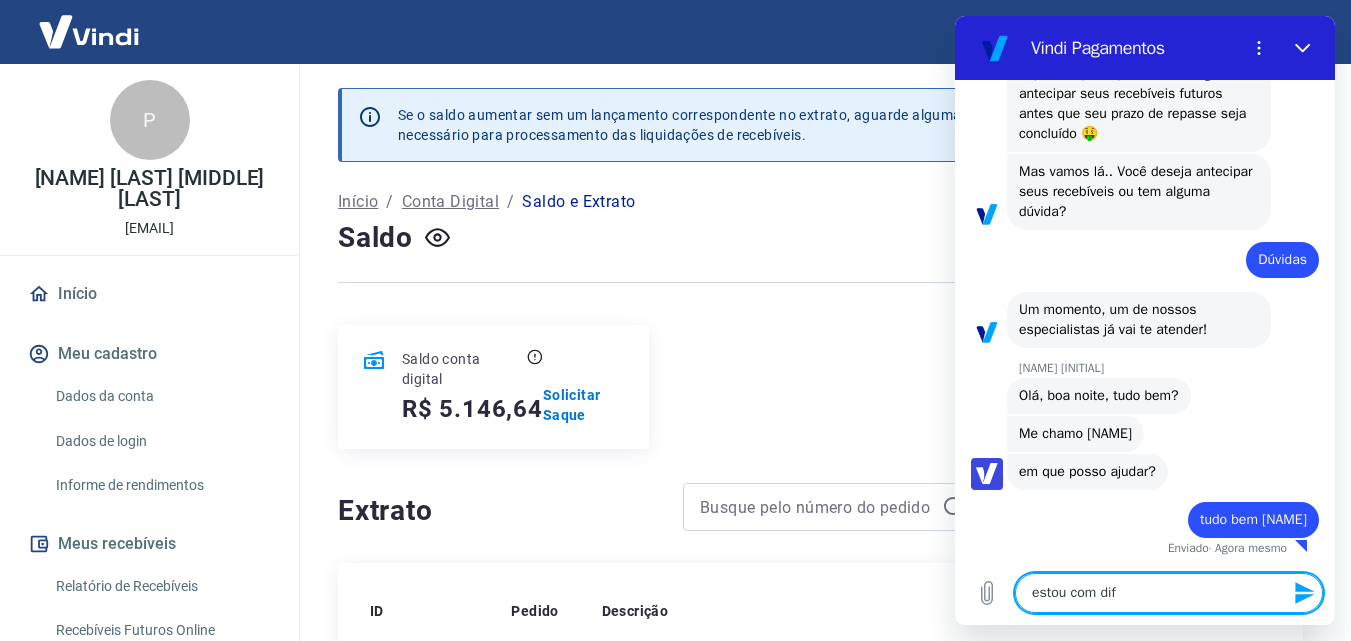 type on "estou com difi" 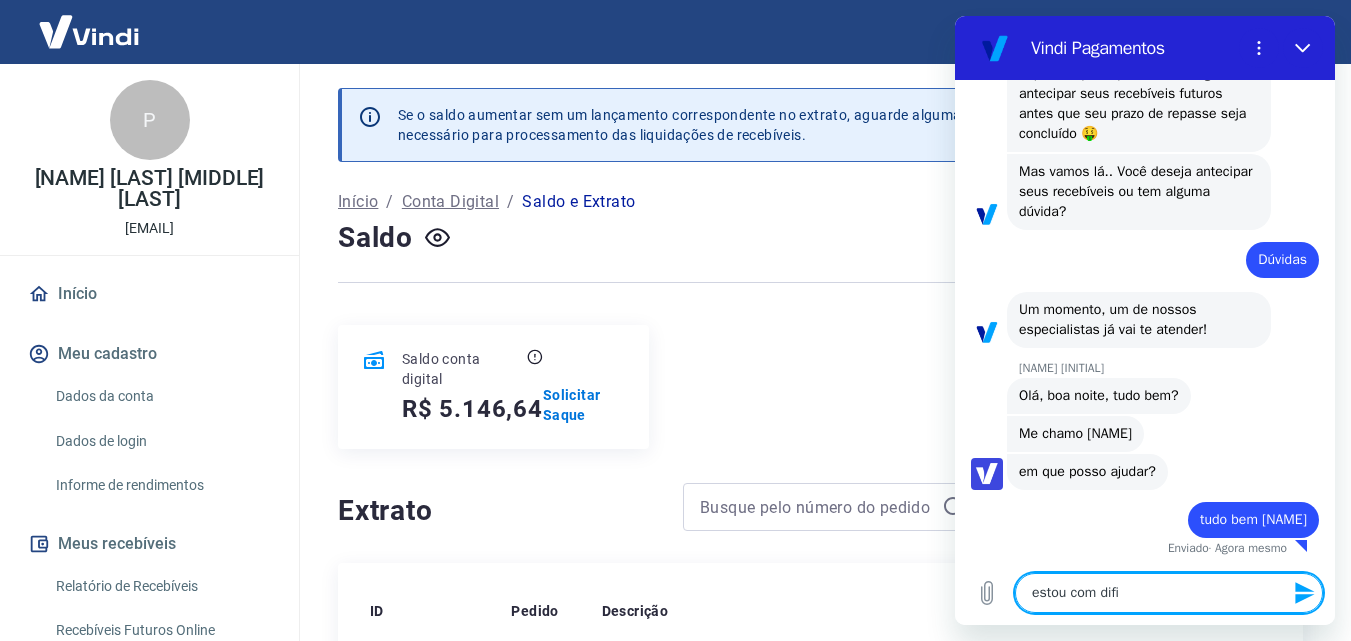 type on "estou com dific" 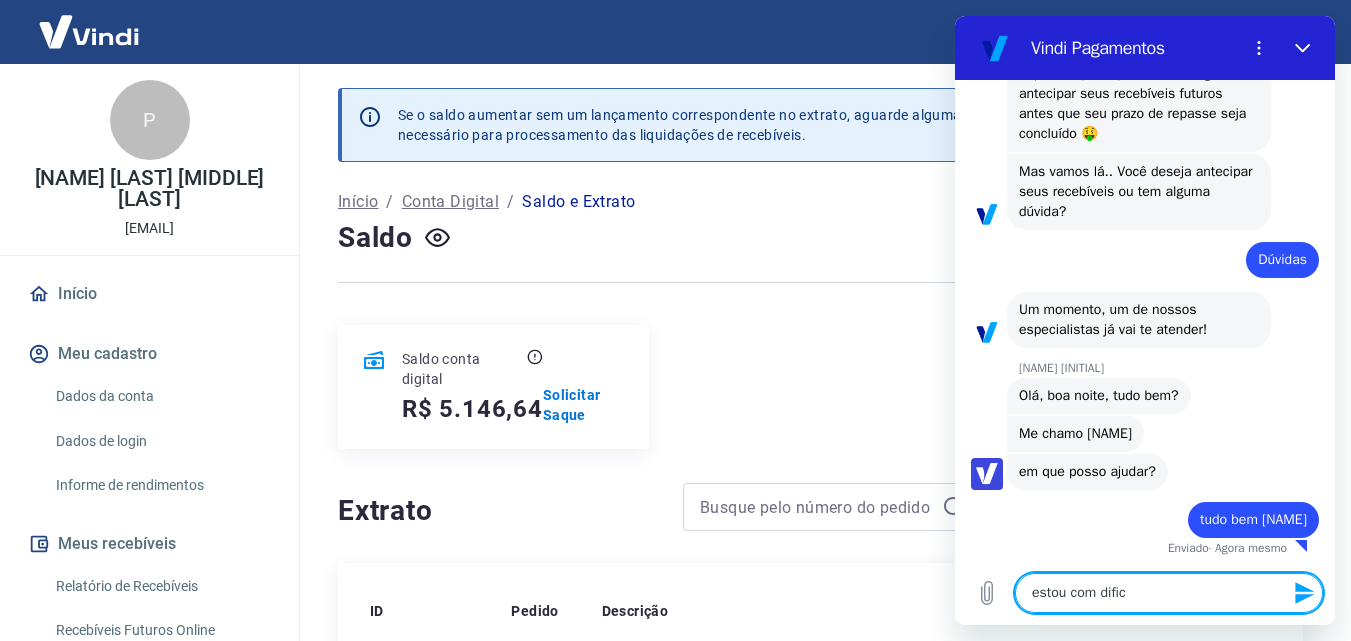 type on "estou com dificu" 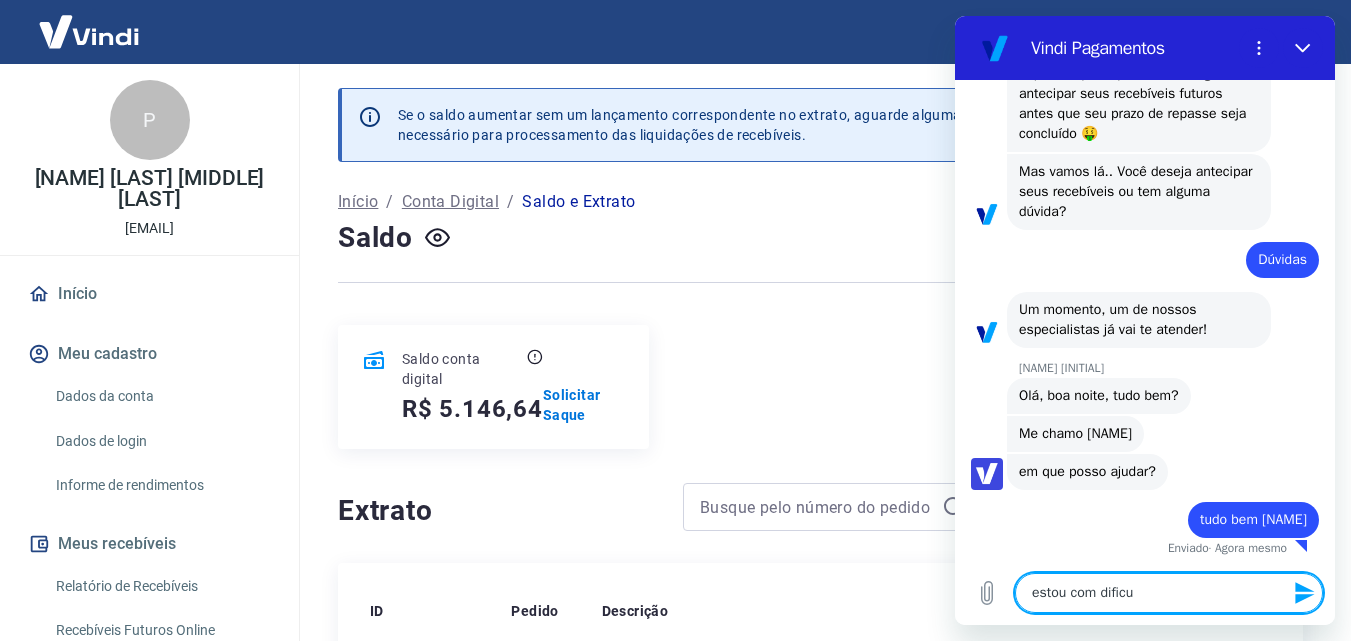 type on "estou com dificul" 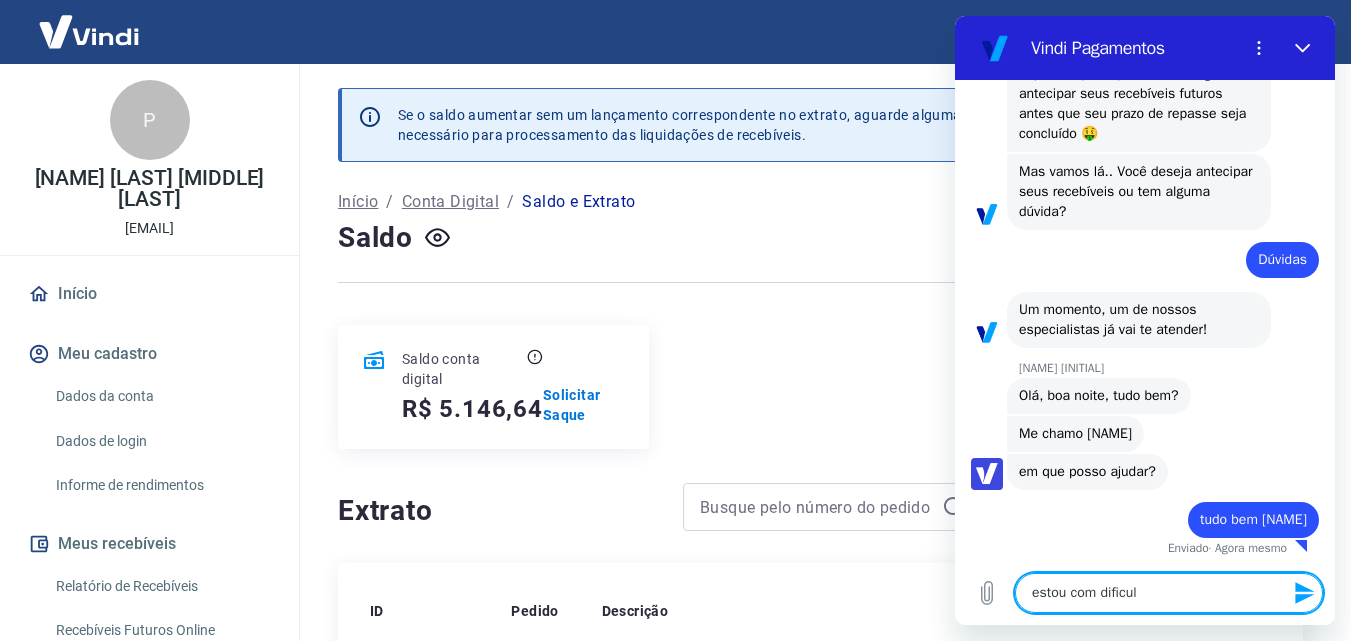 type on "estou com dificuld" 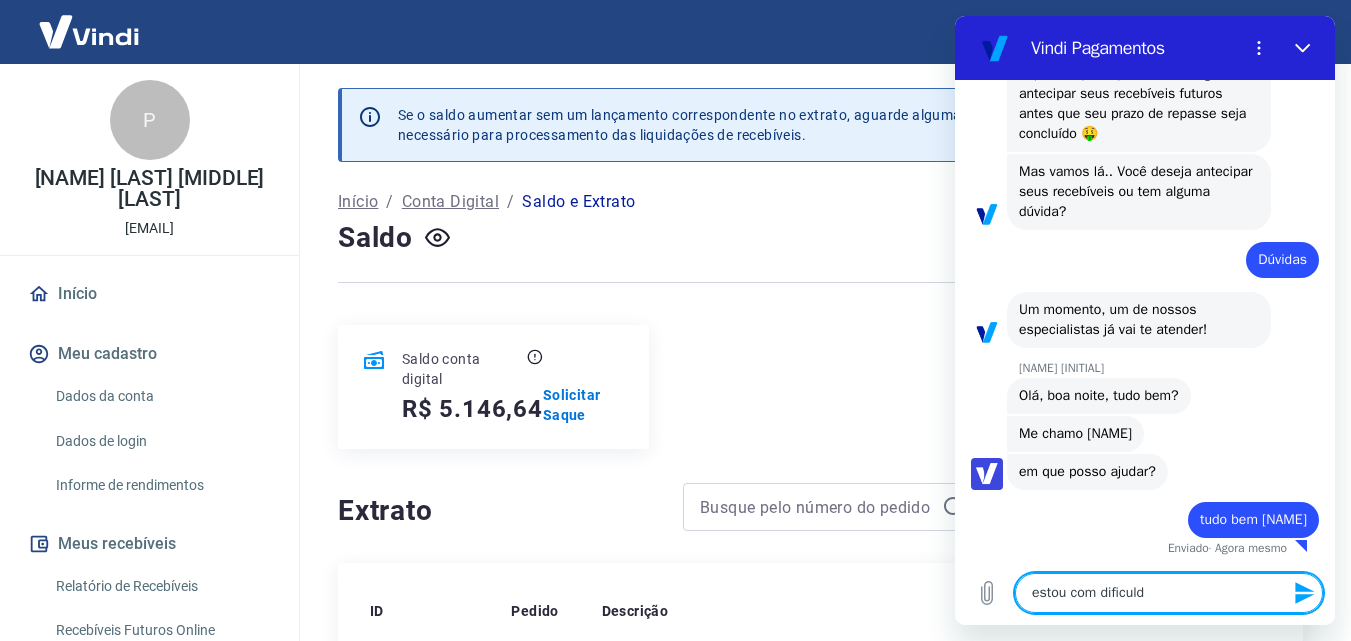 type on "estou com dificulda" 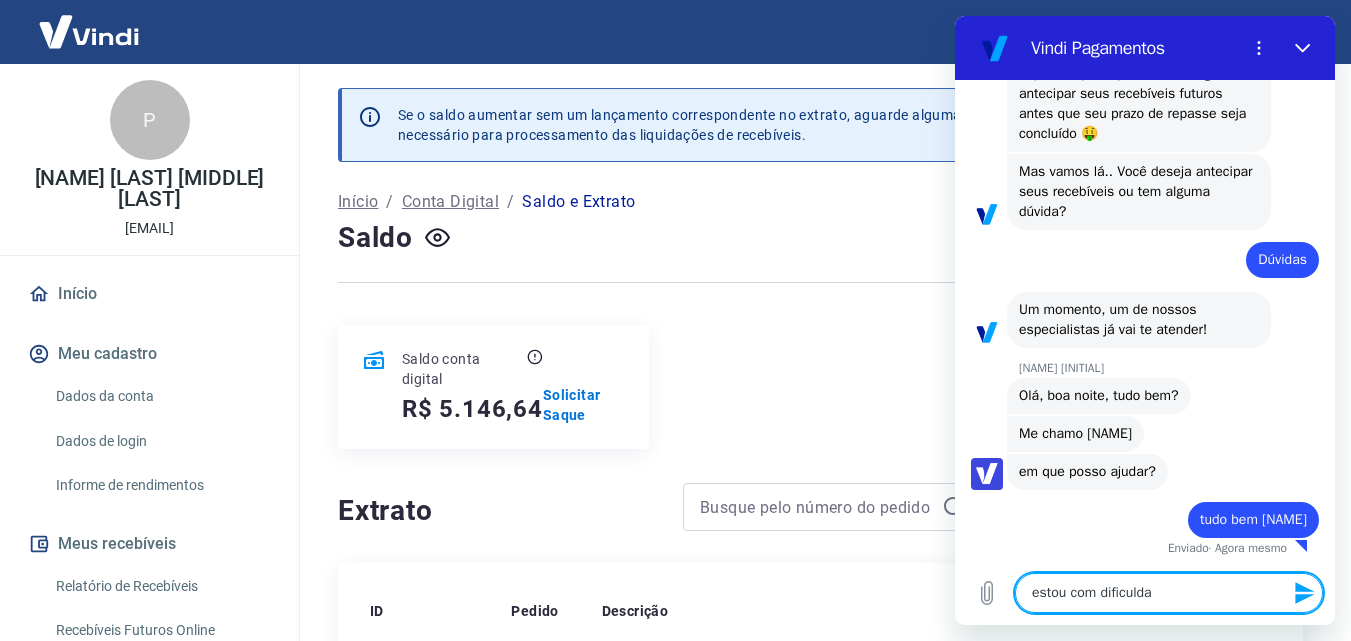 type on "estou com dificuldad" 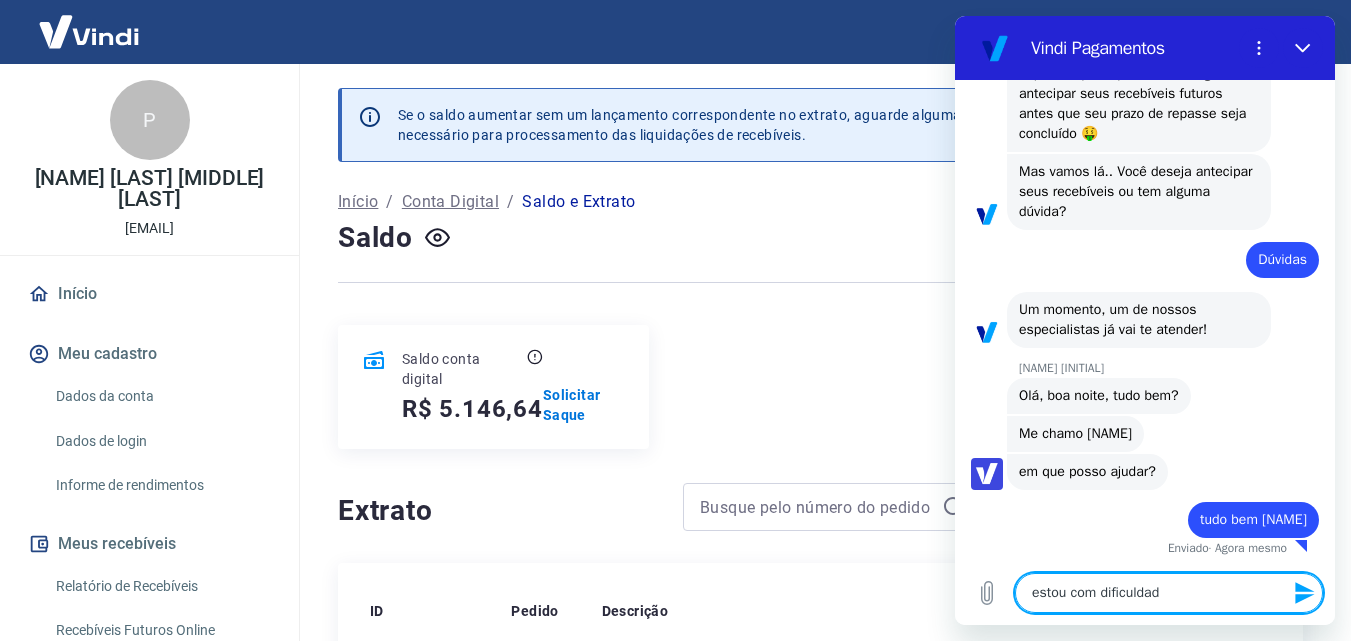 type on "estou com dificuldade" 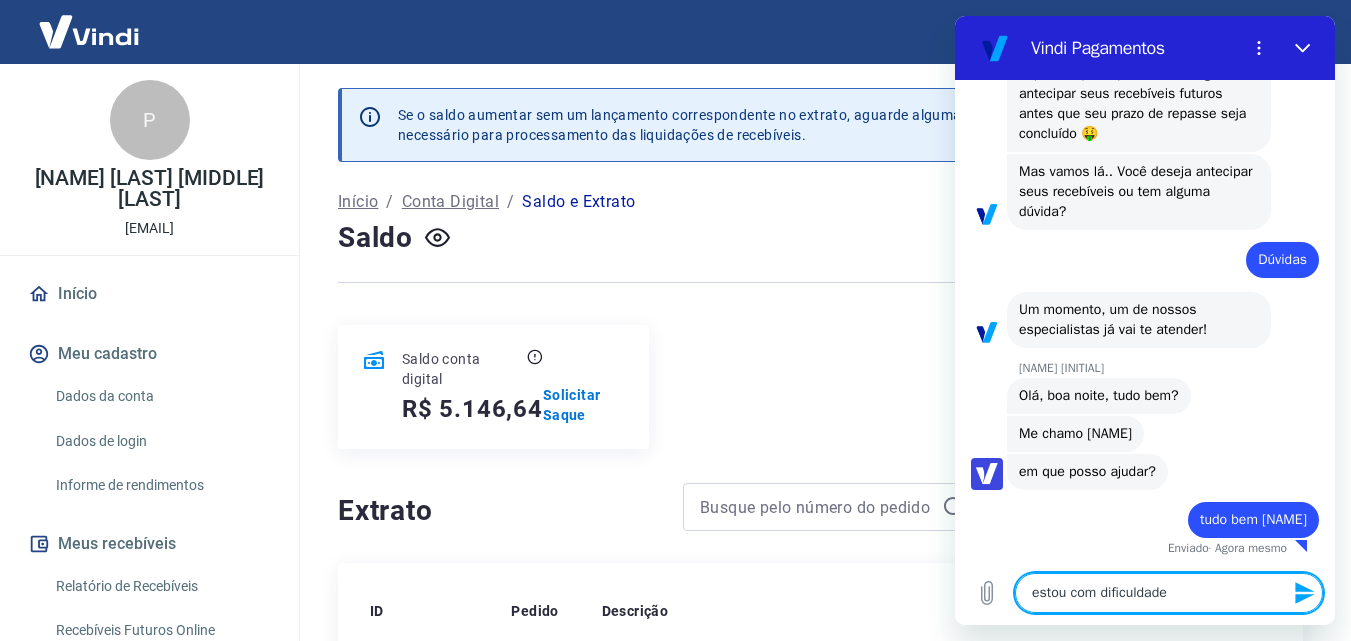 type on "estou com dificuldade" 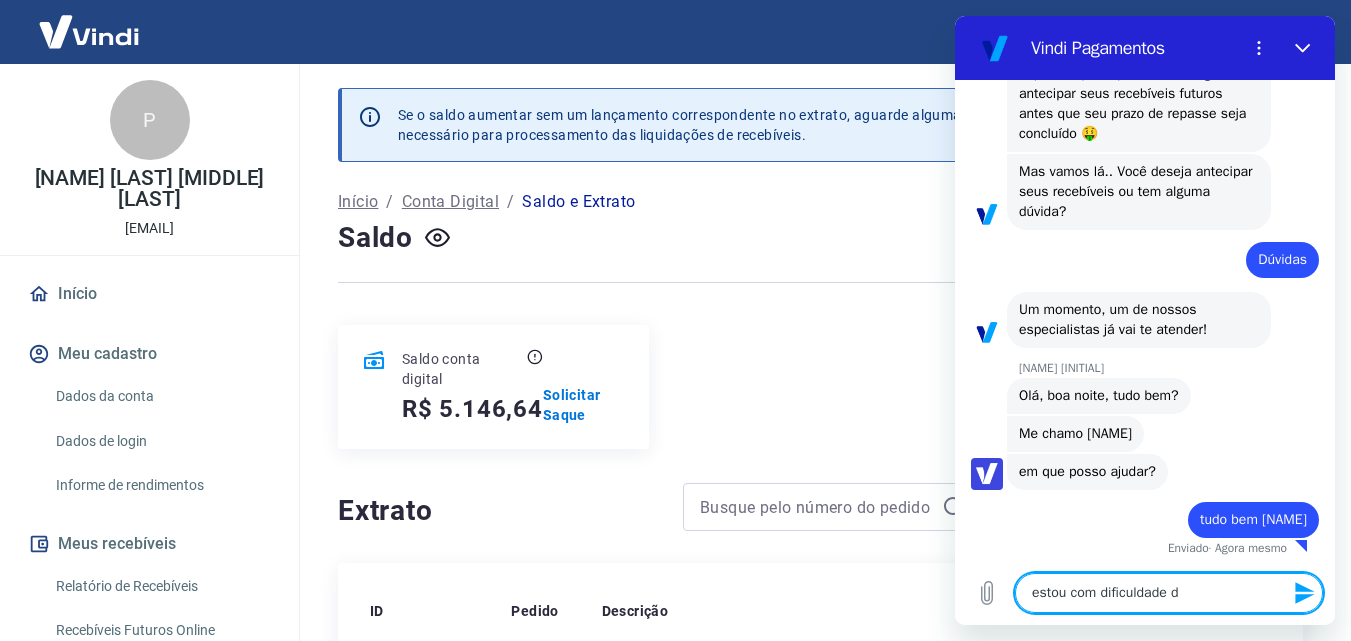type on "estou com dificuldade de" 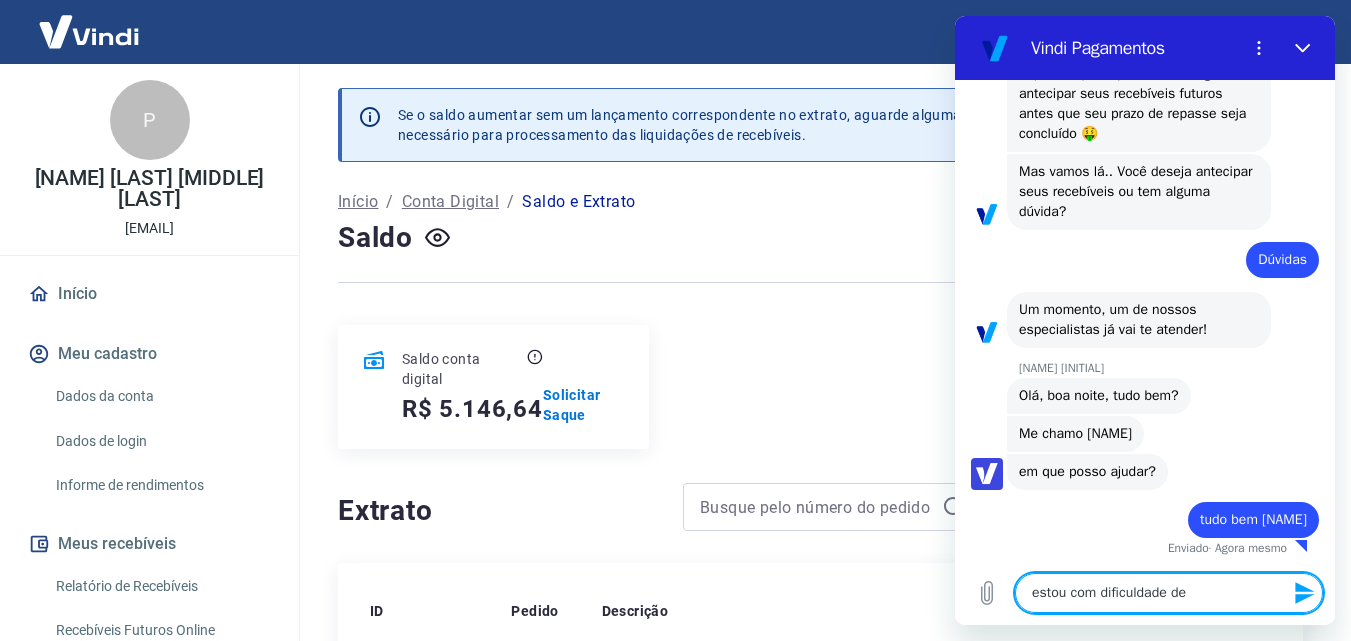 type on "estou com dificuldade de" 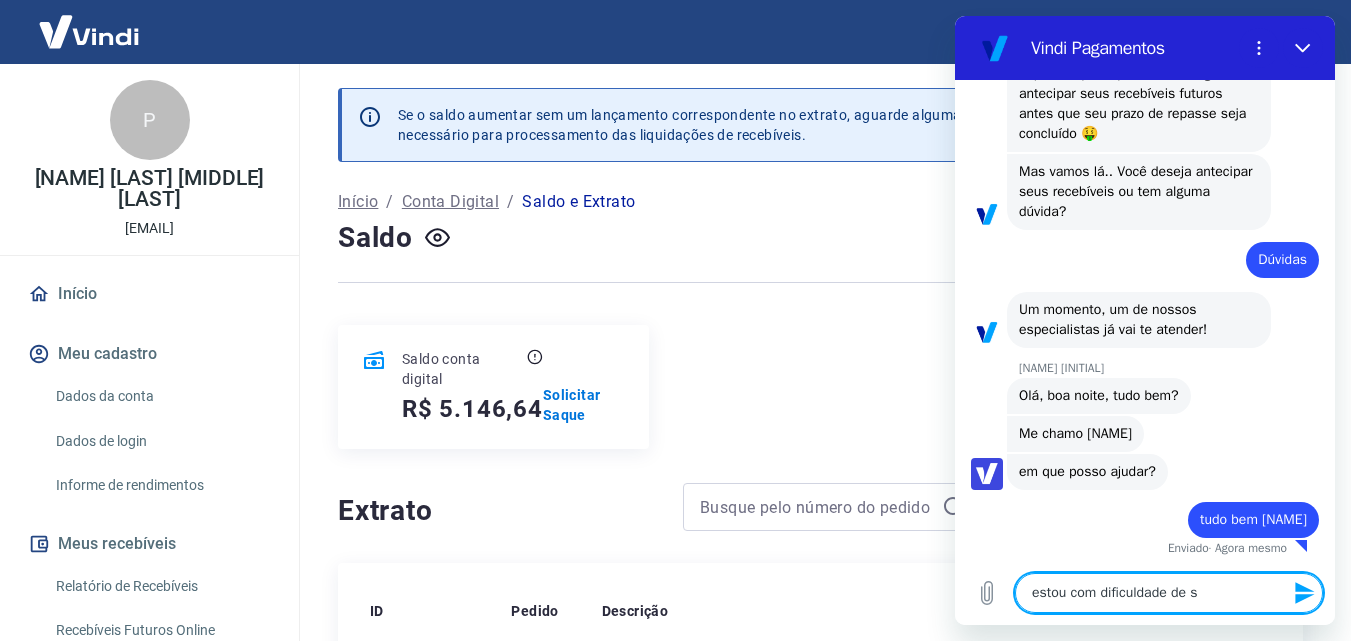 type on "estou com dificuldade de sa" 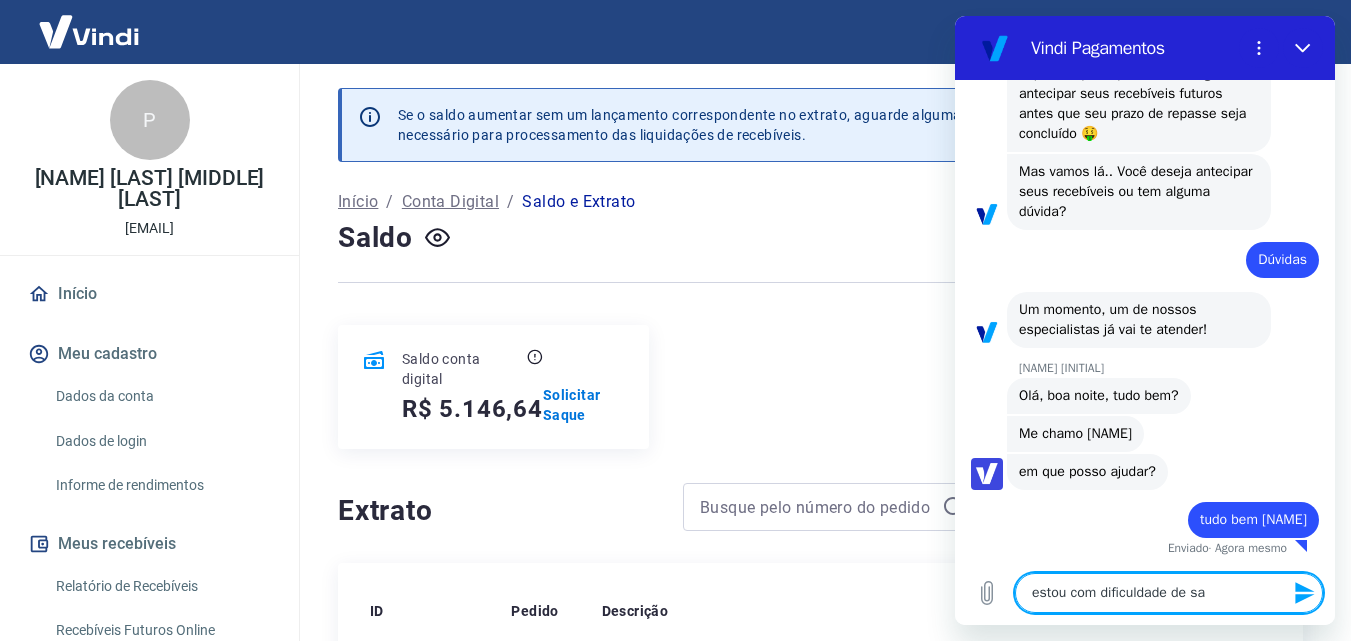 type on "estou com dificuldade de sac" 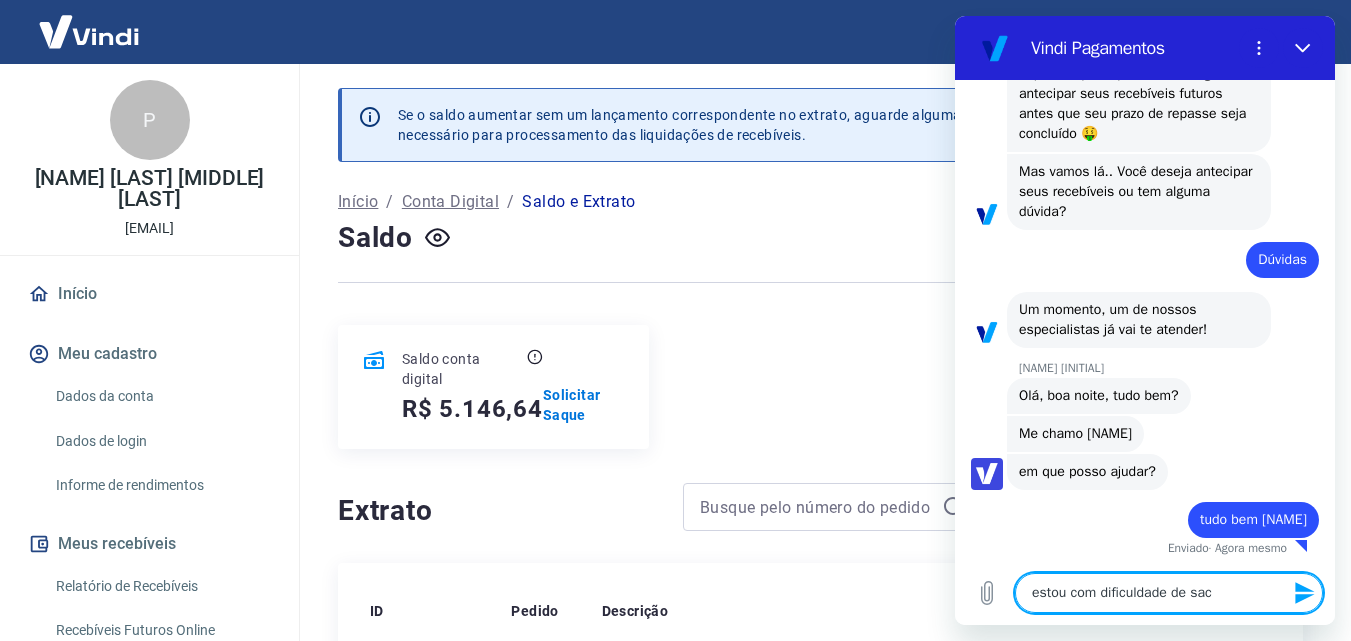 type on "estou com dificuldade de saca" 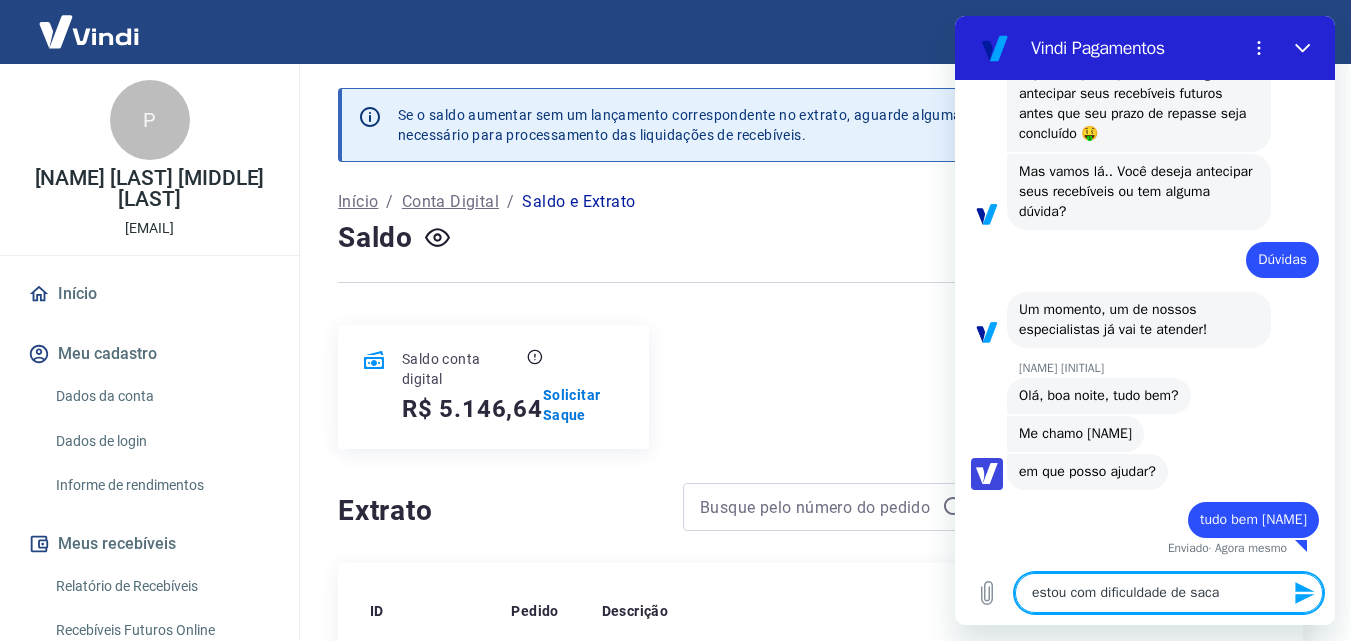 type on "estou com dificuldade de sacar" 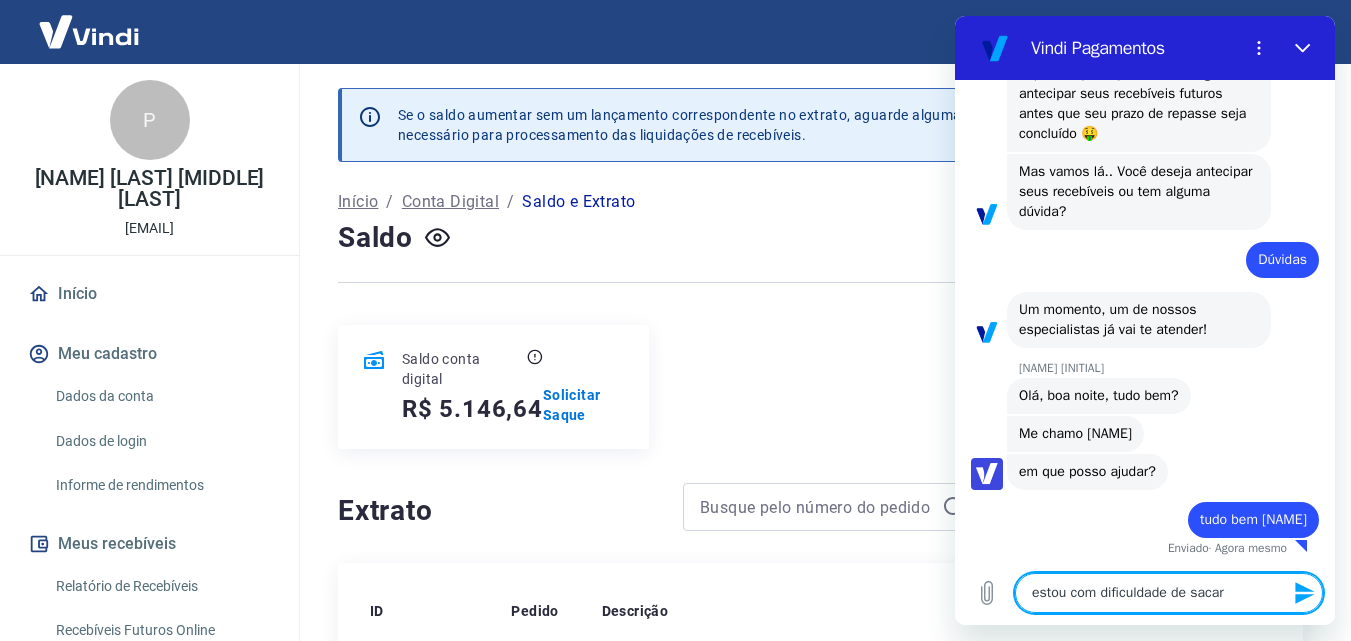 type on "estou com dificuldade de sacar" 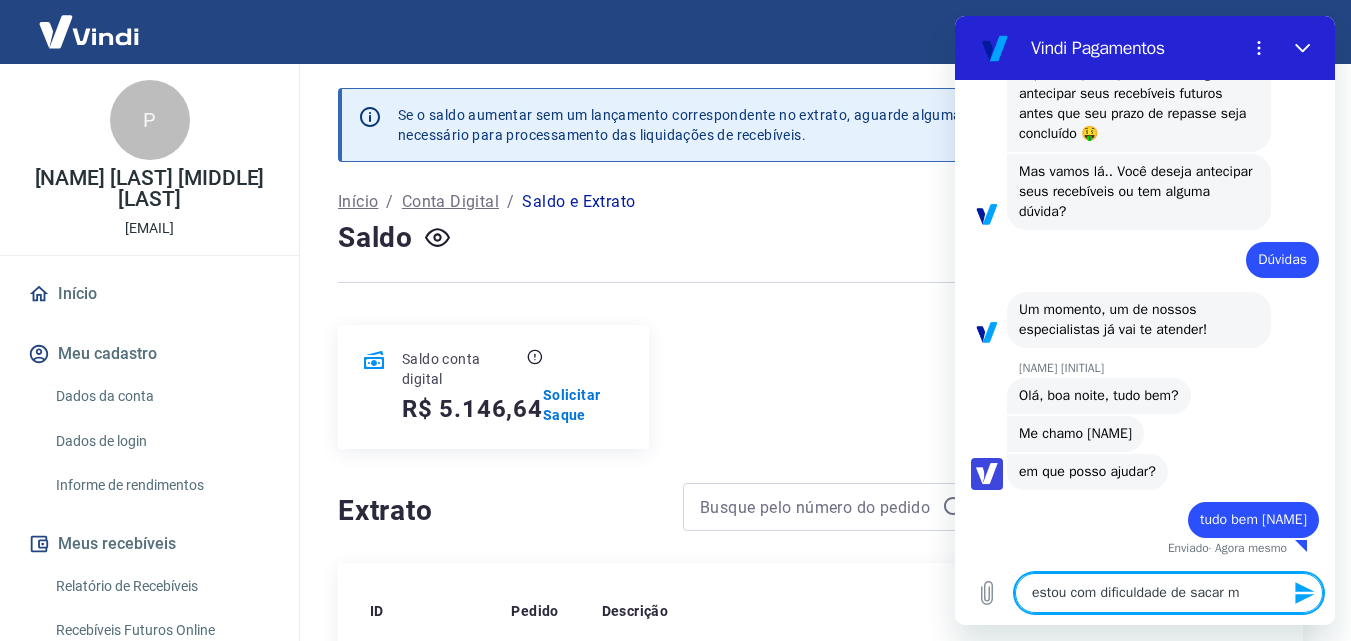 type on "estou com dificuldade de sacar me" 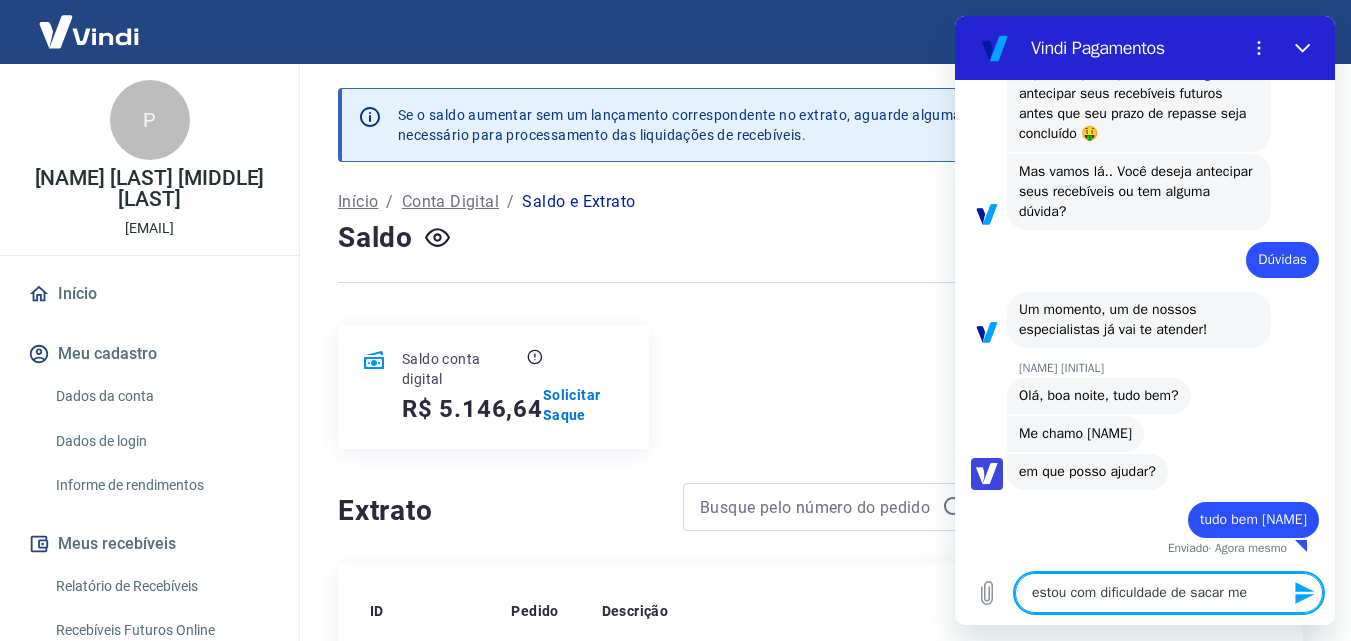 type on "estou com dificuldade de sacar meu" 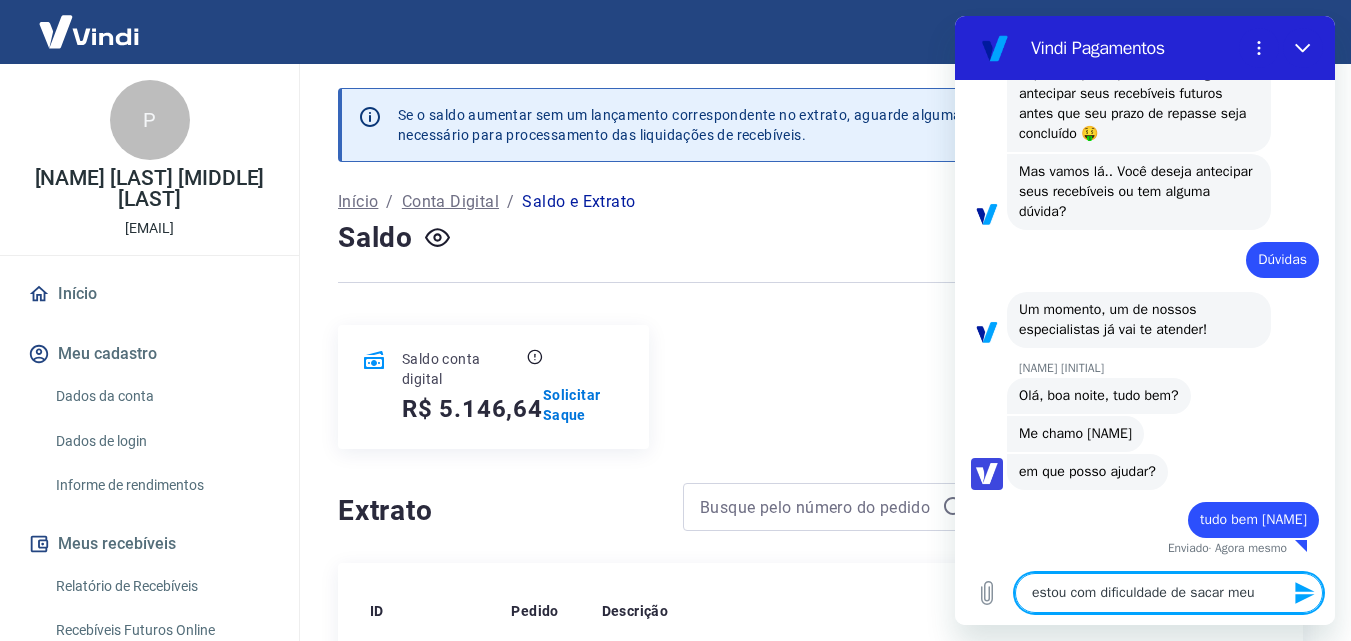 type on "estou com dificuldade de sacar meu" 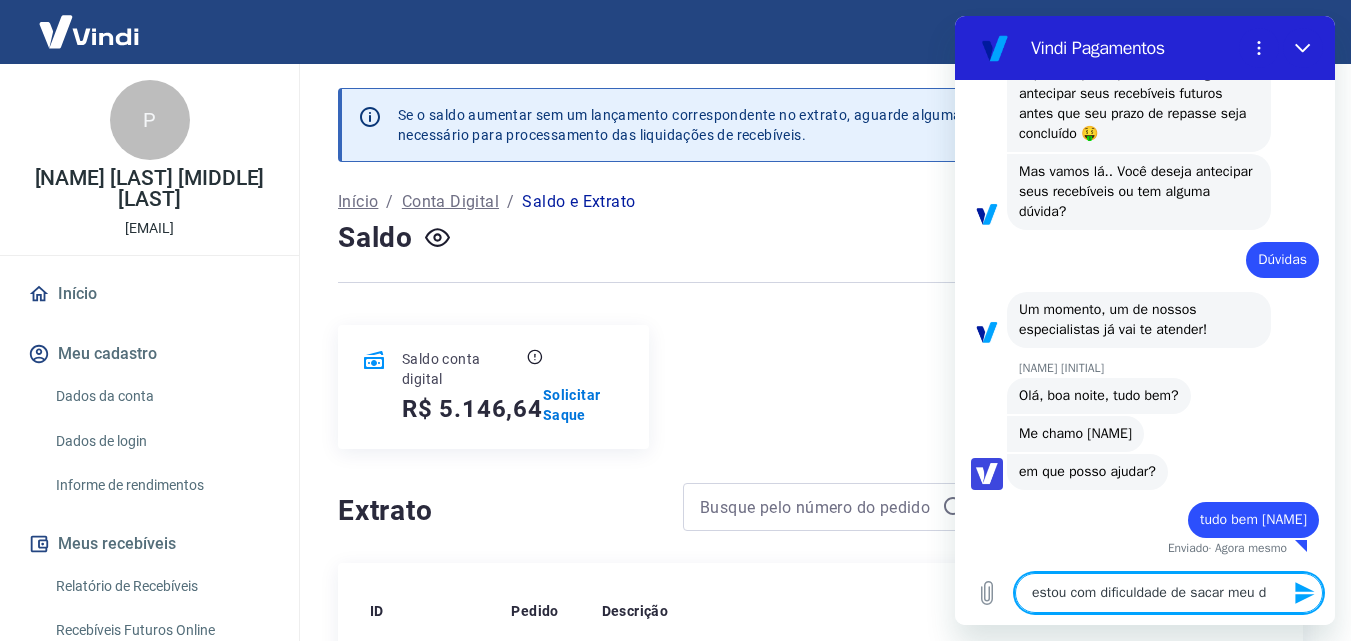 type on "estou com dificuldade de sacar meu di" 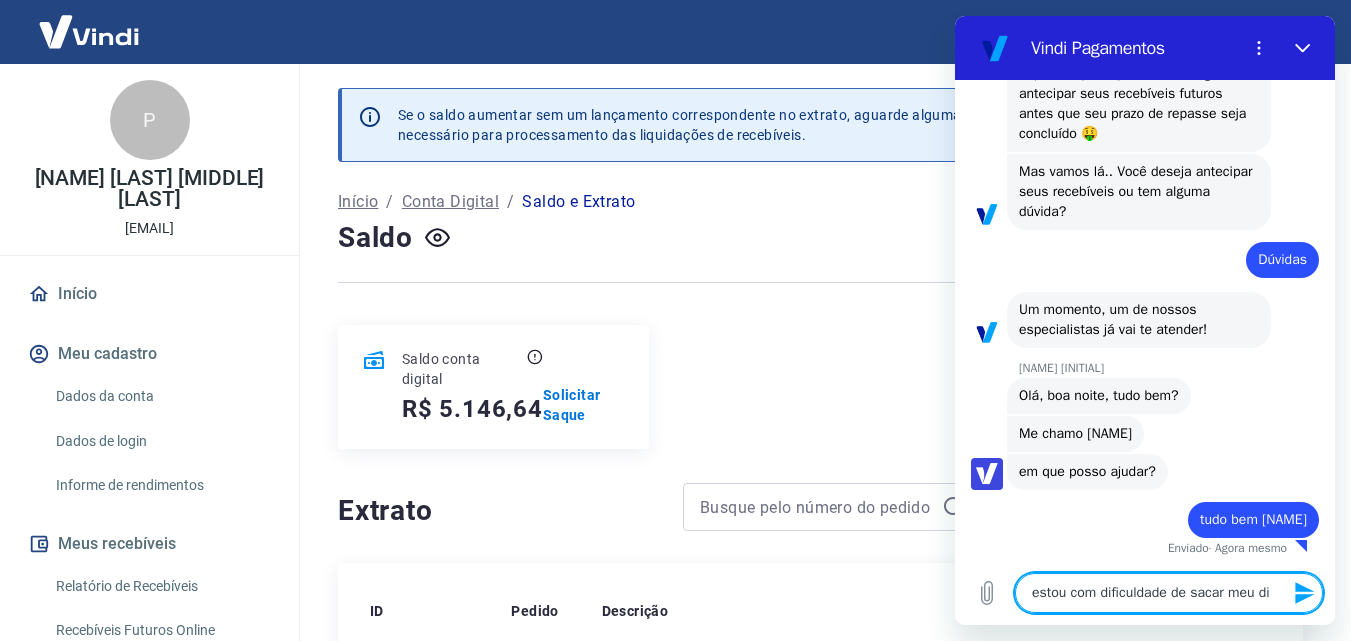 type on "estou com dificuldade de sacar meu din" 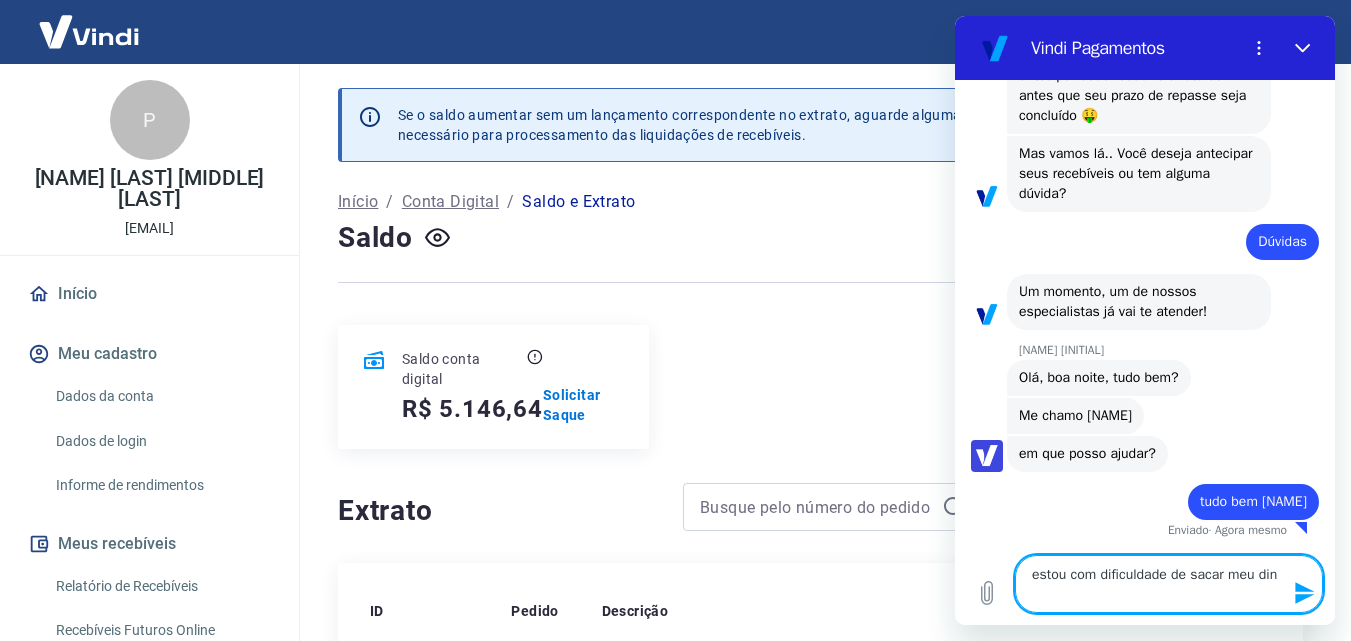 type on "estou com dificuldade de sacar meu dinh" 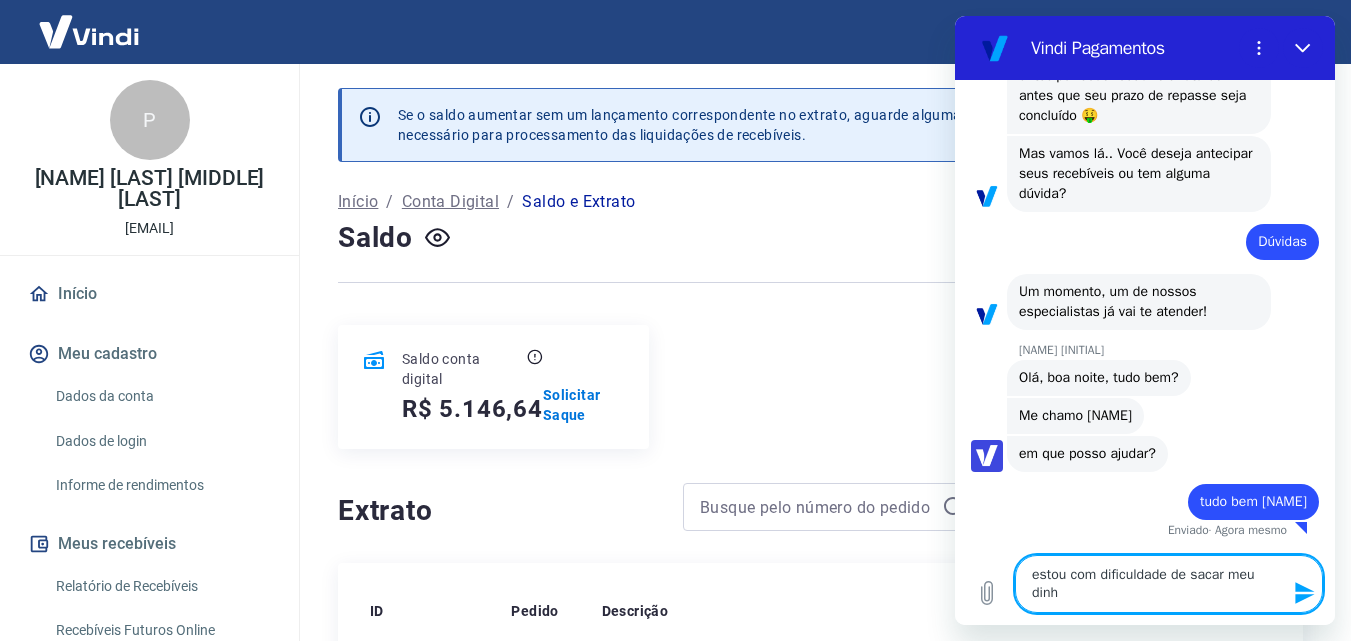 type on "estou com dificuldade de sacar meu dinhei" 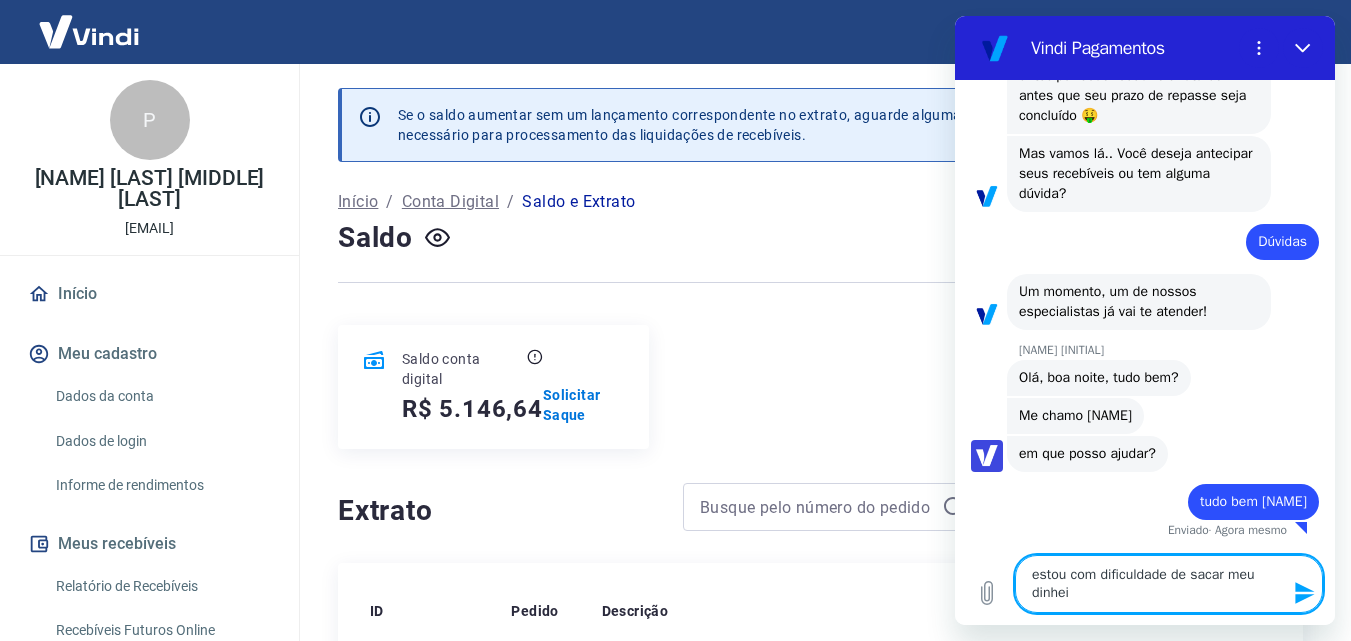 type on "estou com dificuldade de sacar meu dinhei" 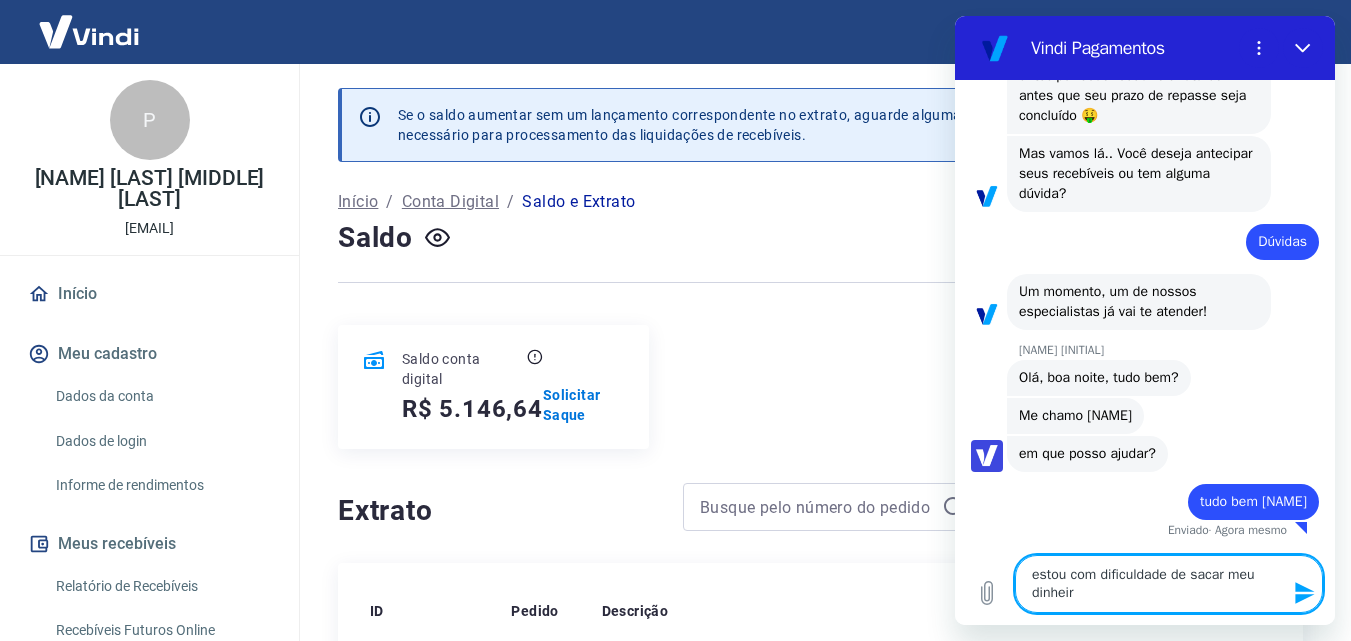 type on "estou com dificuldade de sacar meu dinheiro" 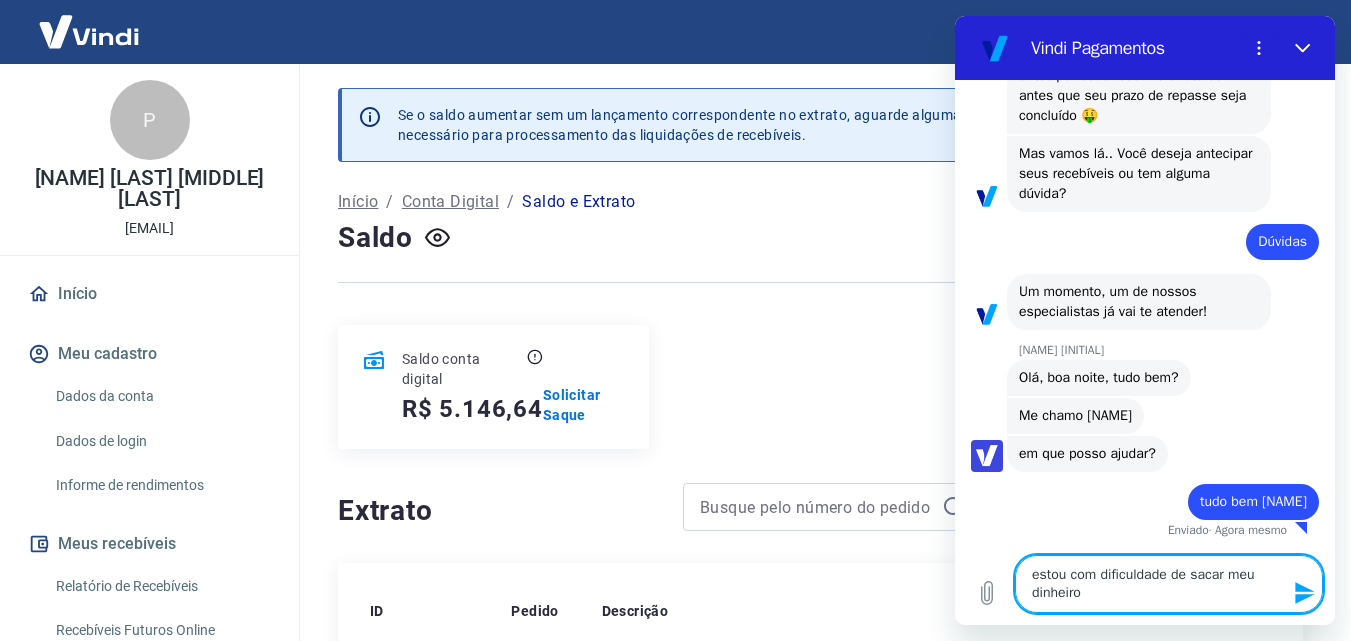 type on "estou com dificuldade de sacar meu dinheiro" 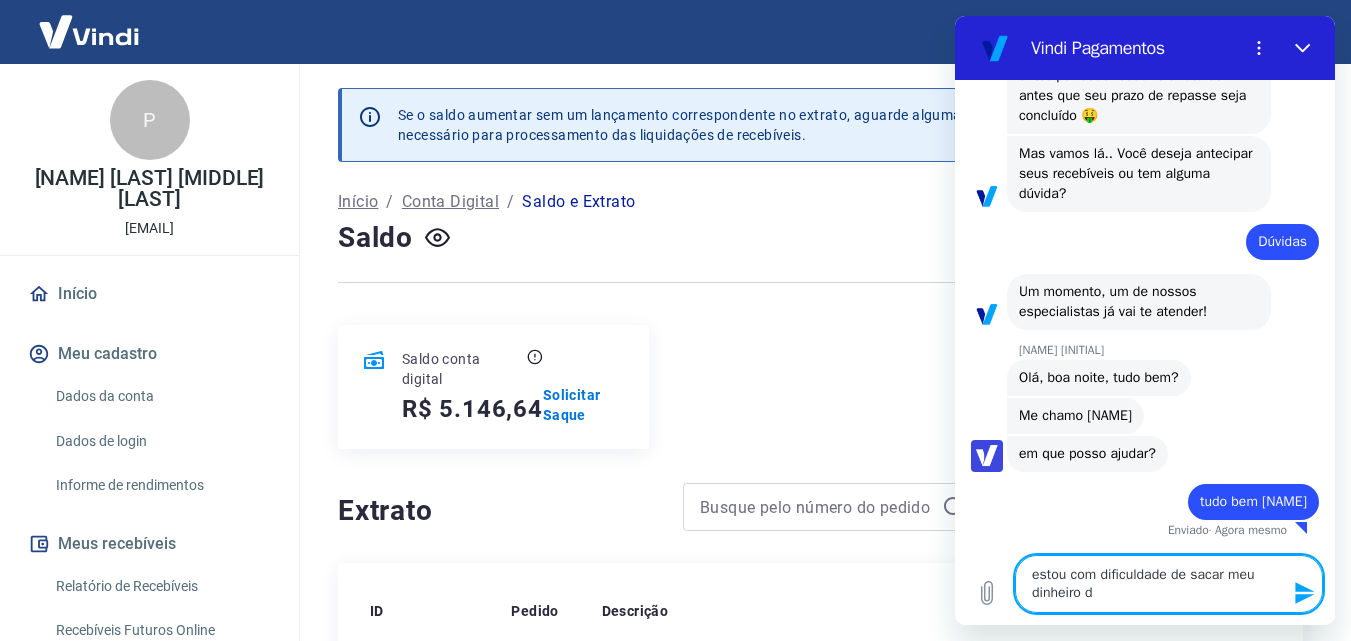 type on "estou com dificuldade de sacar meu dinheiro di" 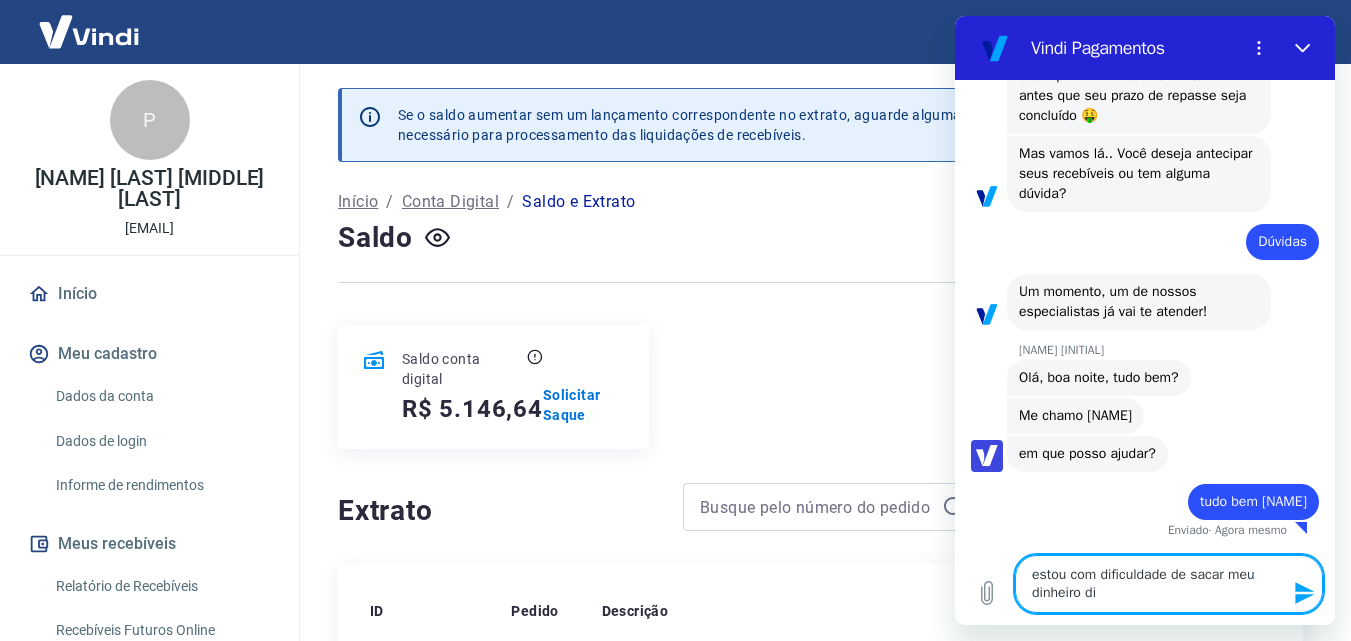 type on "estou com dificuldade de sacar meu dinheiro dis" 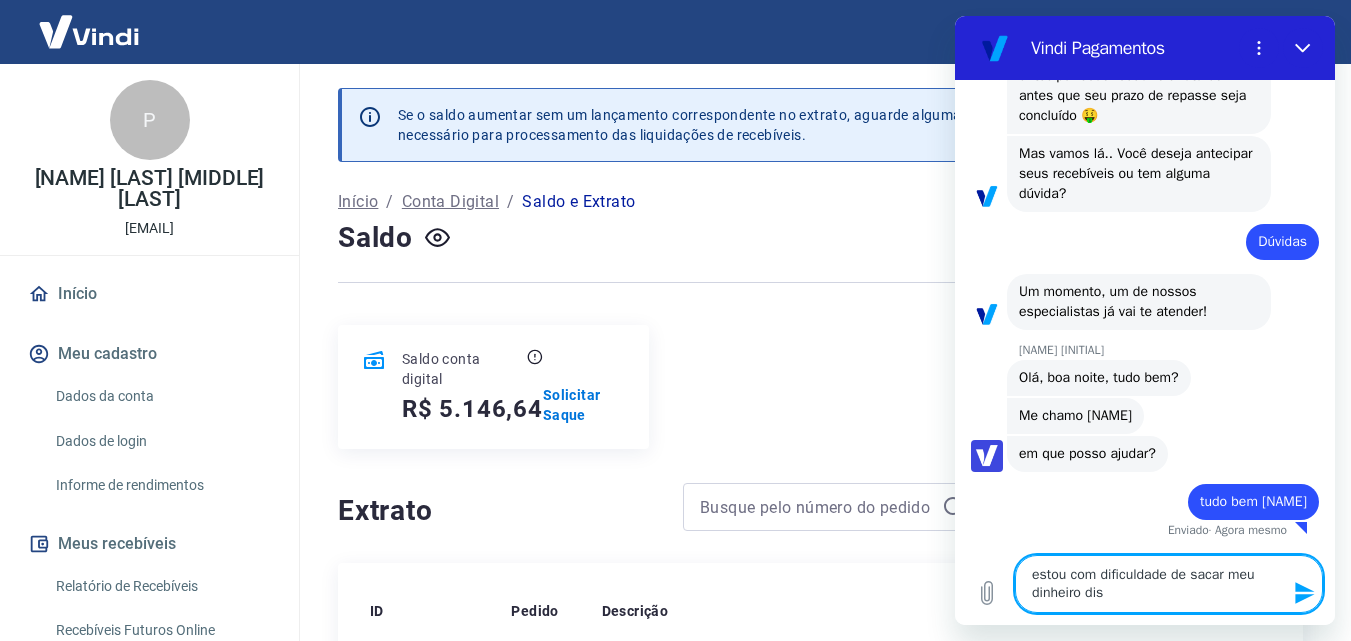 type on "estou com dificuldade de sacar meu dinheiro disp" 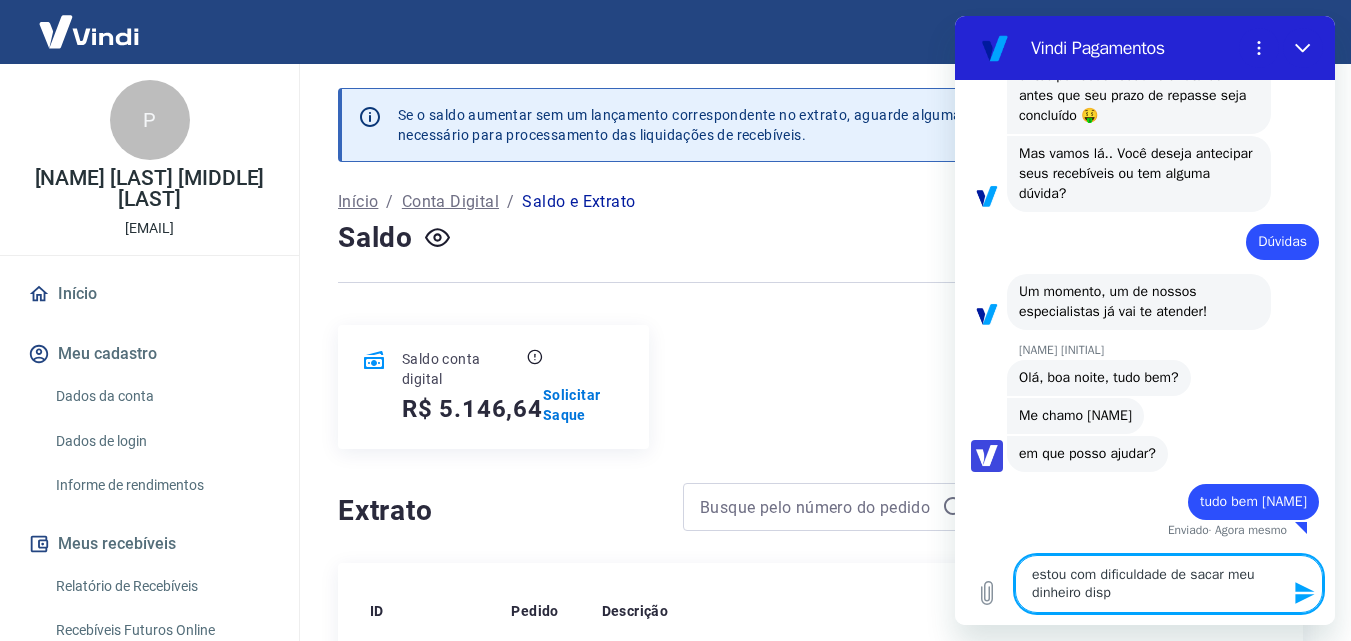 type on "estou com dificuldade de sacar meu dinheiro dispo" 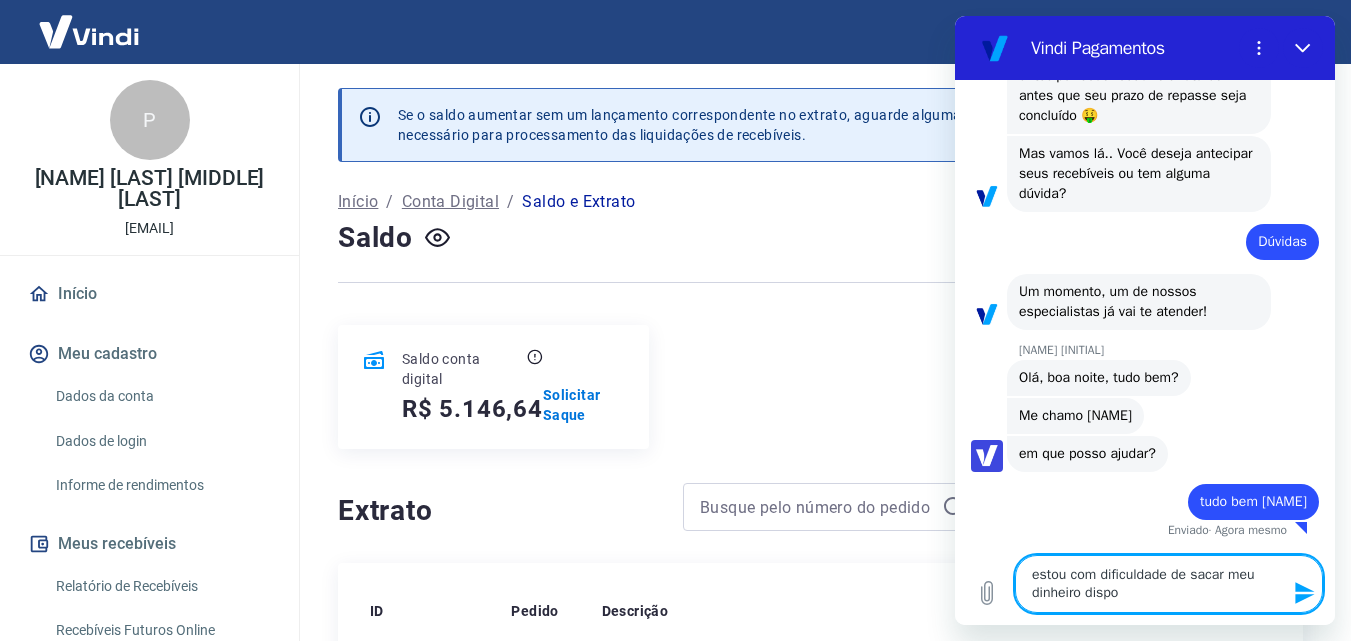 type on "estou com dificuldade de sacar meu dinheiro dispon" 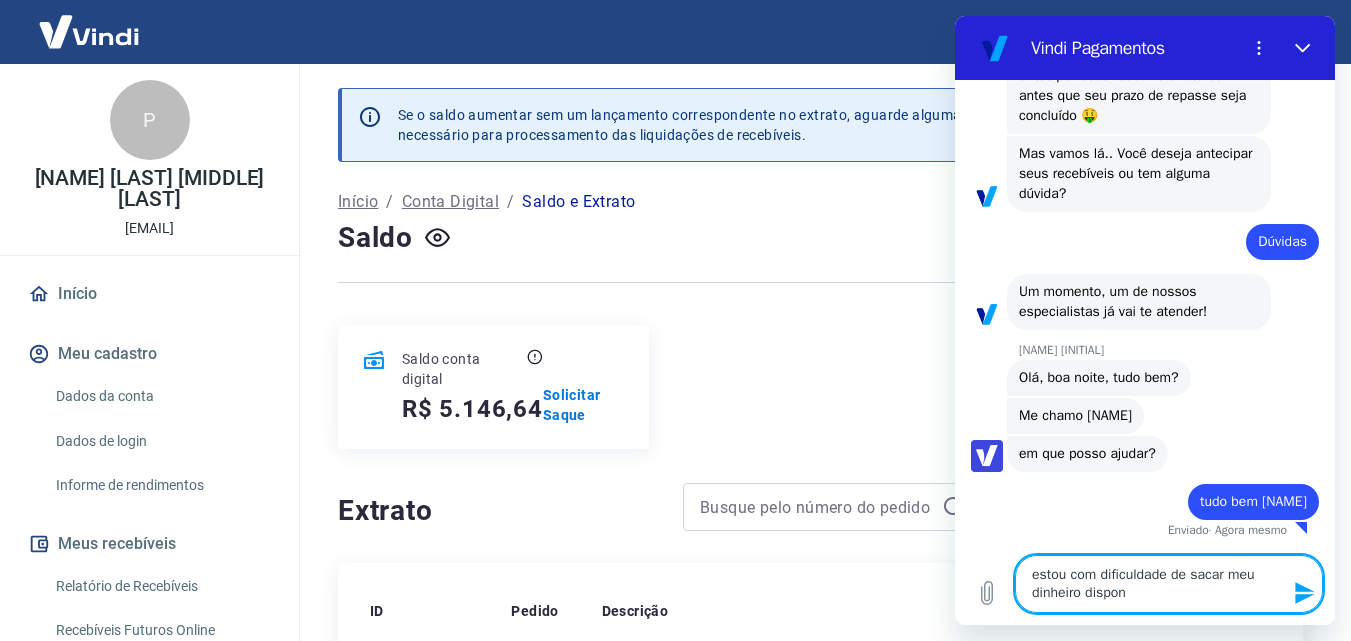 type on "estou com dificuldade de sacar meu dinheiro disponi" 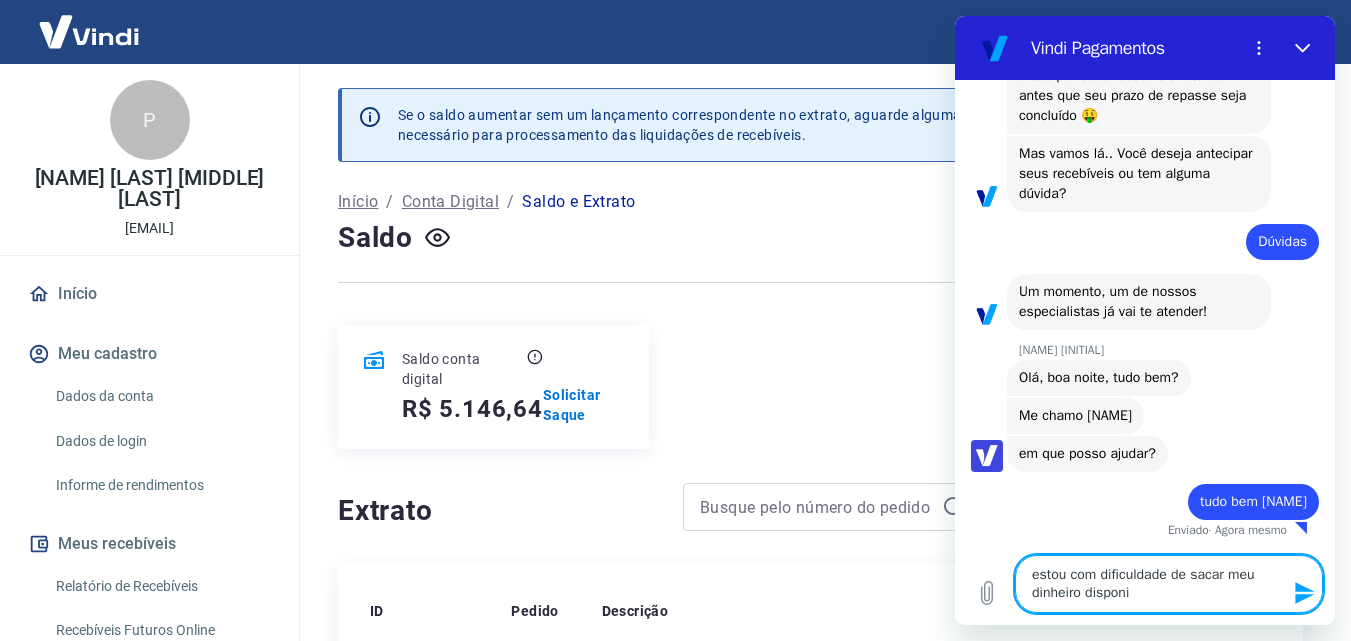 type on "estou com dificuldade de sacar meu dinheiro disponiv" 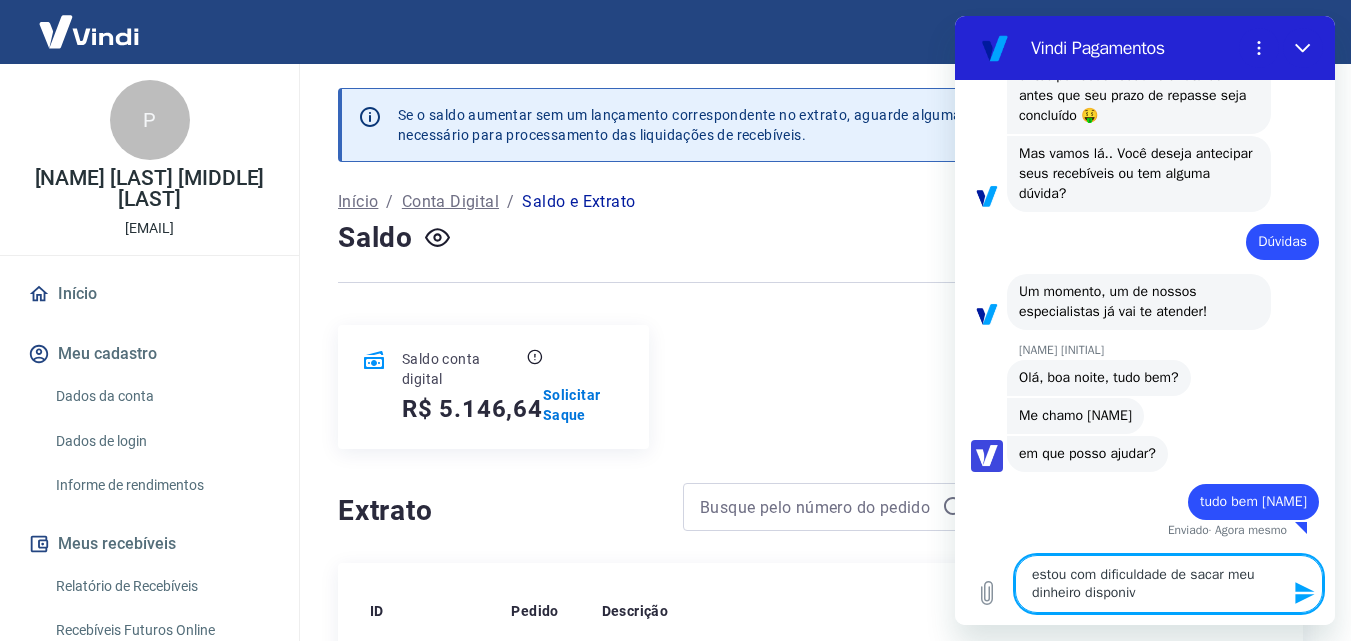 type on "estou com dificuldade de sacar meu dinheiro disponive" 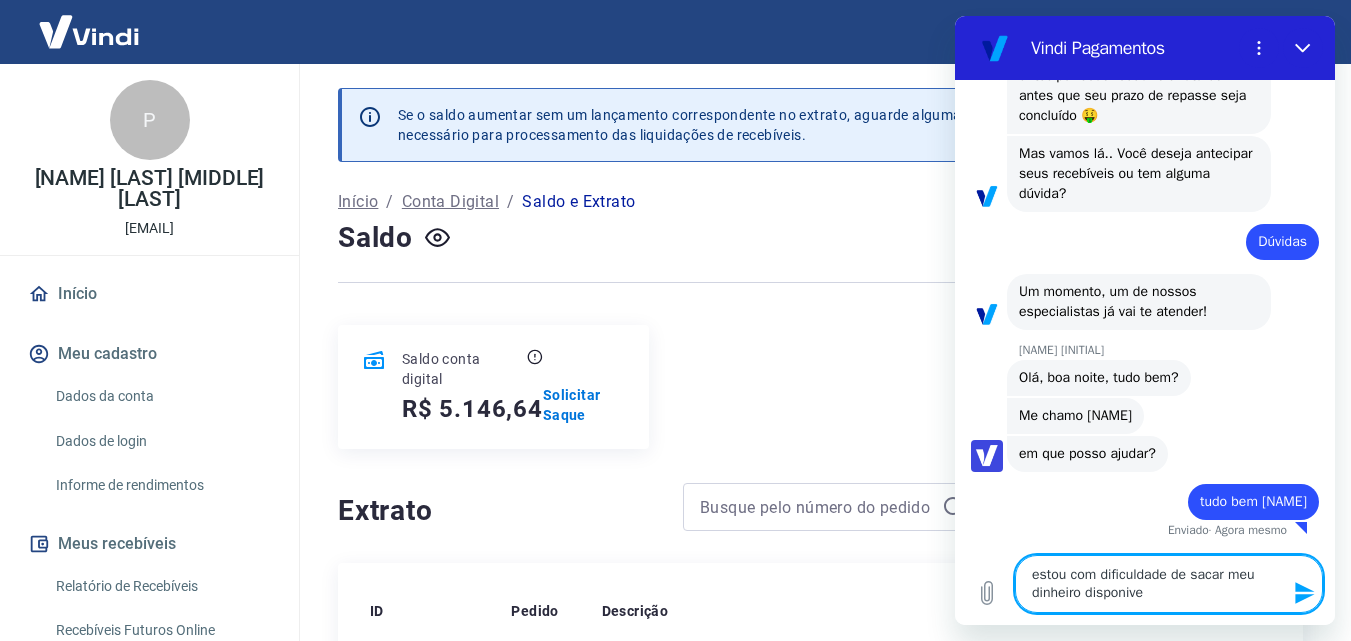 type on "estou com dificuldade de sacar meu dinheiro disponivel" 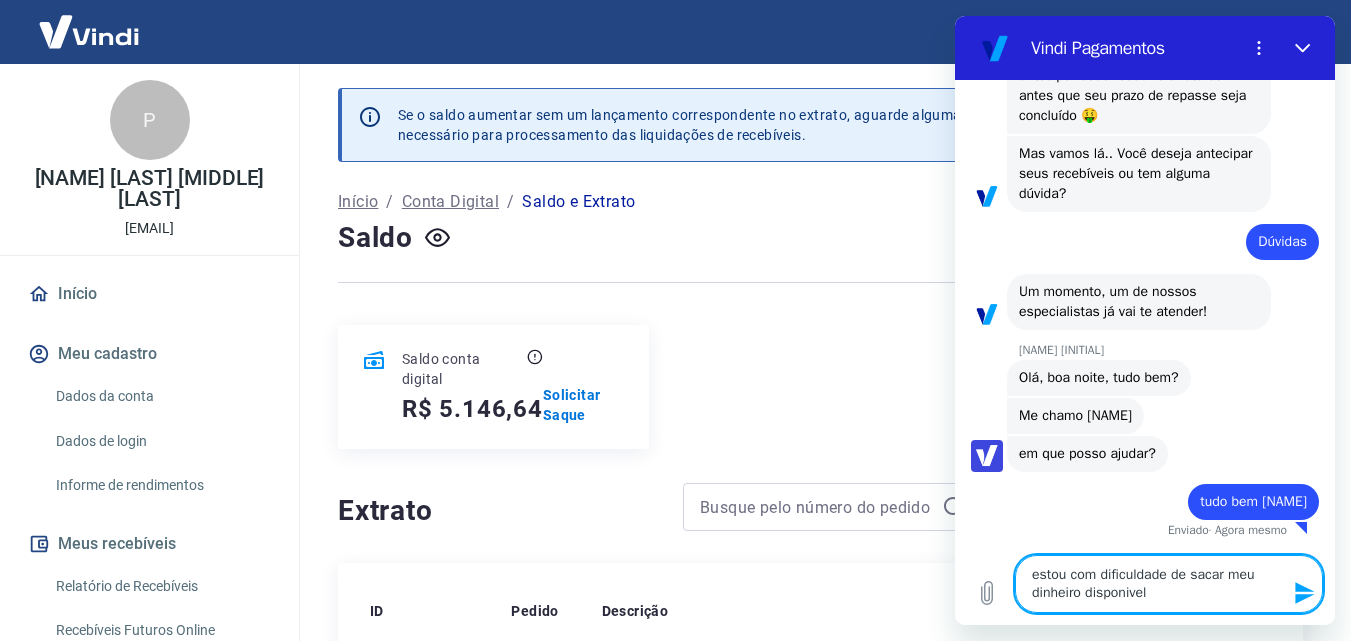 type 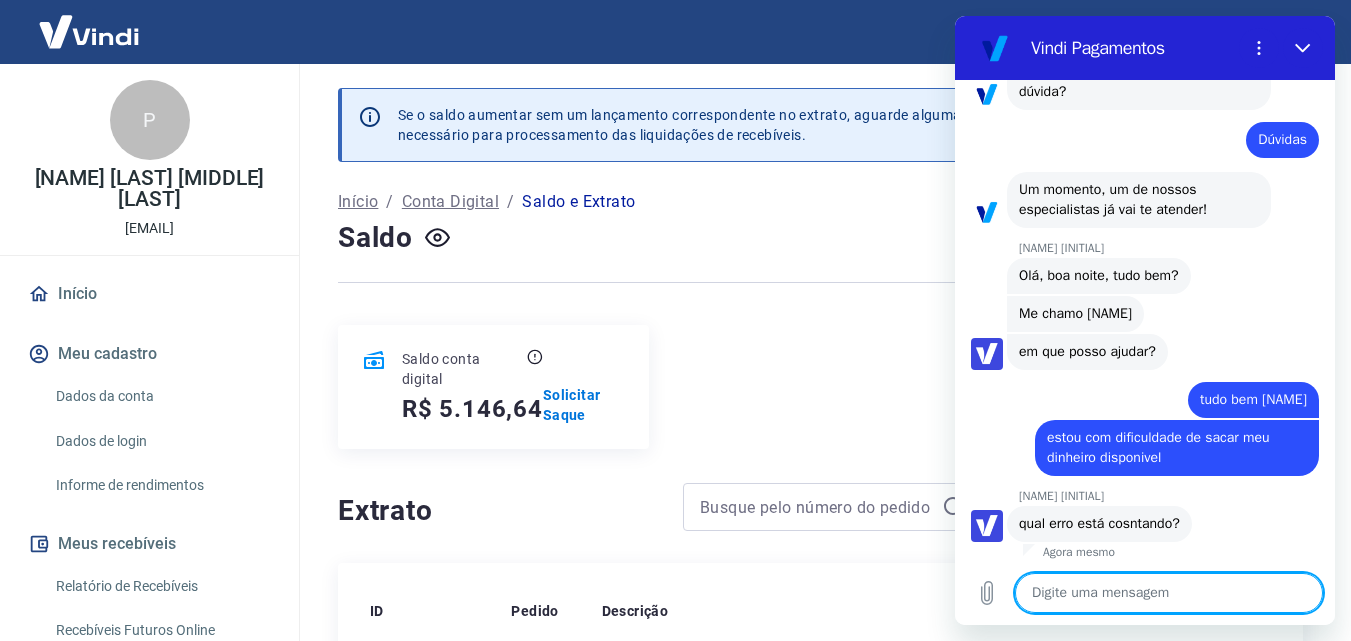scroll, scrollTop: 1128, scrollLeft: 0, axis: vertical 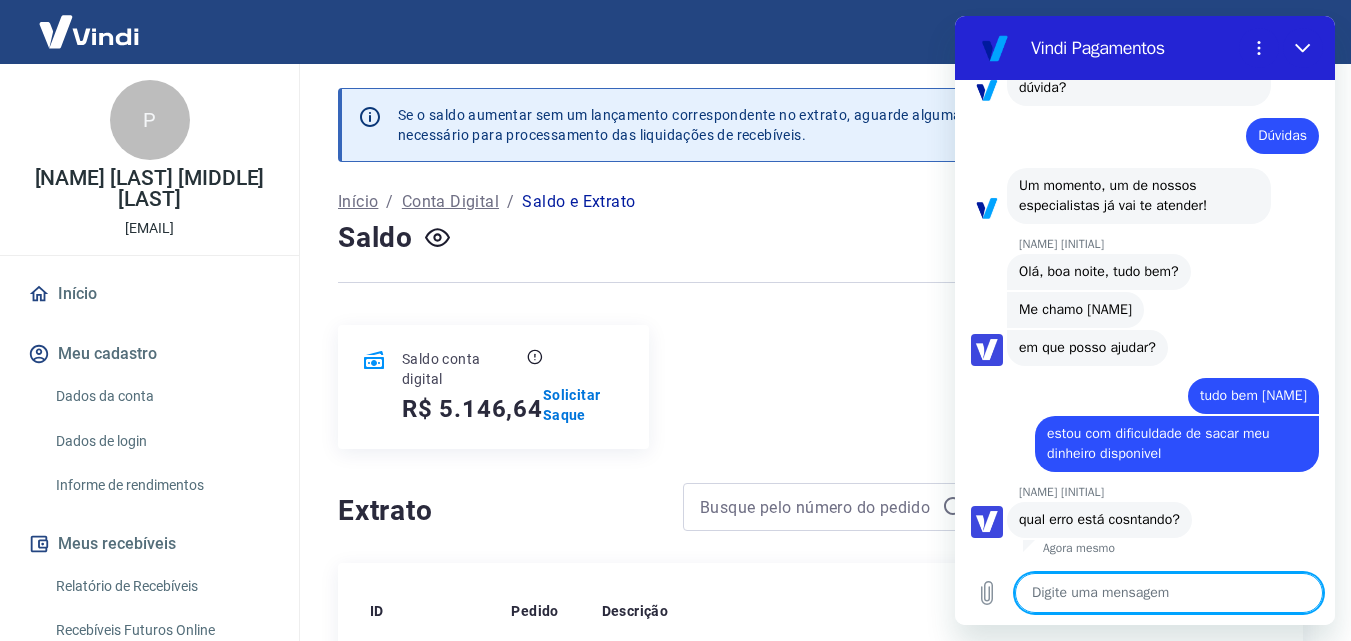 type on "x" 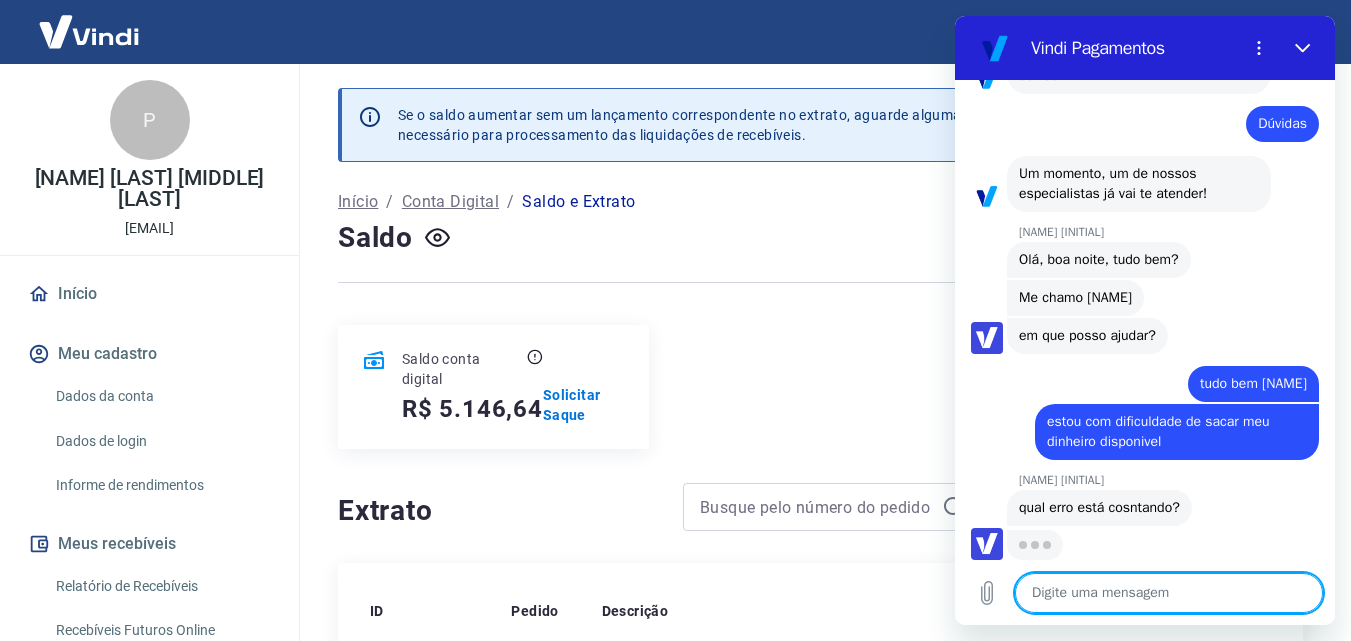 scroll, scrollTop: 1138, scrollLeft: 0, axis: vertical 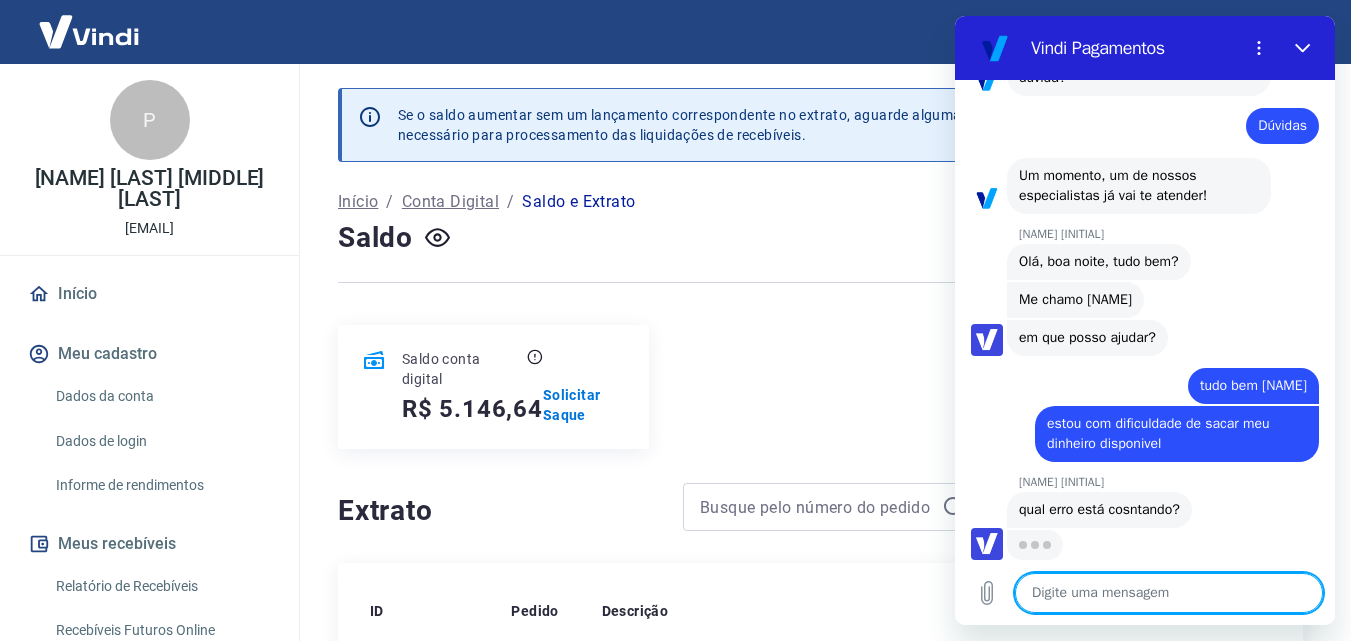 type on "q" 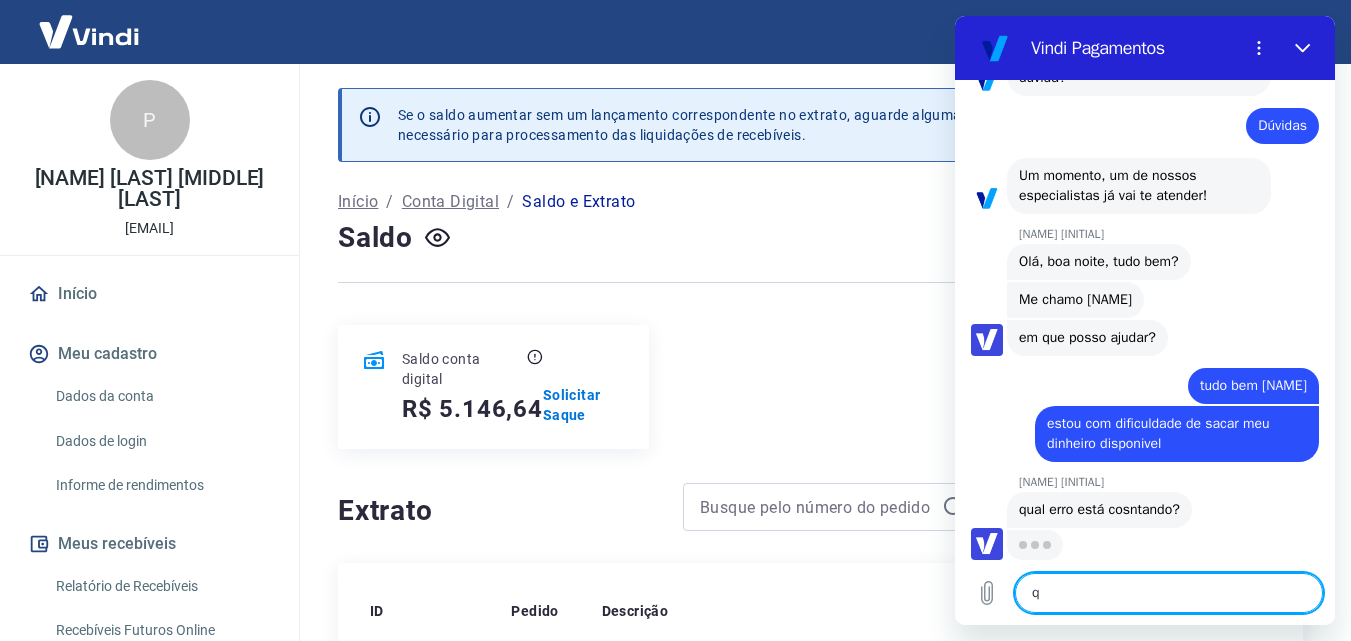 type on "qu" 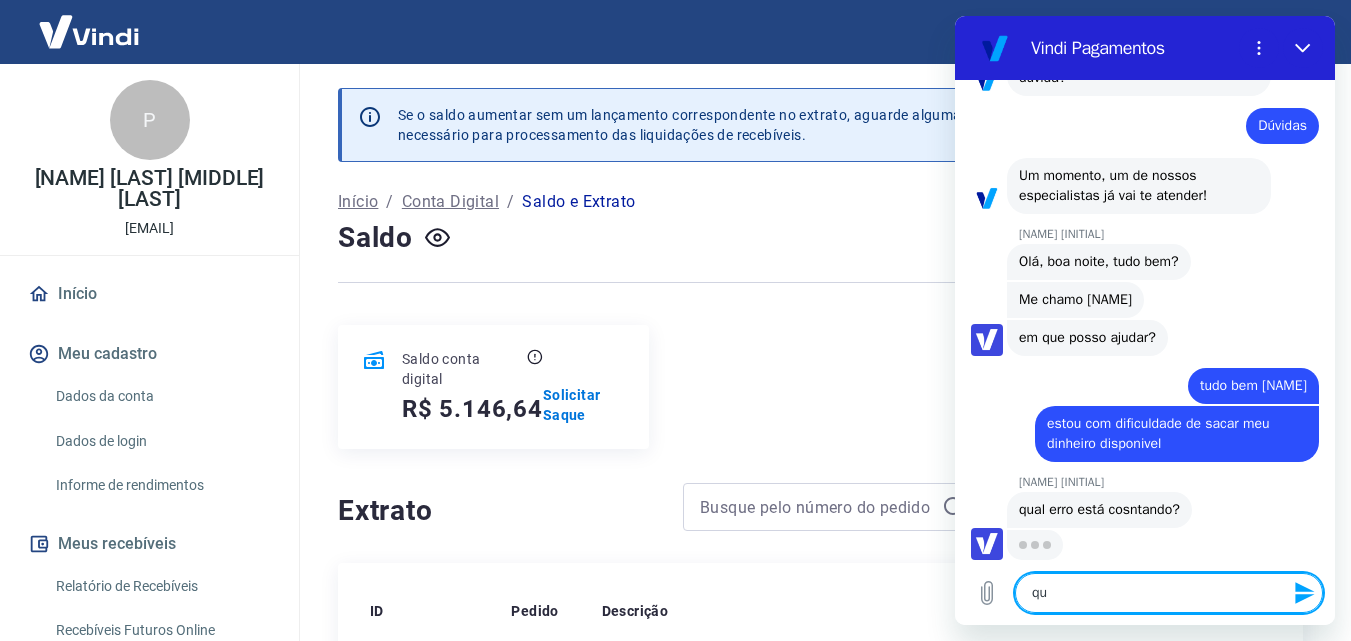type on "que" 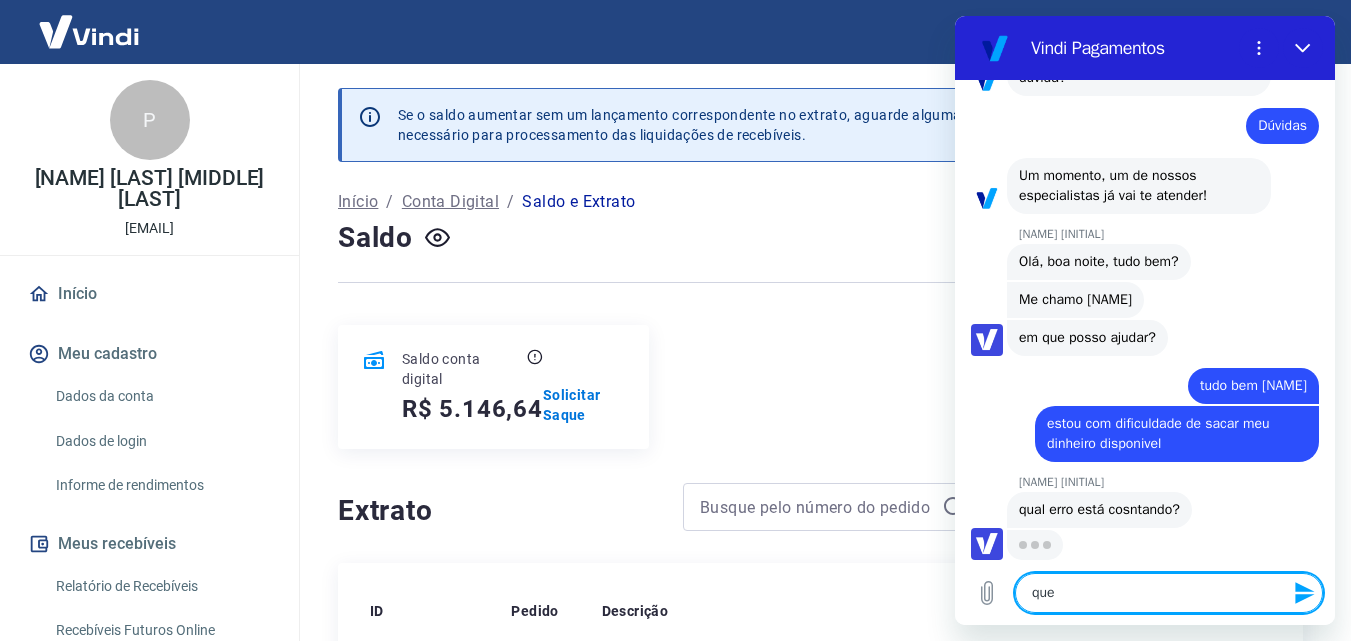 type on "que" 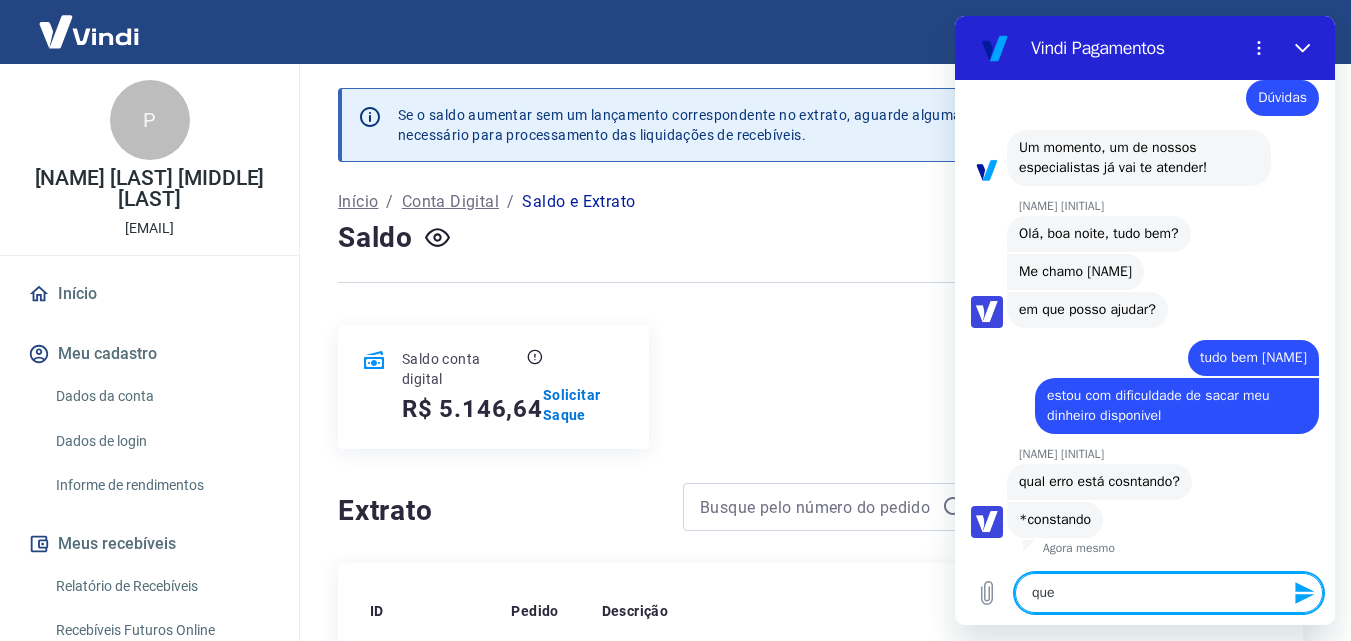 scroll, scrollTop: 1166, scrollLeft: 0, axis: vertical 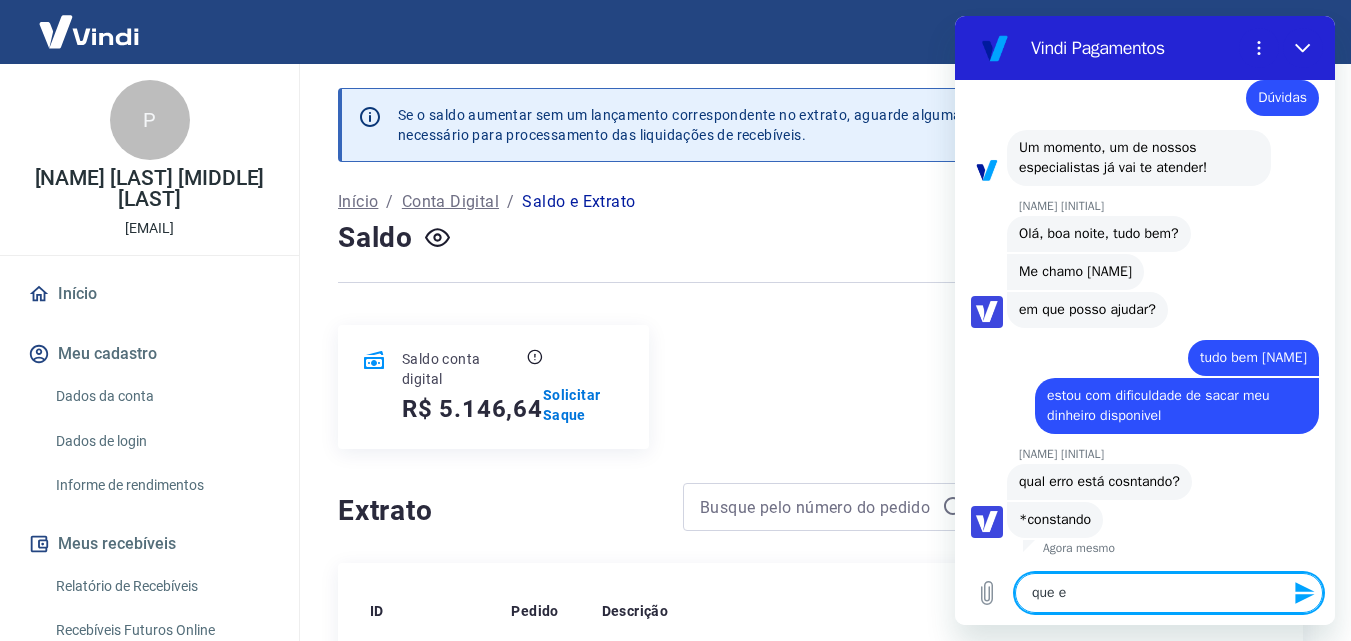 type on "que ex" 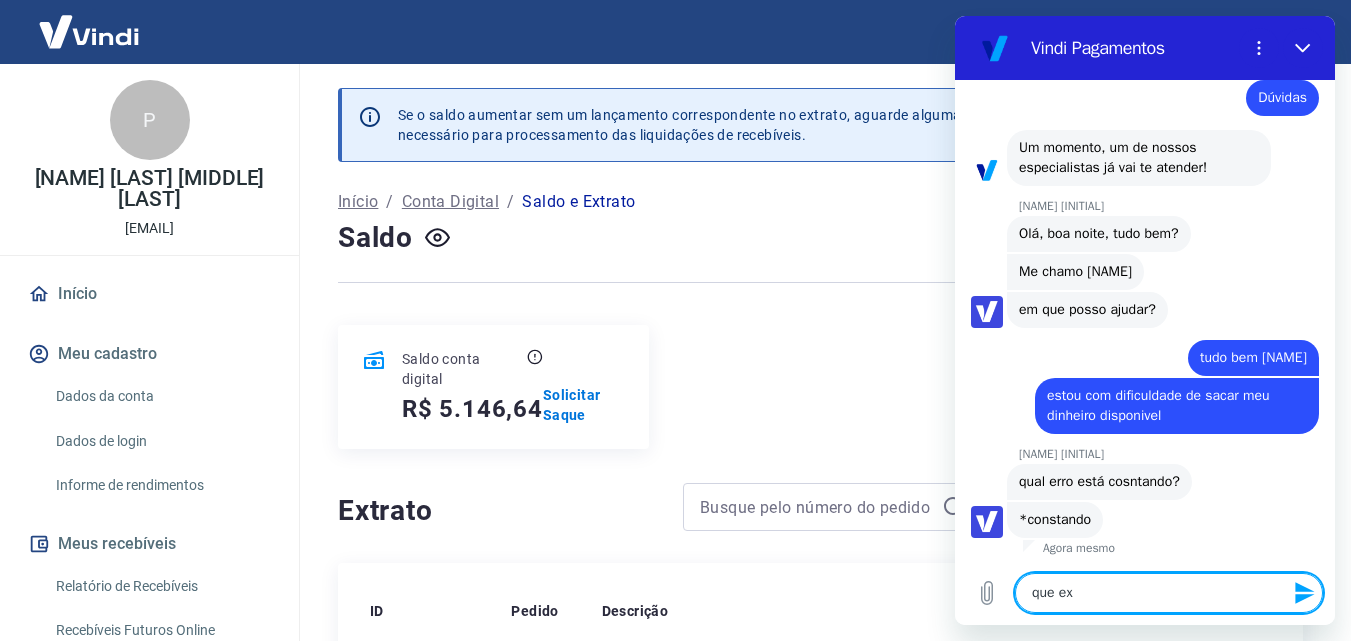 type 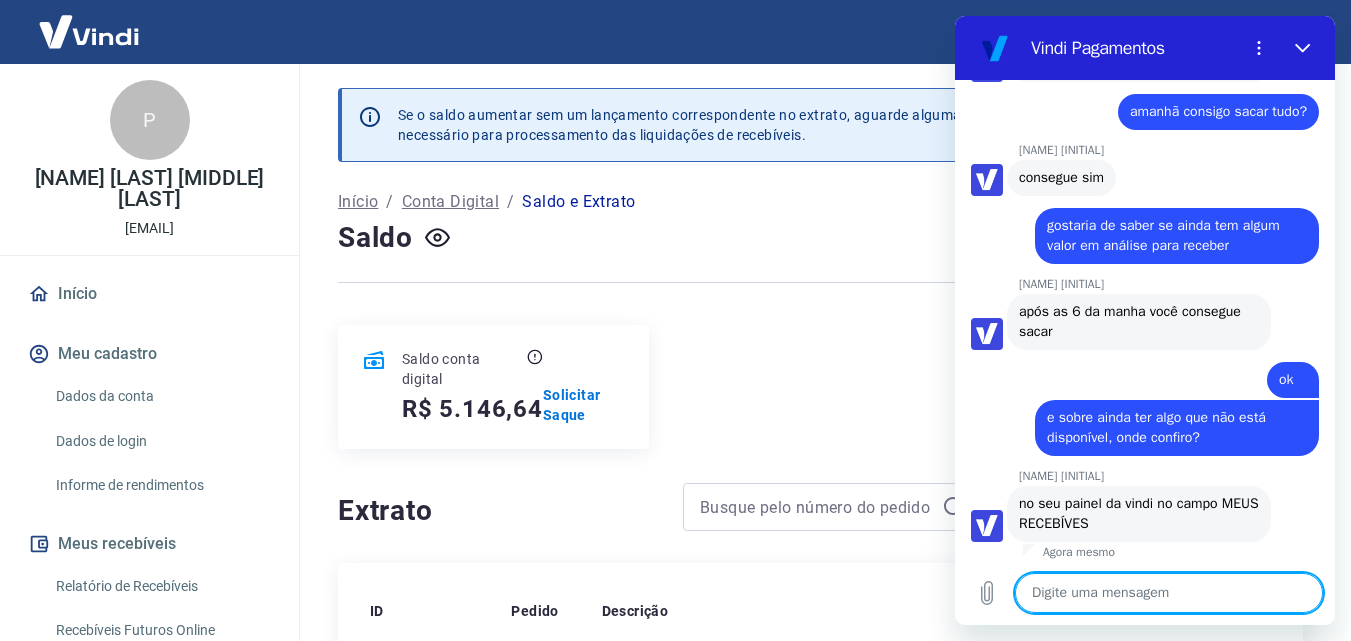 scroll, scrollTop: 1874, scrollLeft: 0, axis: vertical 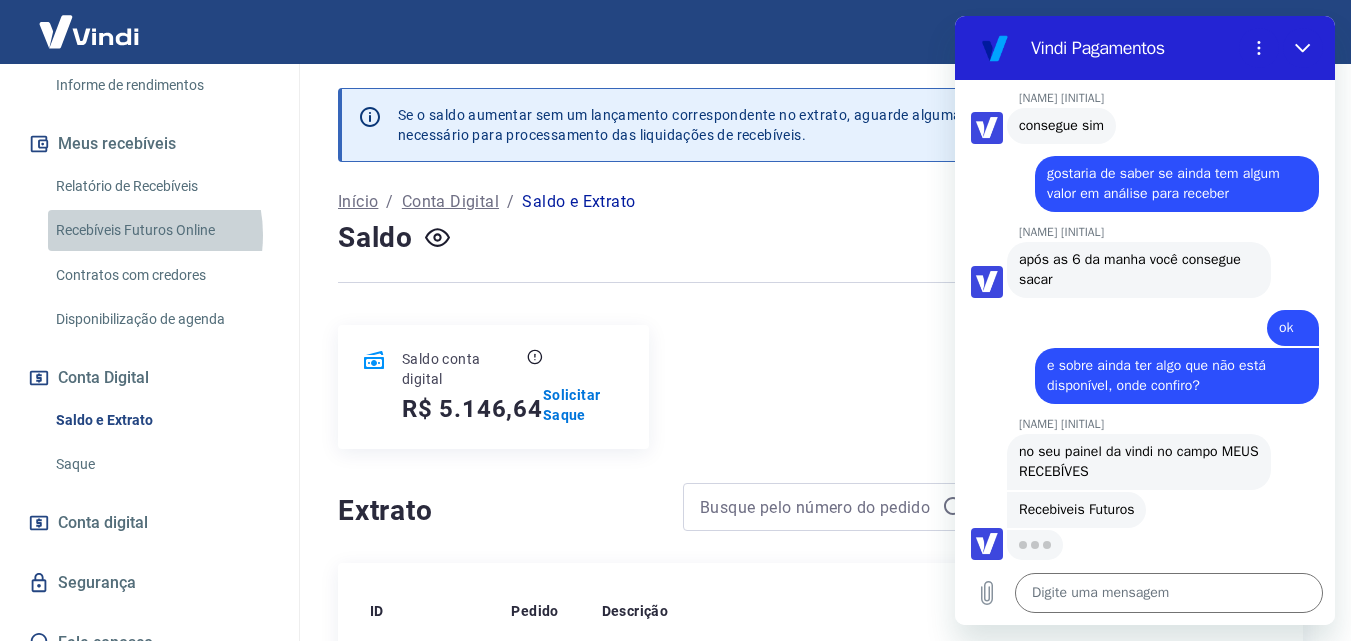 click on "Recebíveis Futuros Online" at bounding box center [161, 230] 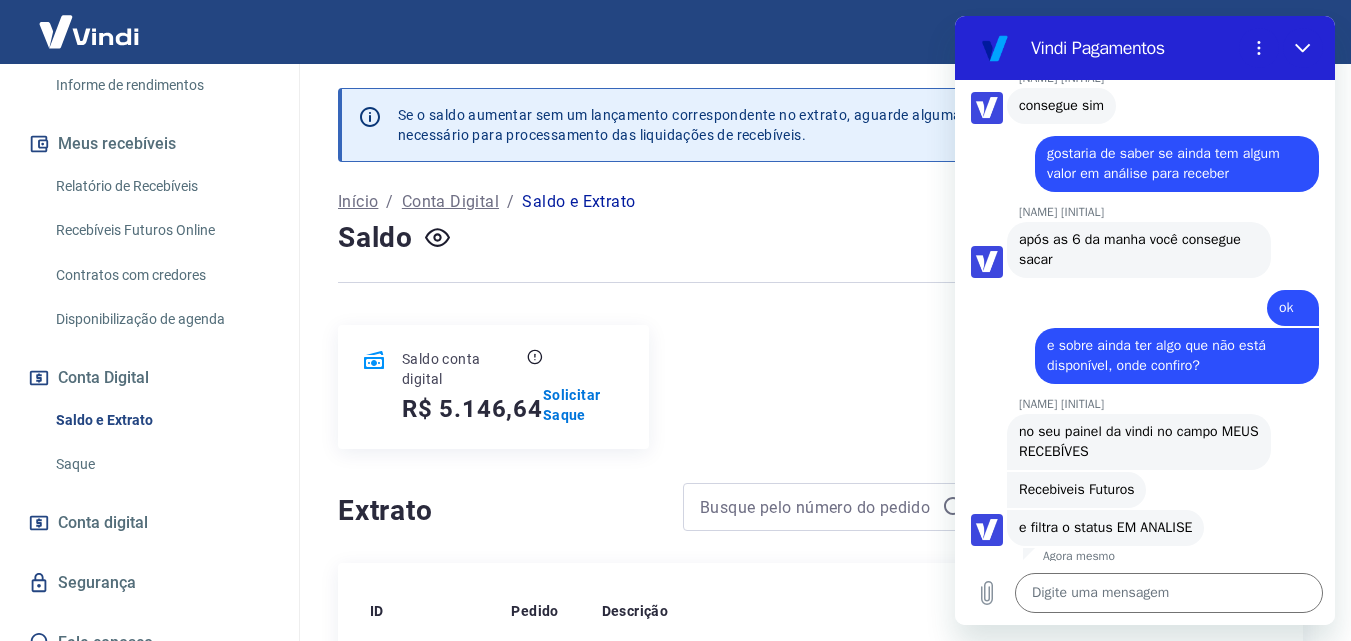 scroll, scrollTop: 1950, scrollLeft: 0, axis: vertical 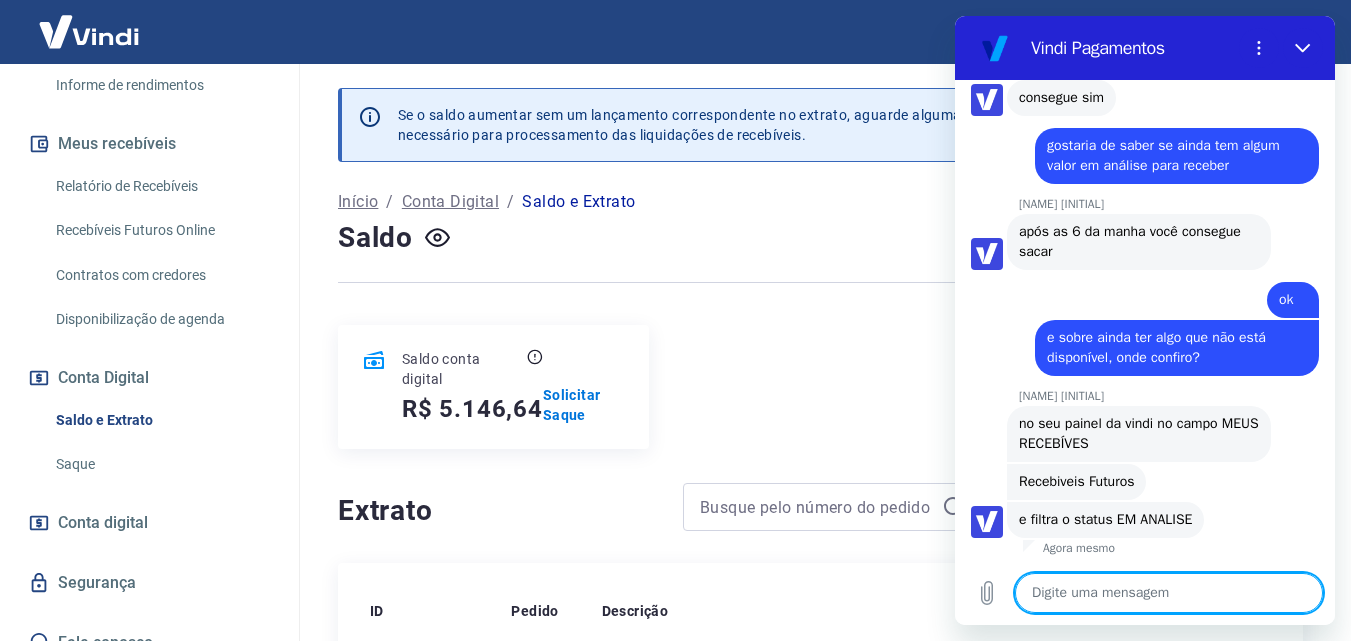 click at bounding box center [1169, 593] 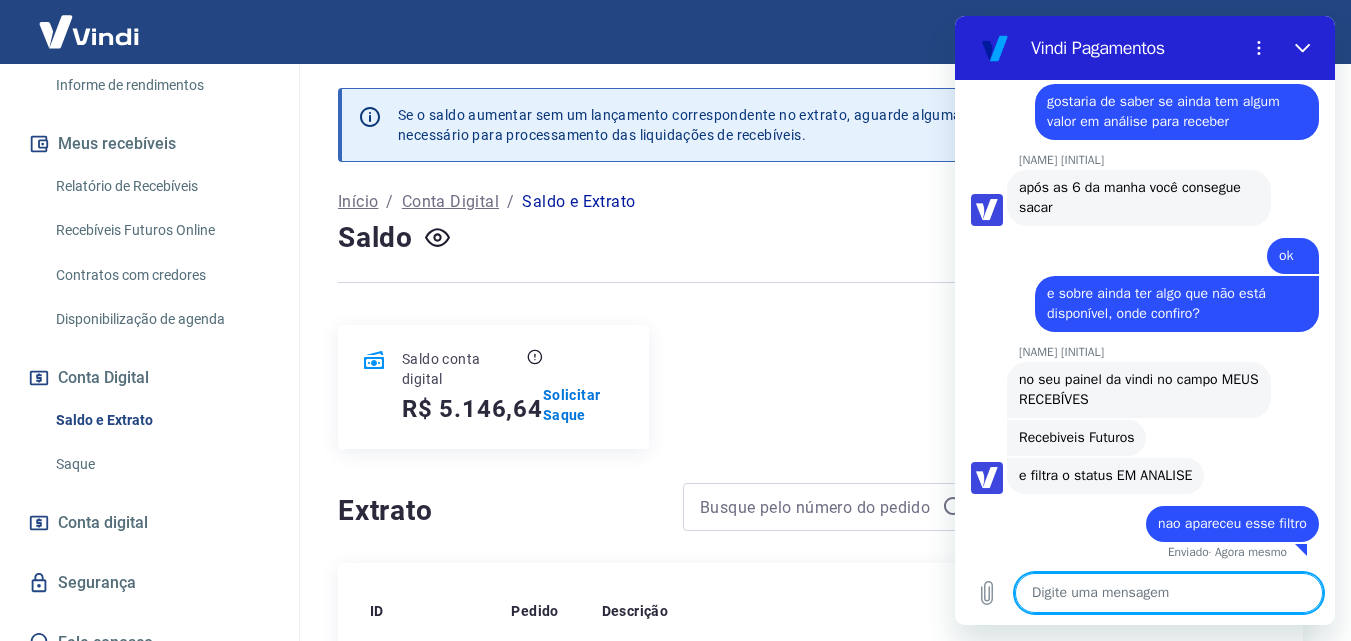 scroll, scrollTop: 1998, scrollLeft: 0, axis: vertical 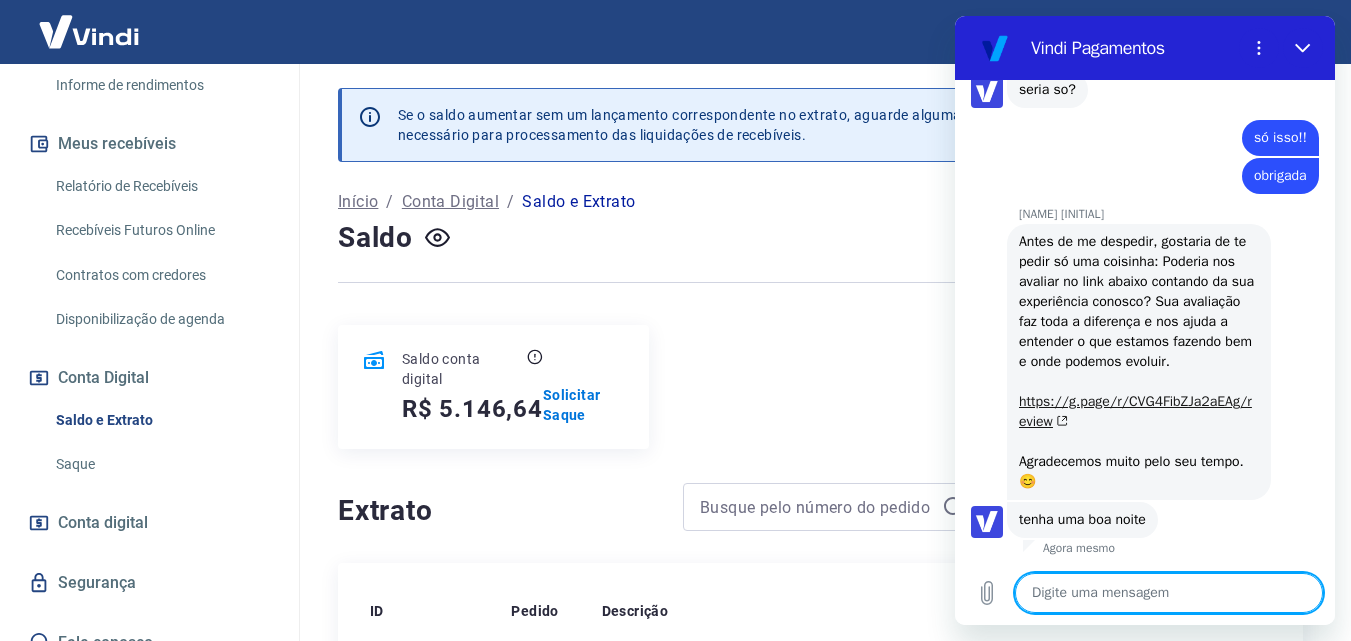 click on "https://g.page/r/CVG4FibZJa2aEAg/review" at bounding box center (1135, 411) 